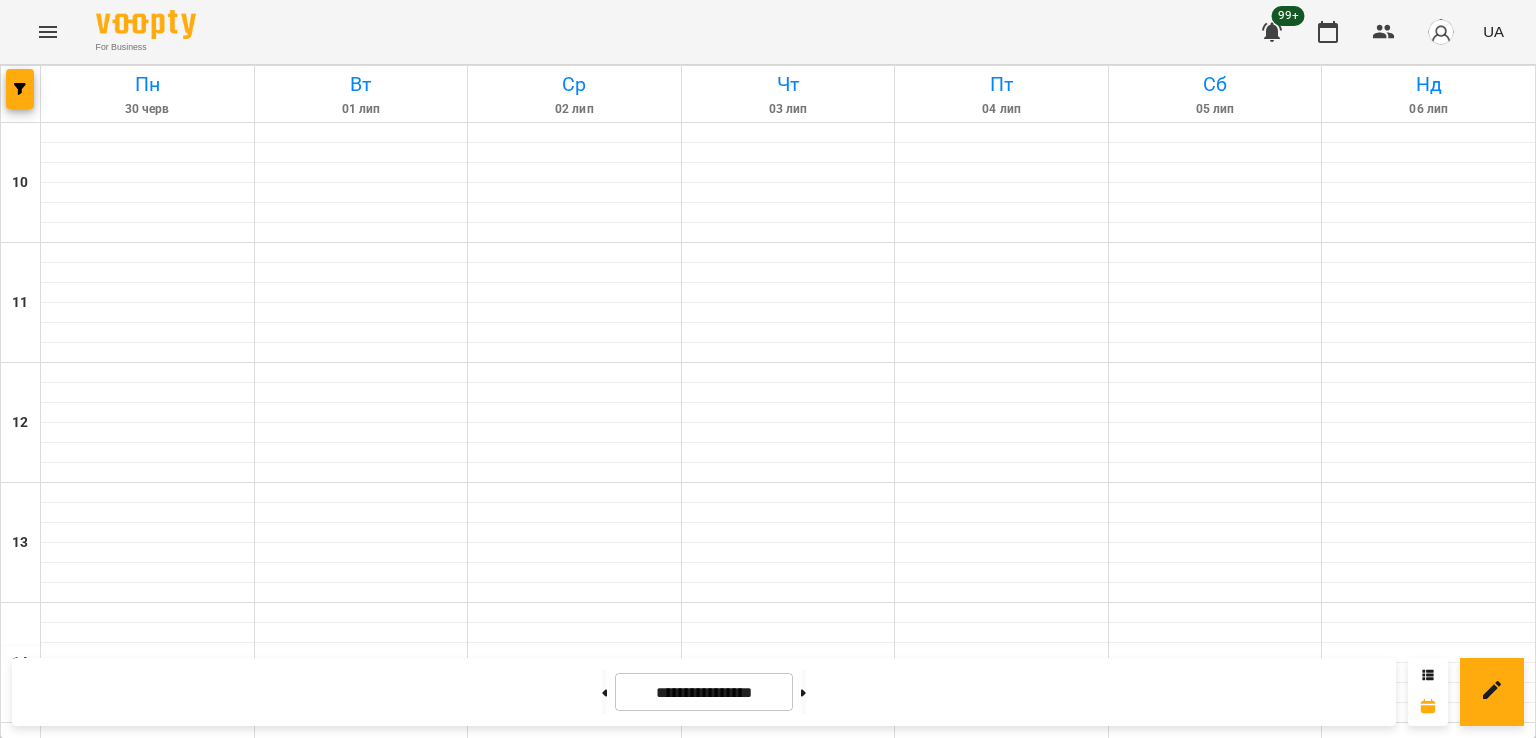 click 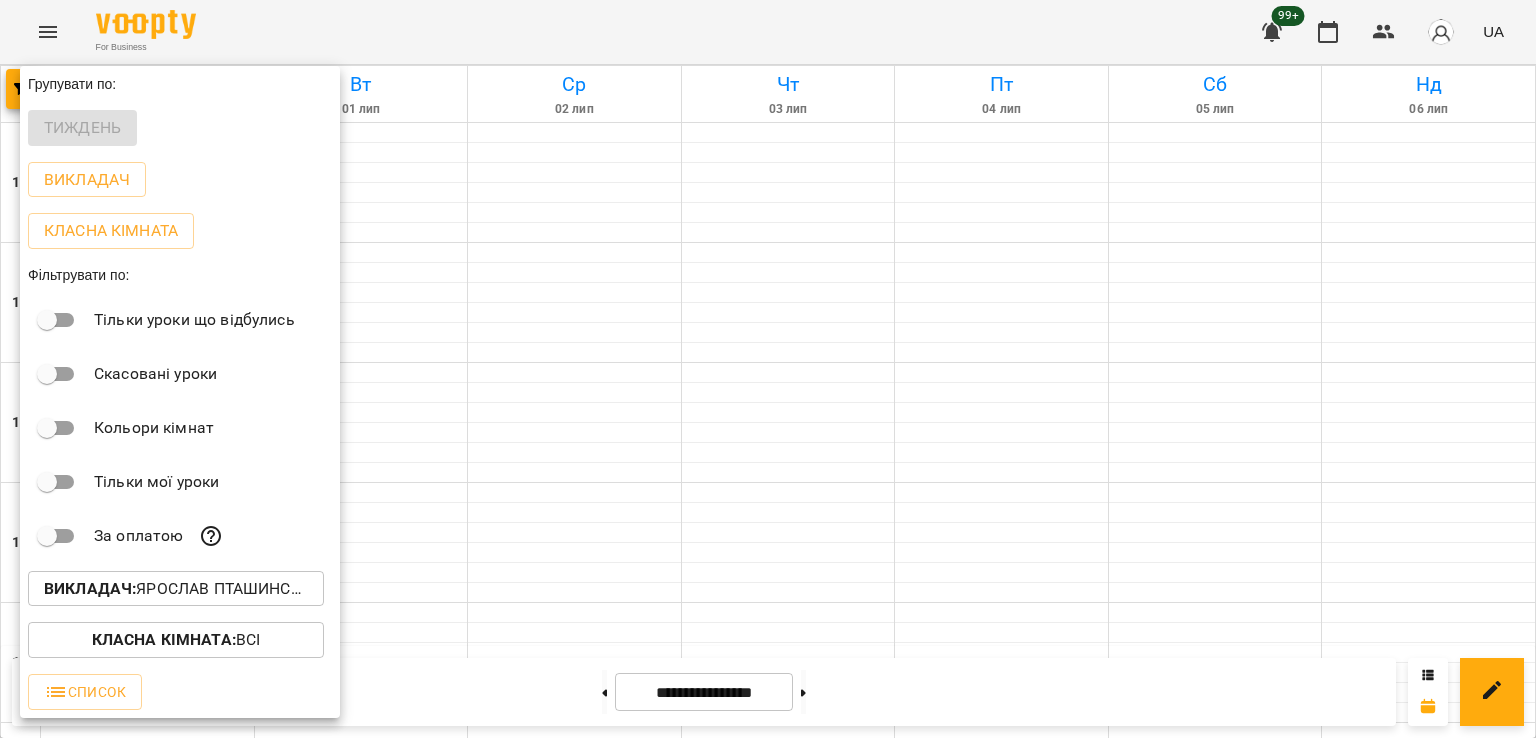click on "Викладач :  [FIRST] [LAST]" at bounding box center (176, 589) 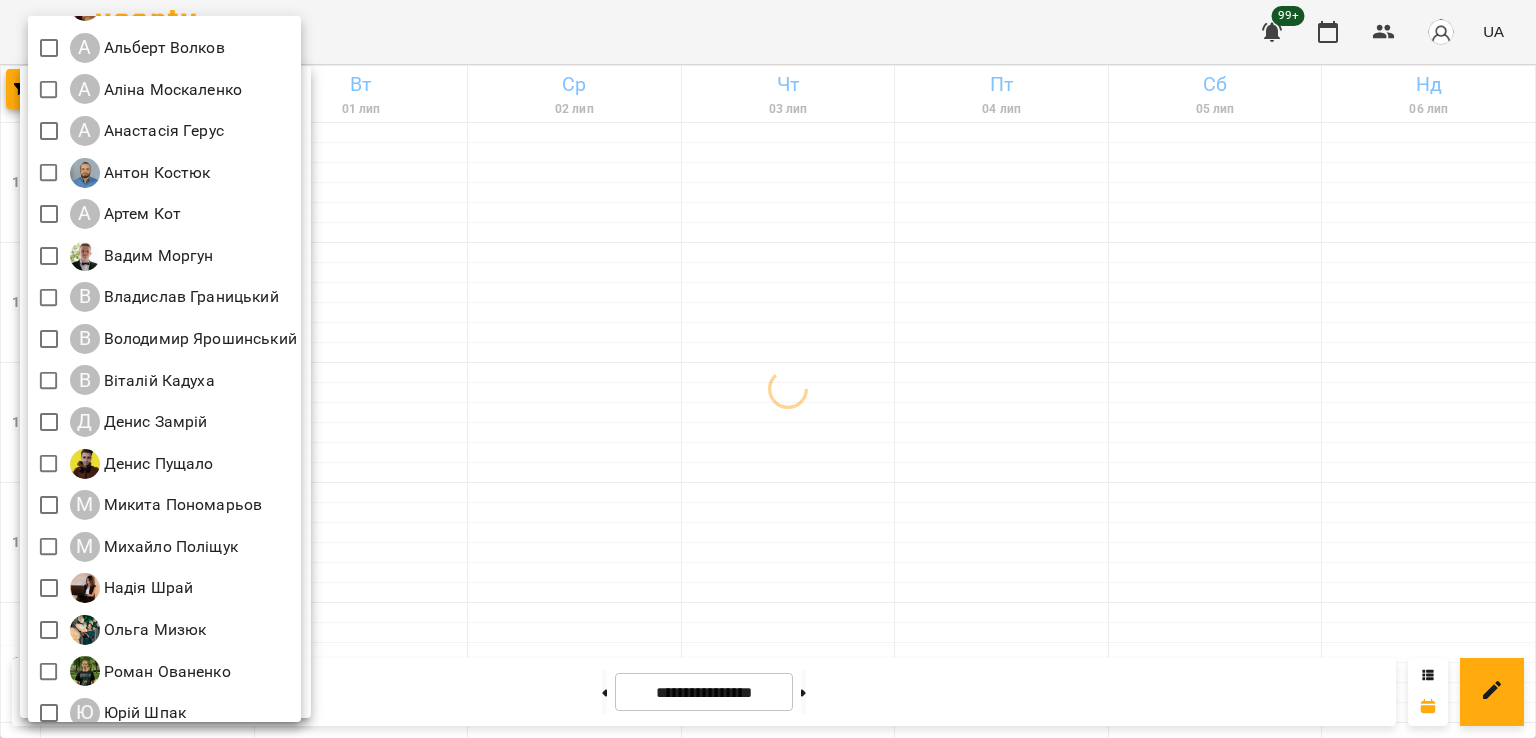 scroll, scrollTop: 129, scrollLeft: 0, axis: vertical 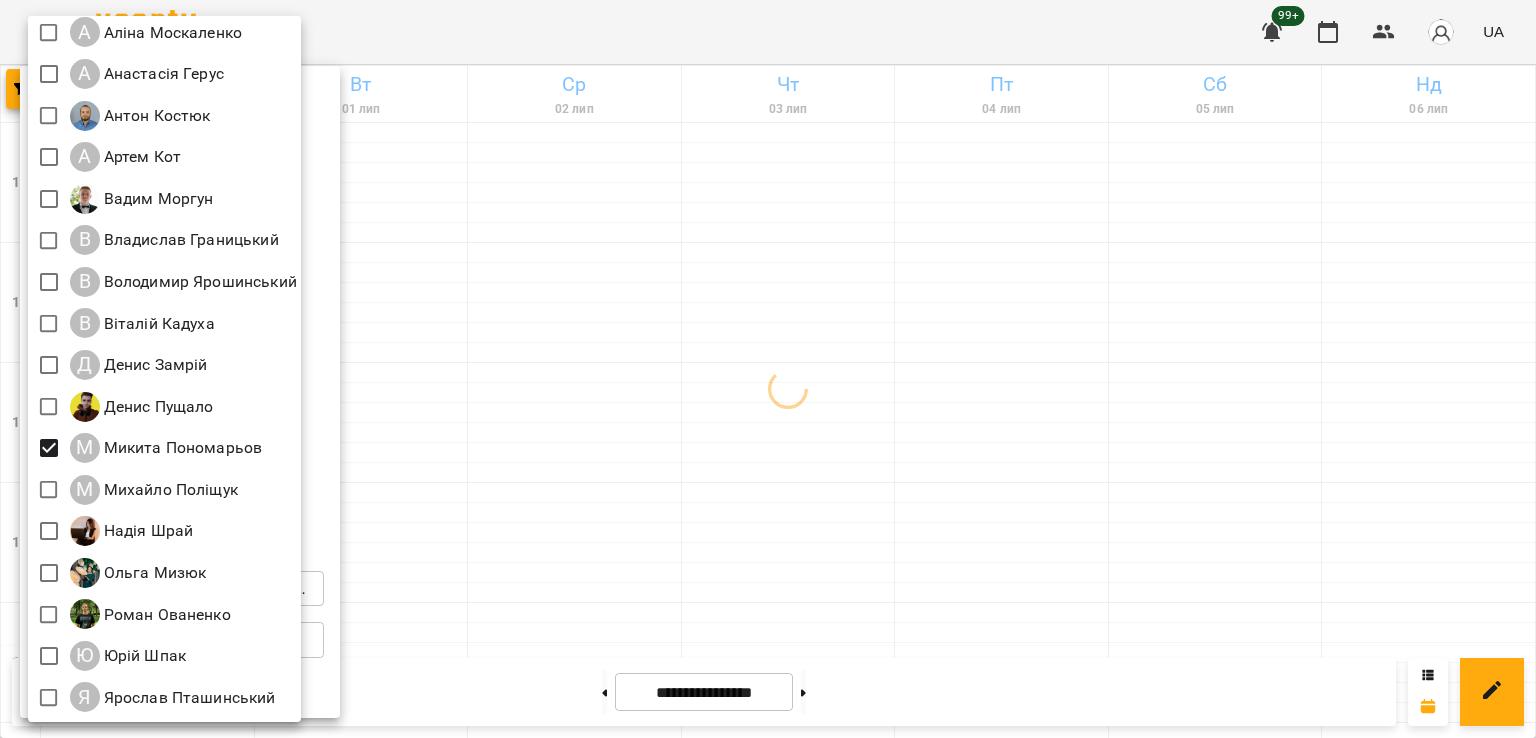click at bounding box center (768, 369) 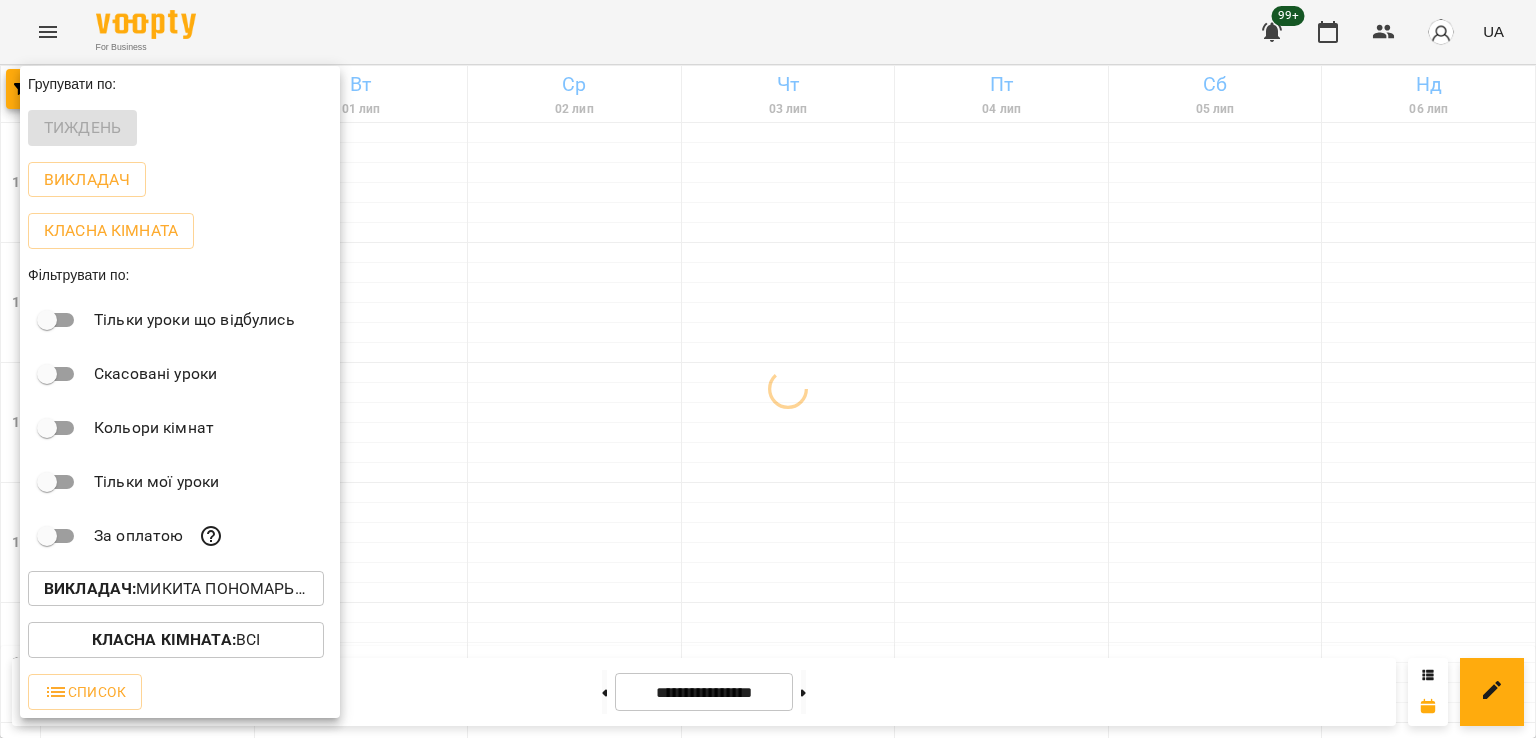 click at bounding box center [768, 369] 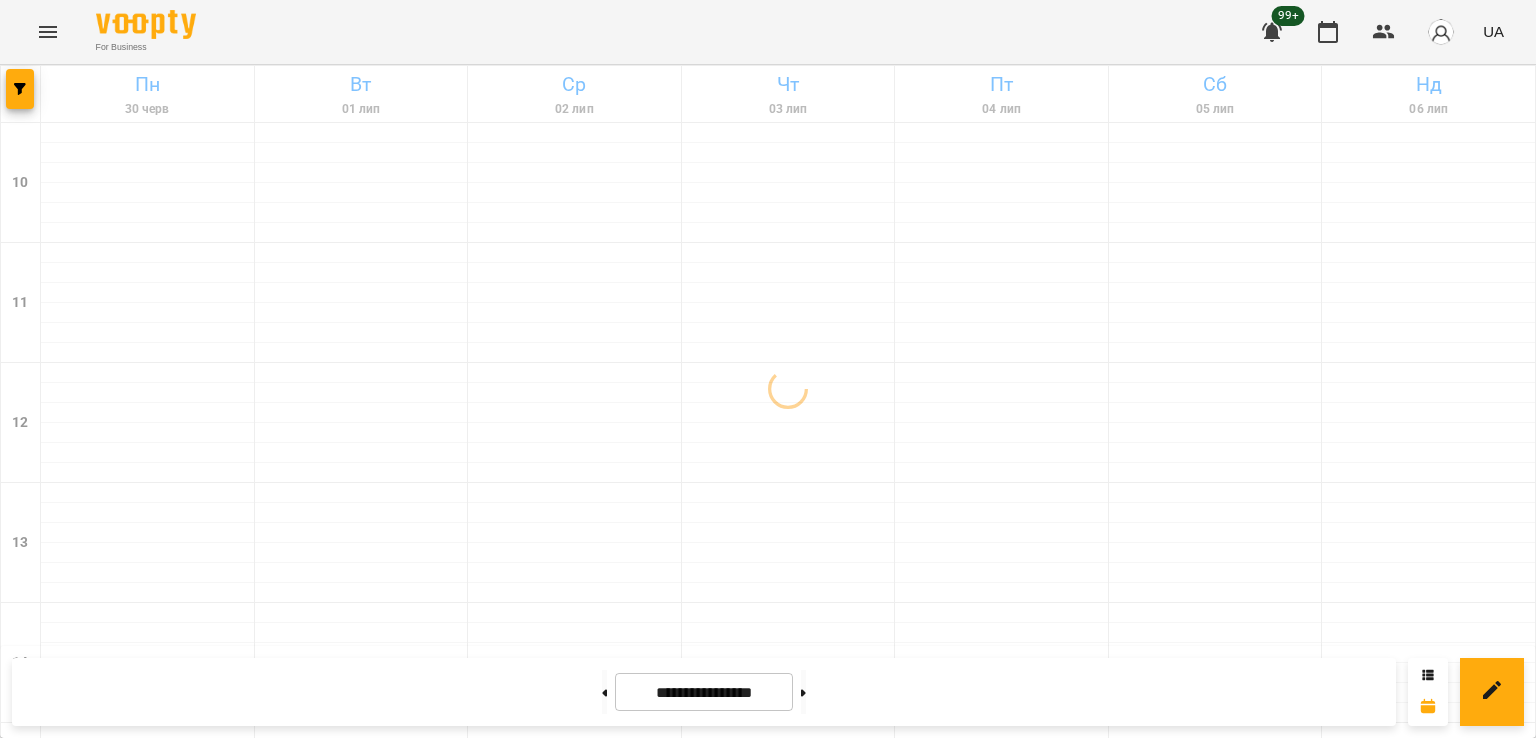scroll, scrollTop: 200, scrollLeft: 0, axis: vertical 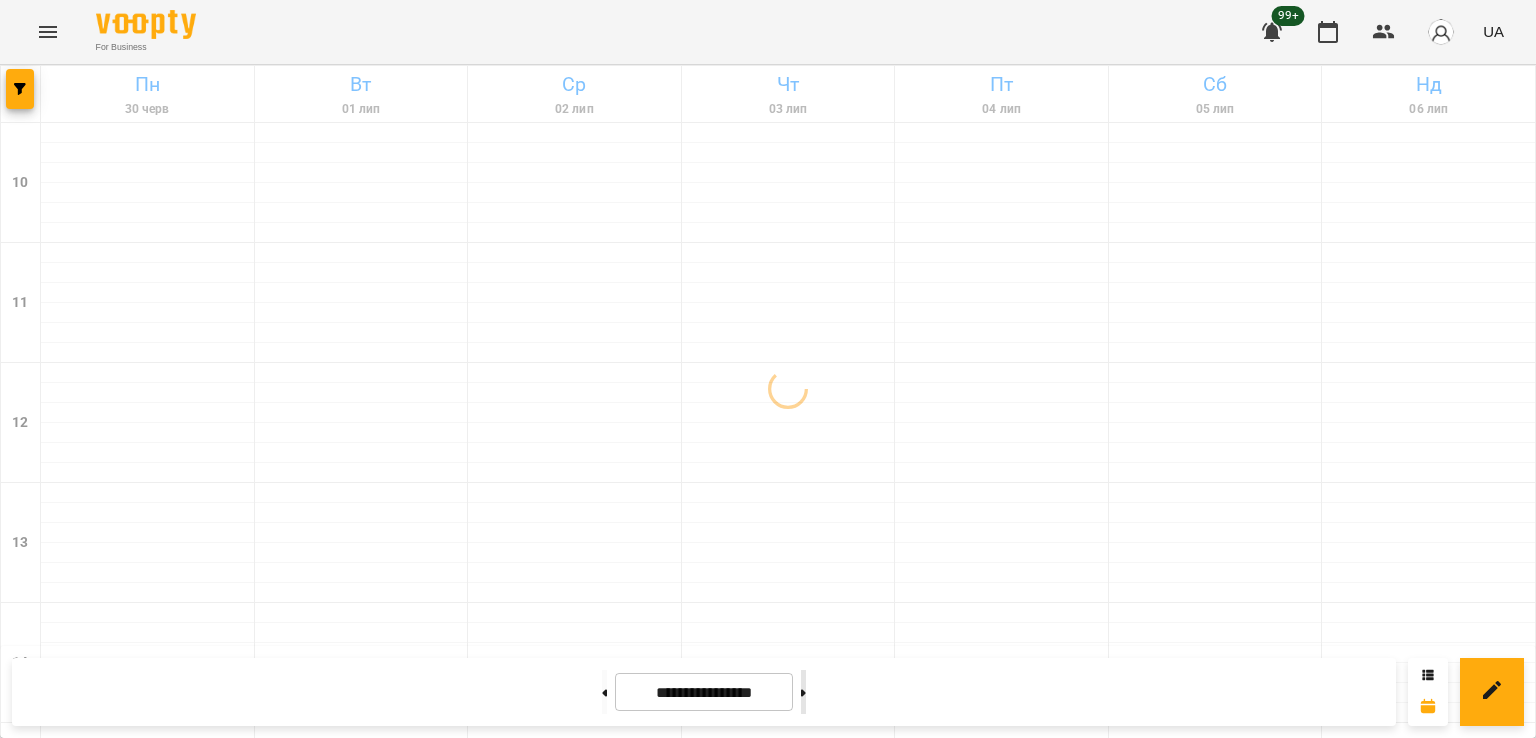 click at bounding box center (803, 692) 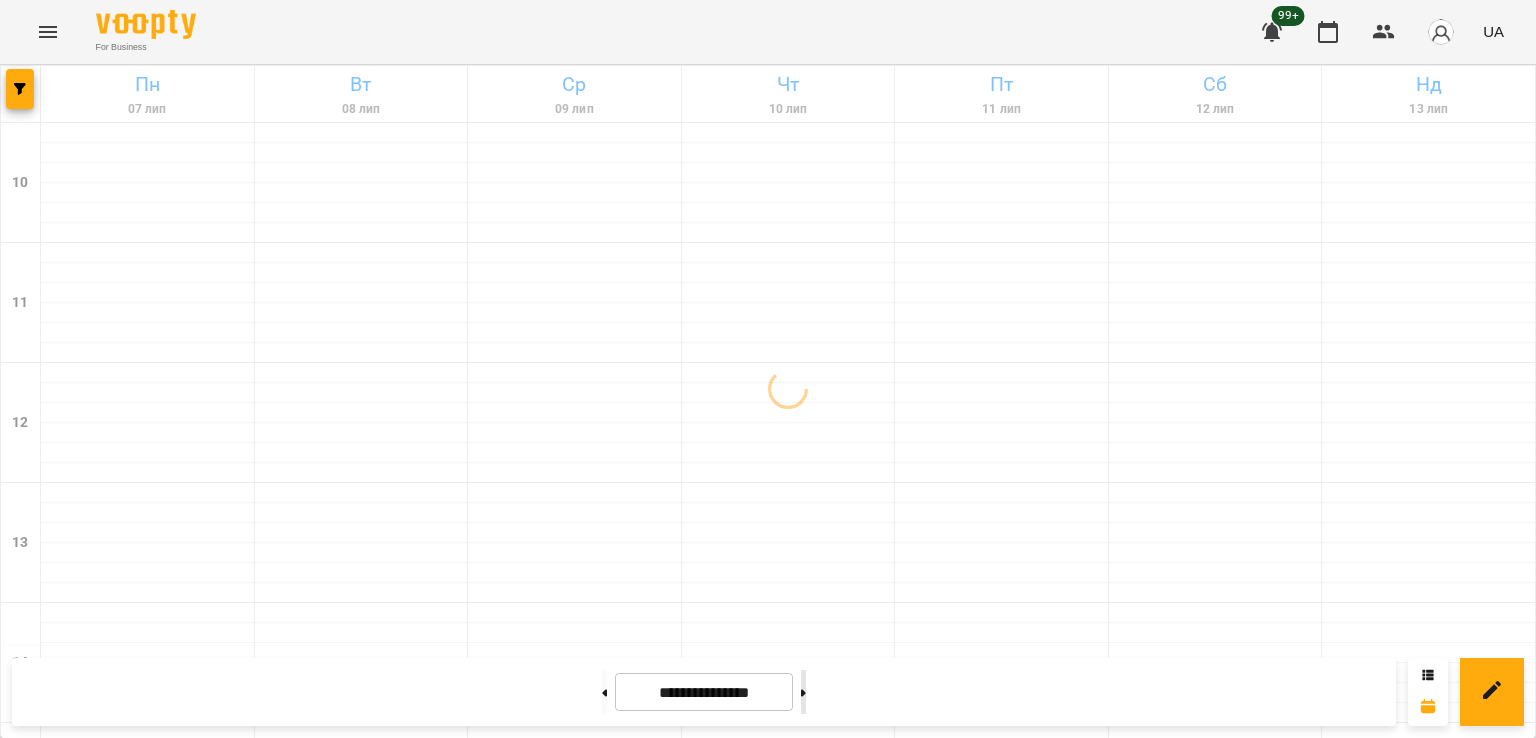 click at bounding box center [803, 692] 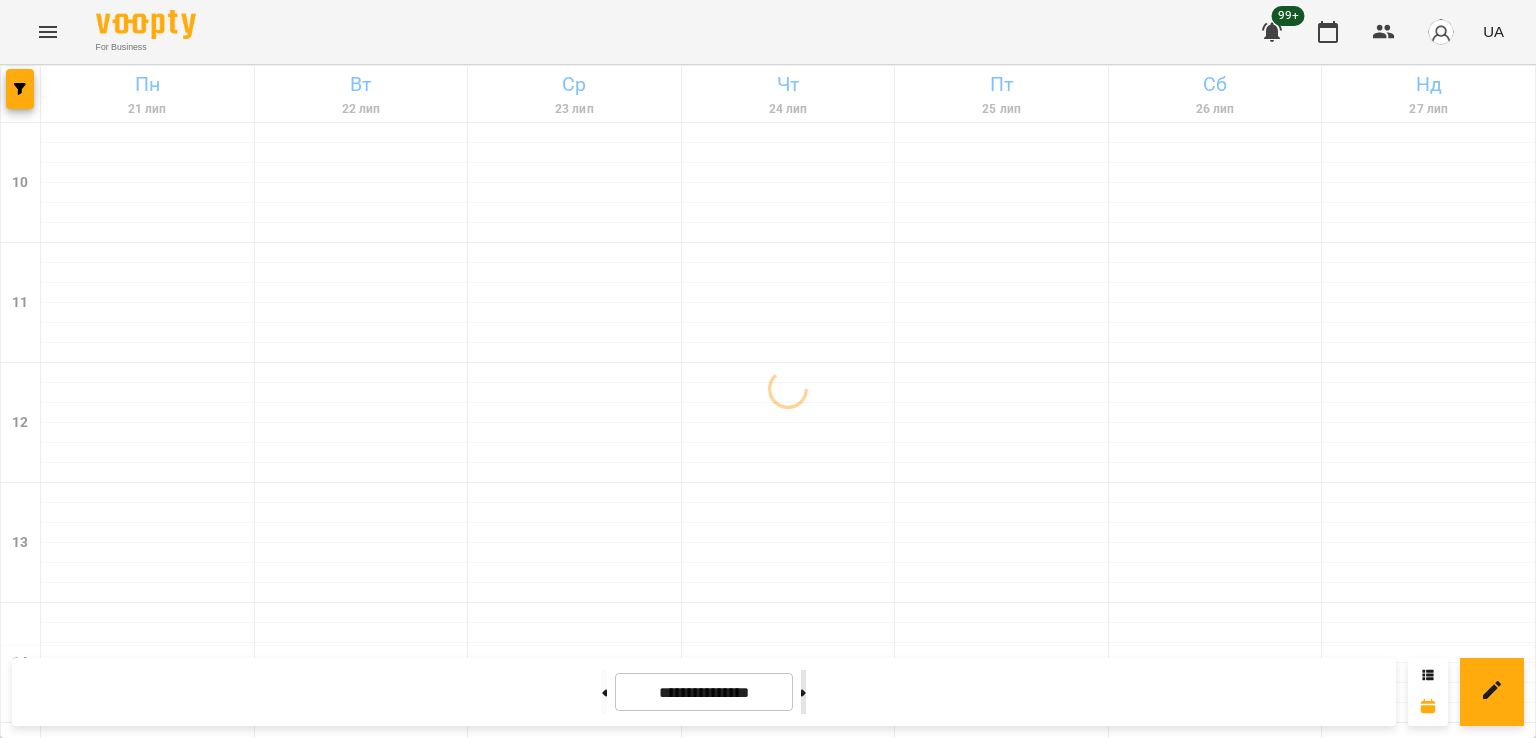 click at bounding box center (803, 692) 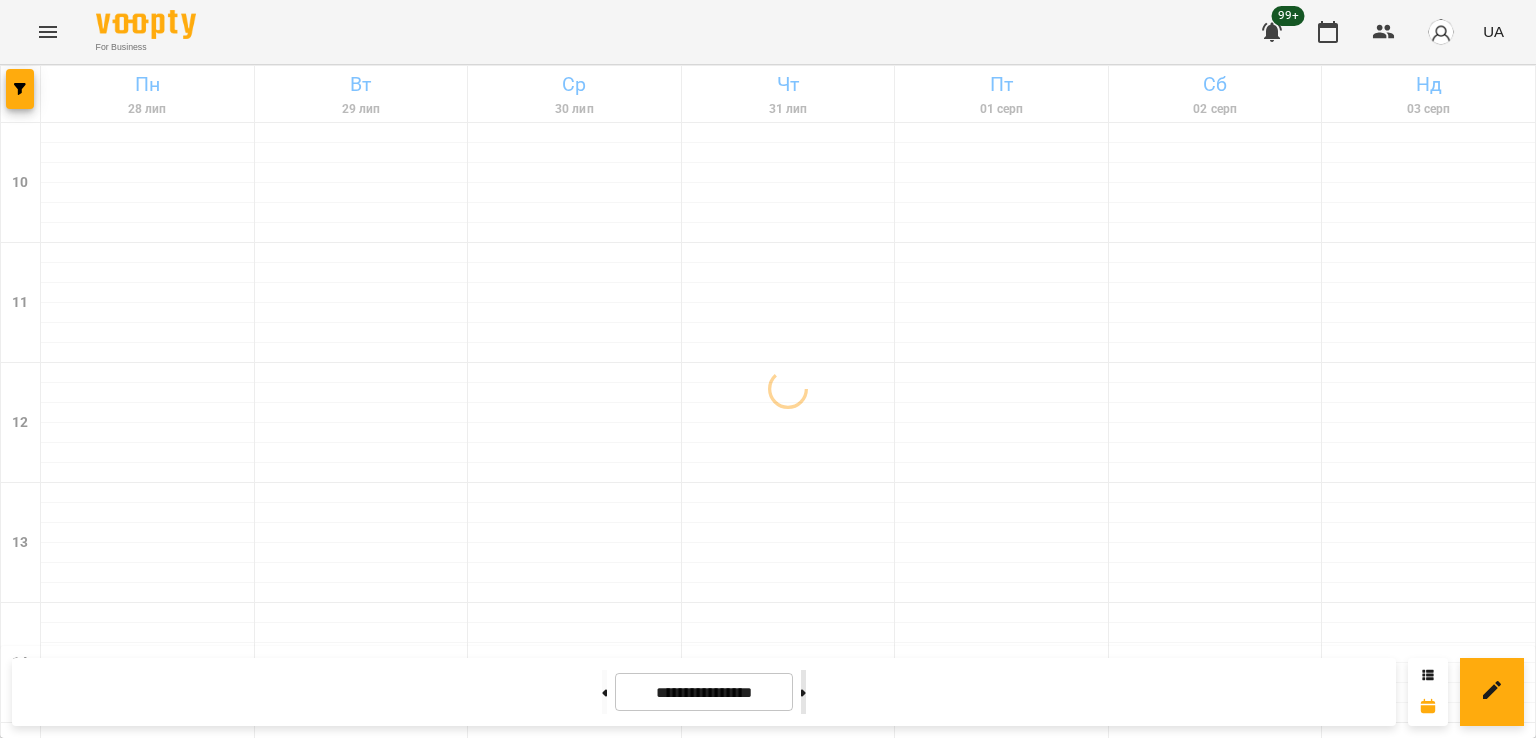 click at bounding box center [803, 692] 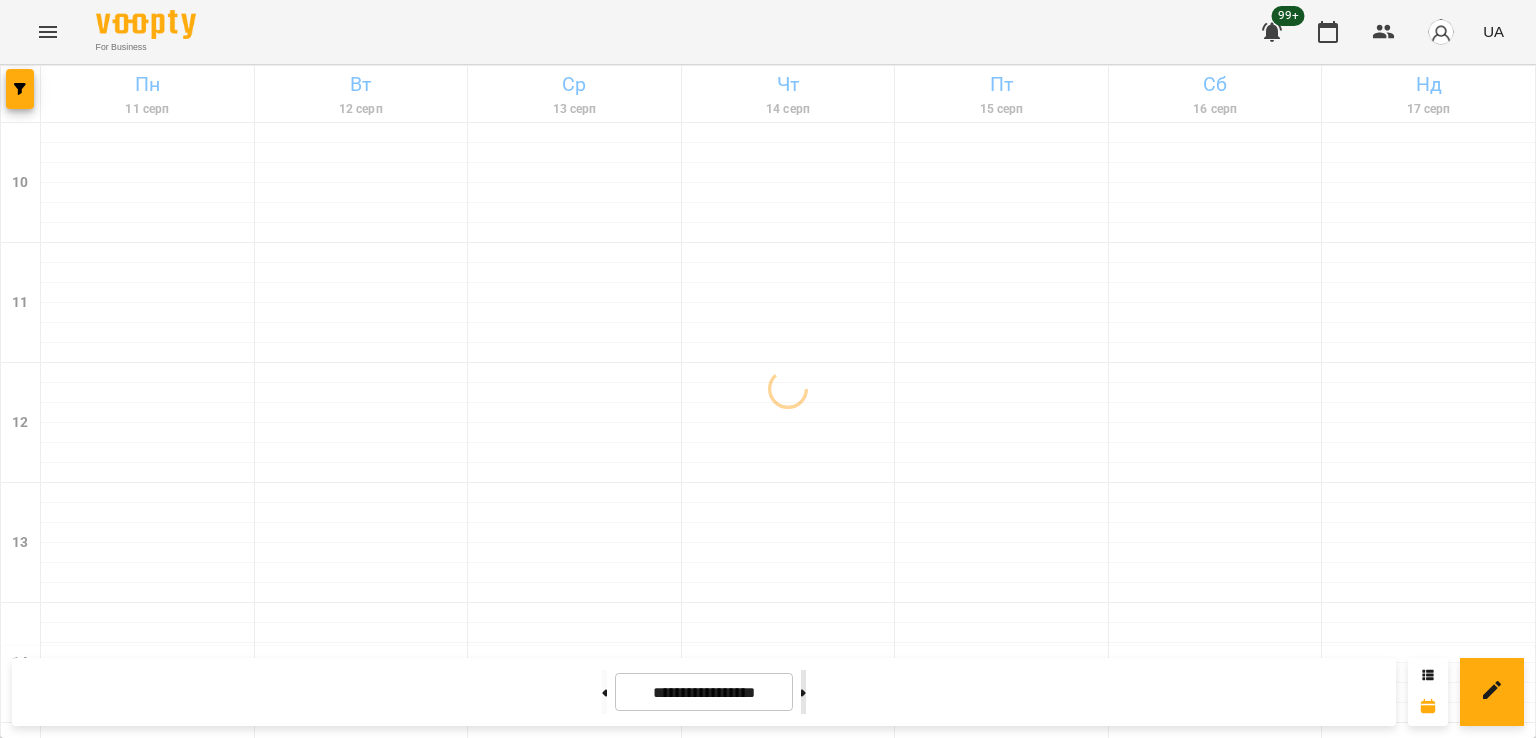 click at bounding box center [803, 692] 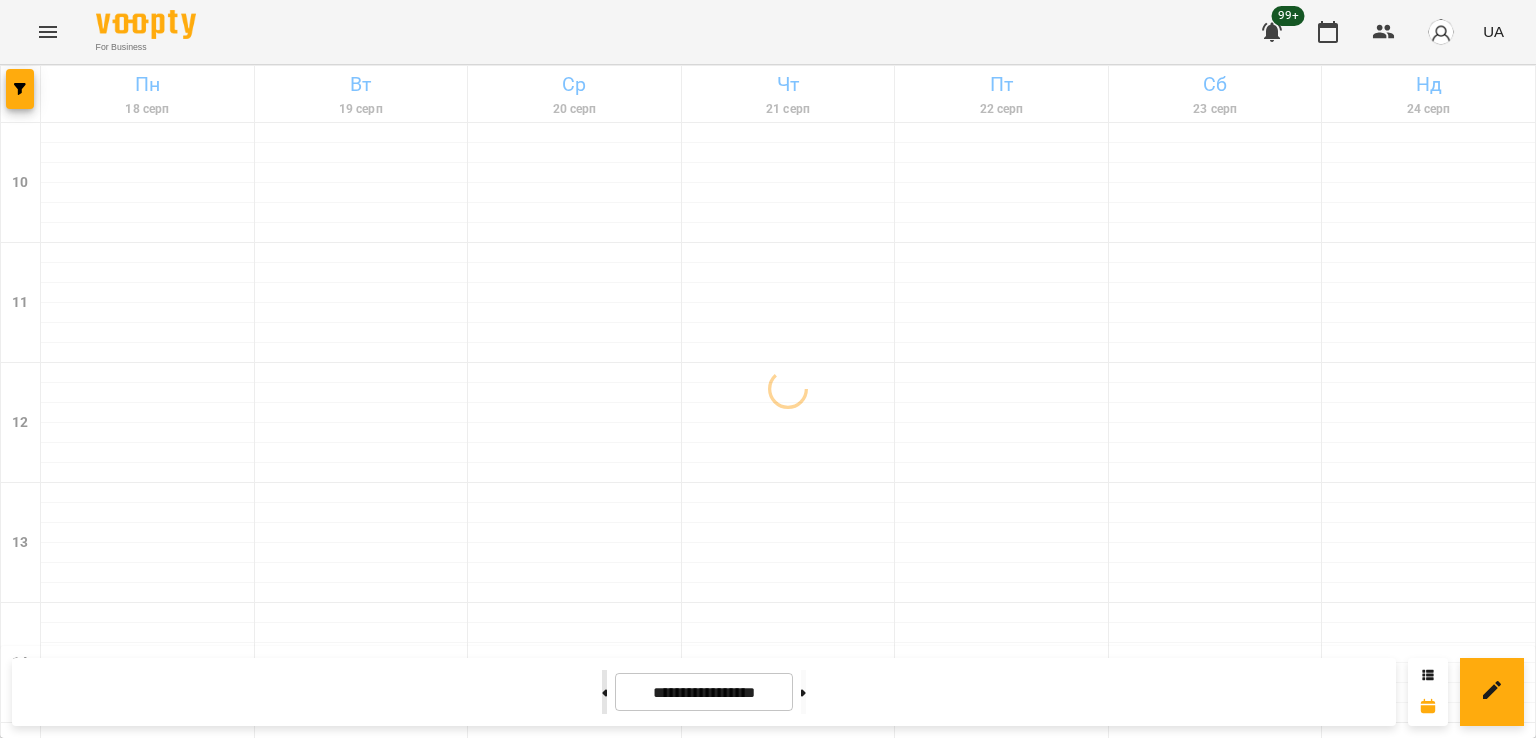 click at bounding box center [604, 692] 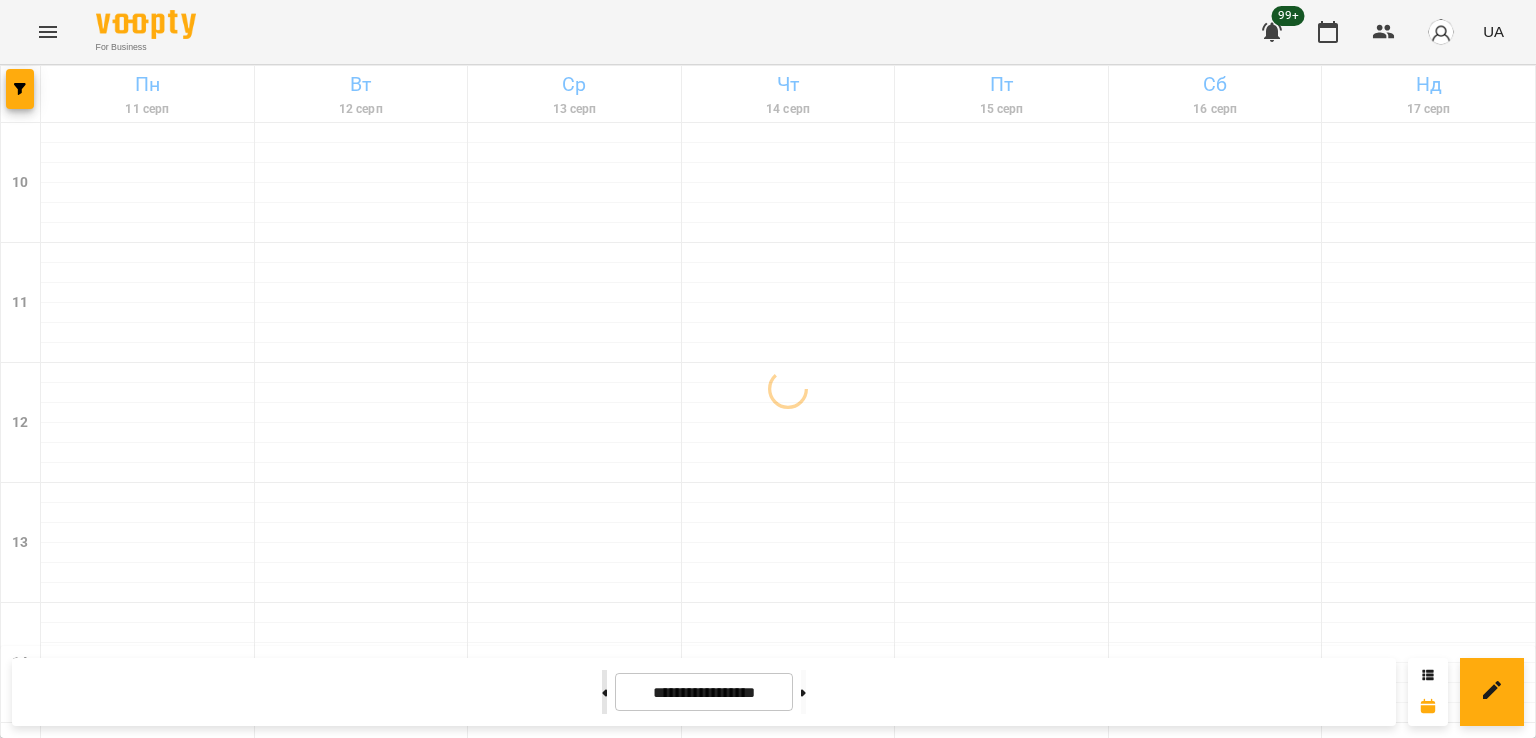click at bounding box center (604, 692) 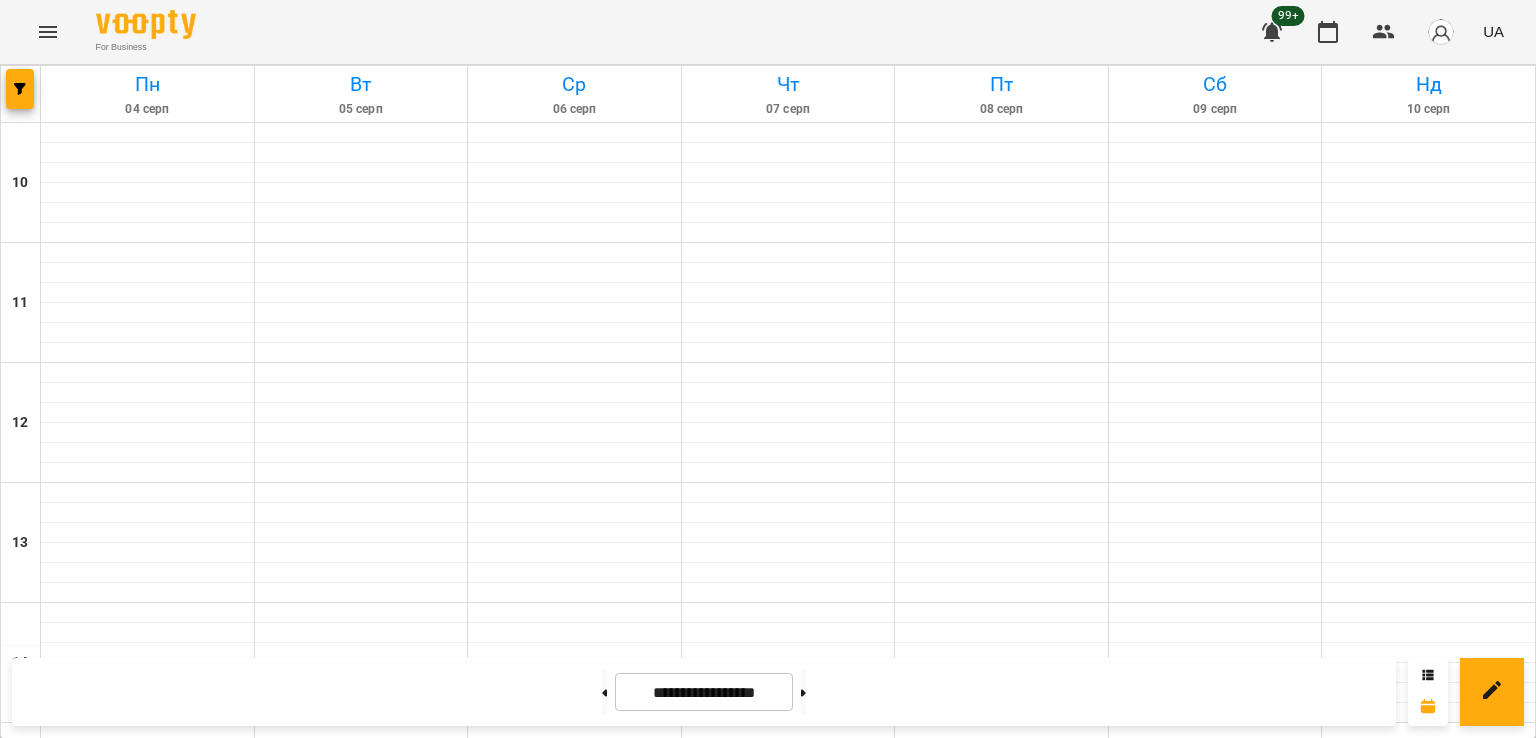 scroll, scrollTop: 900, scrollLeft: 0, axis: vertical 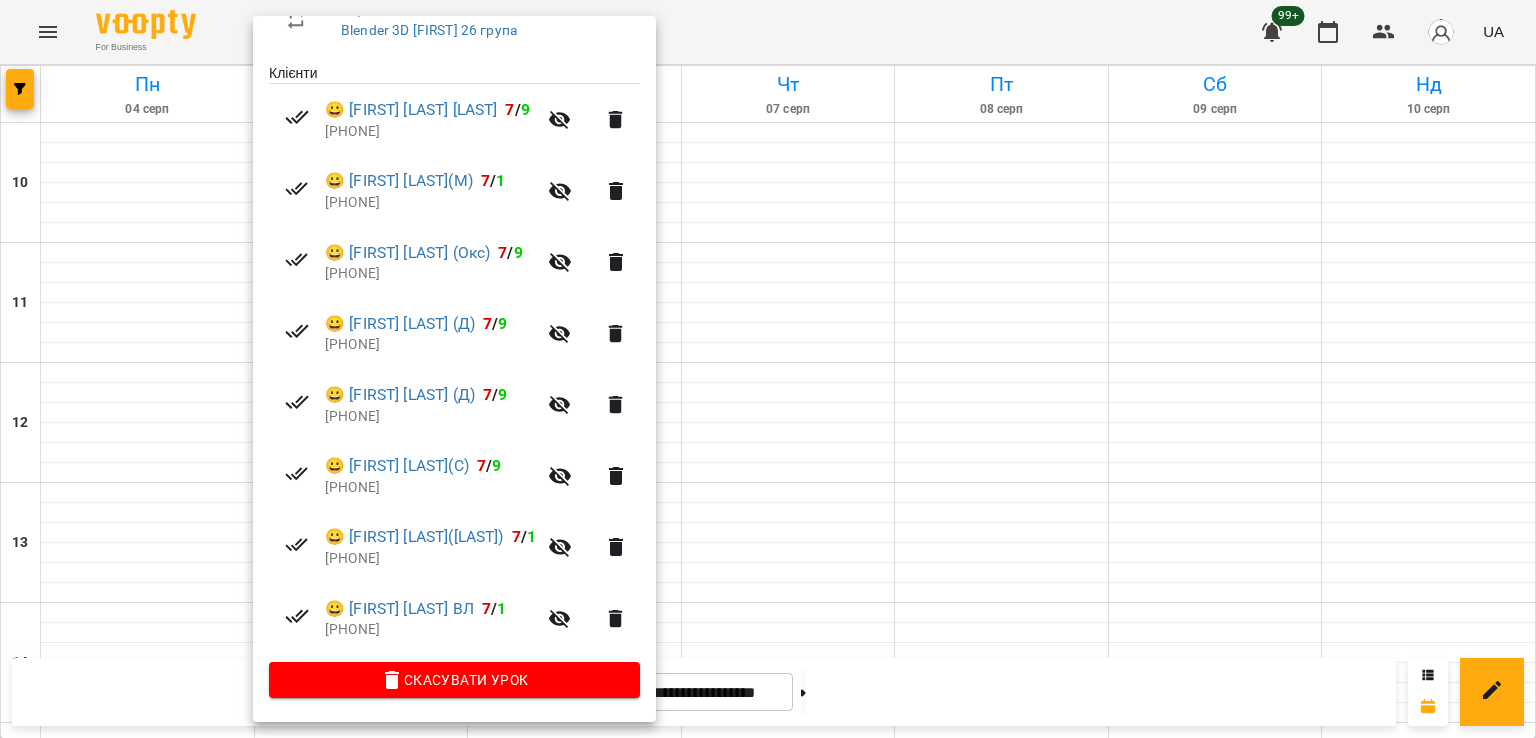 drag, startPoint x: 103, startPoint y: 309, endPoint x: 163, endPoint y: 9, distance: 305.94116 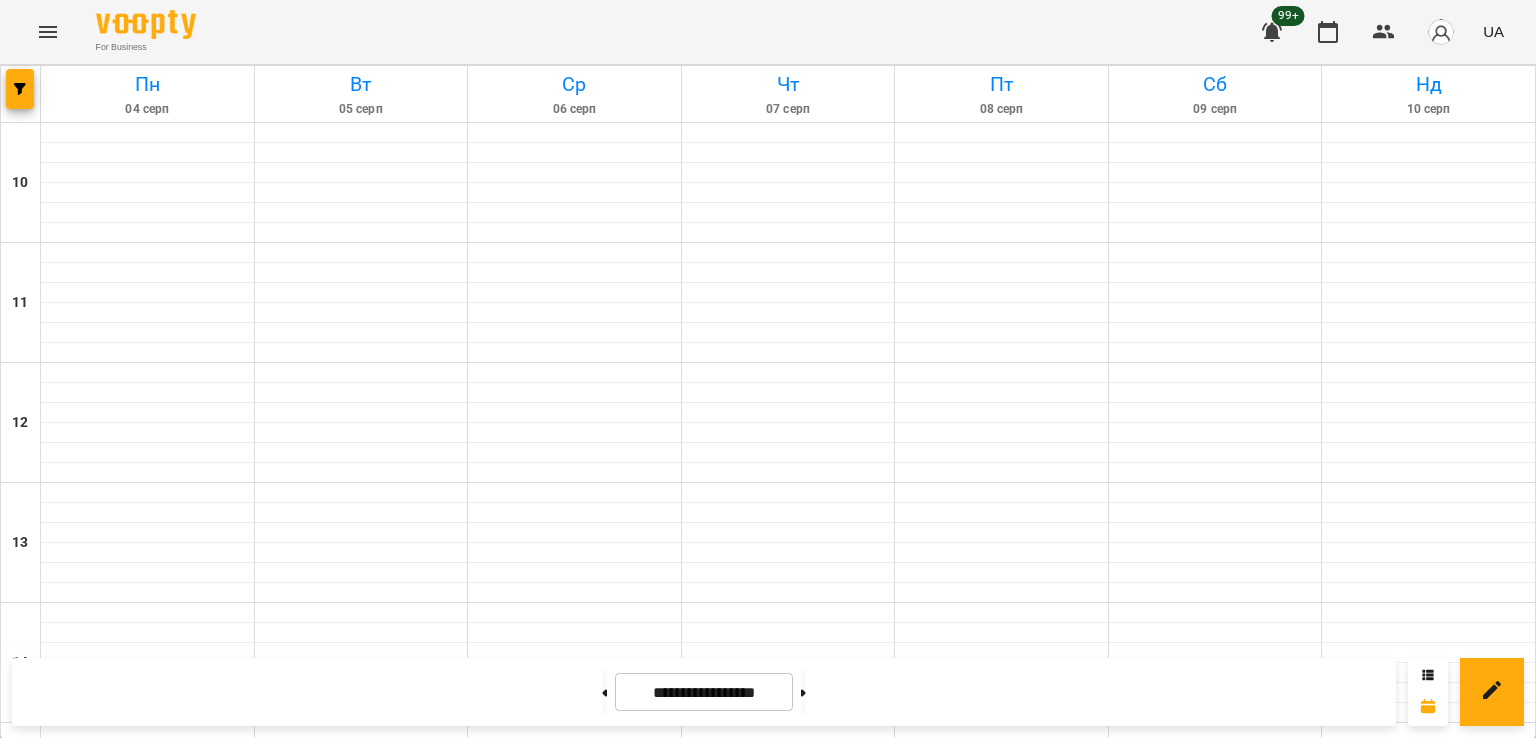 click on "Blender  3D [FIRST] ([LAST])" at bounding box center [362, 1181] 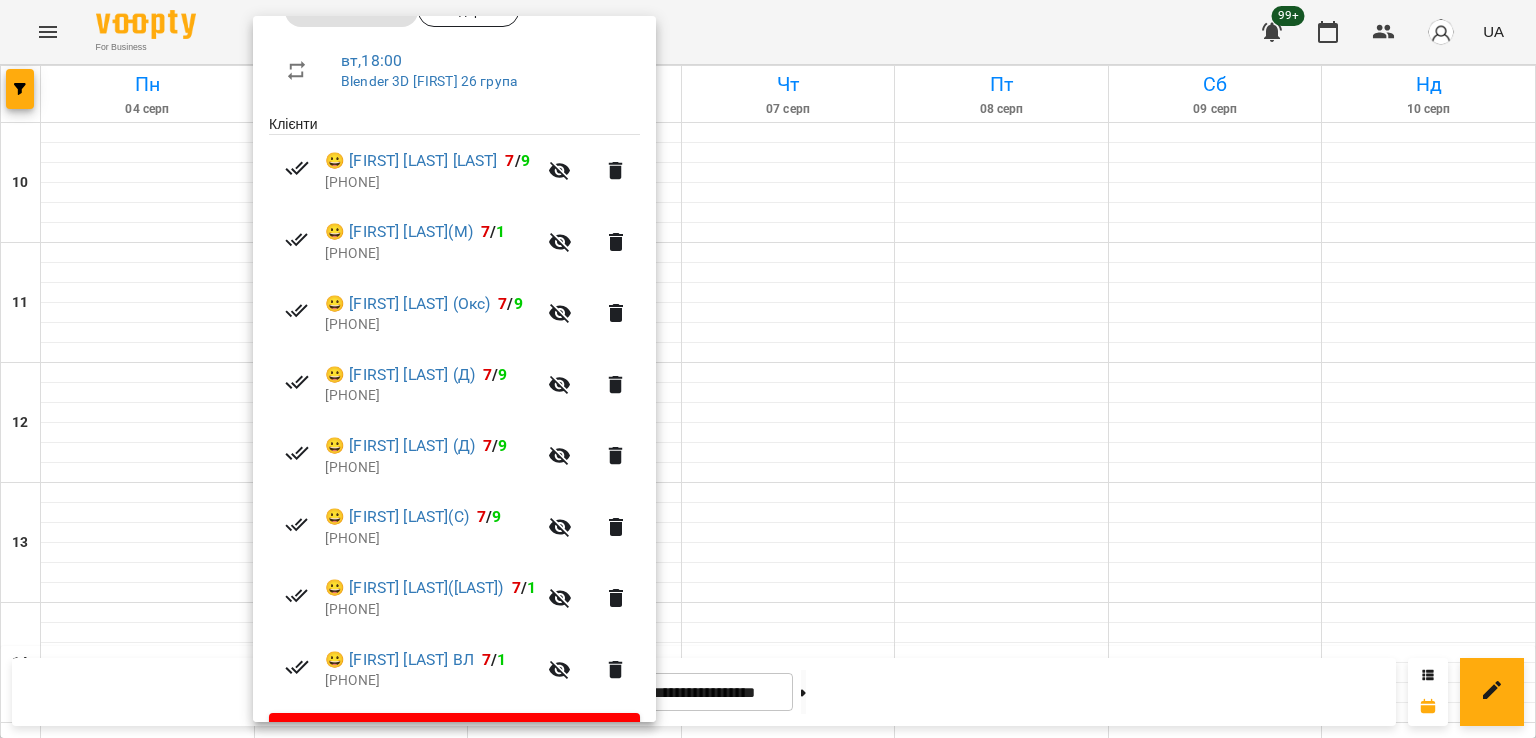 scroll, scrollTop: 384, scrollLeft: 0, axis: vertical 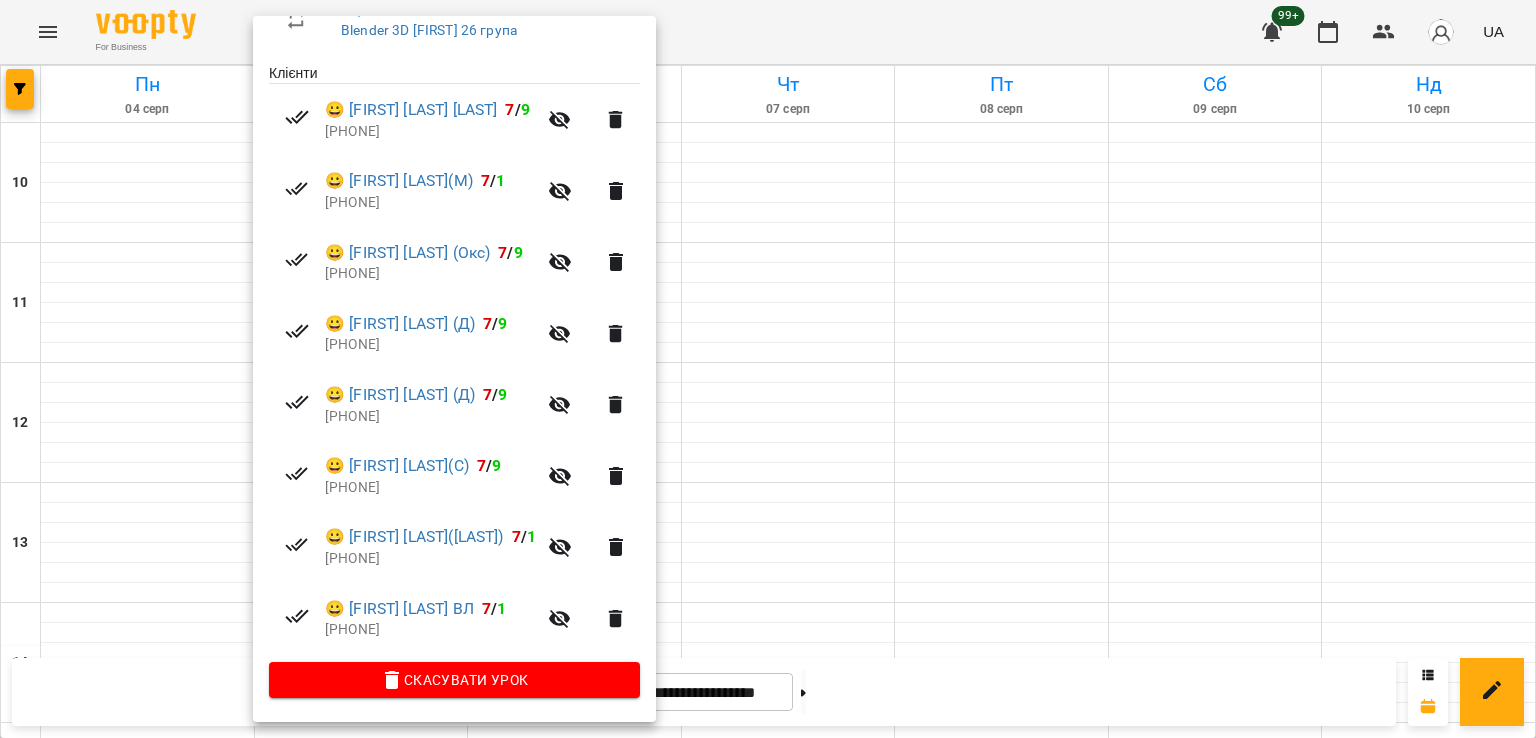 click on "[PHONE]" at bounding box center (430, 488) 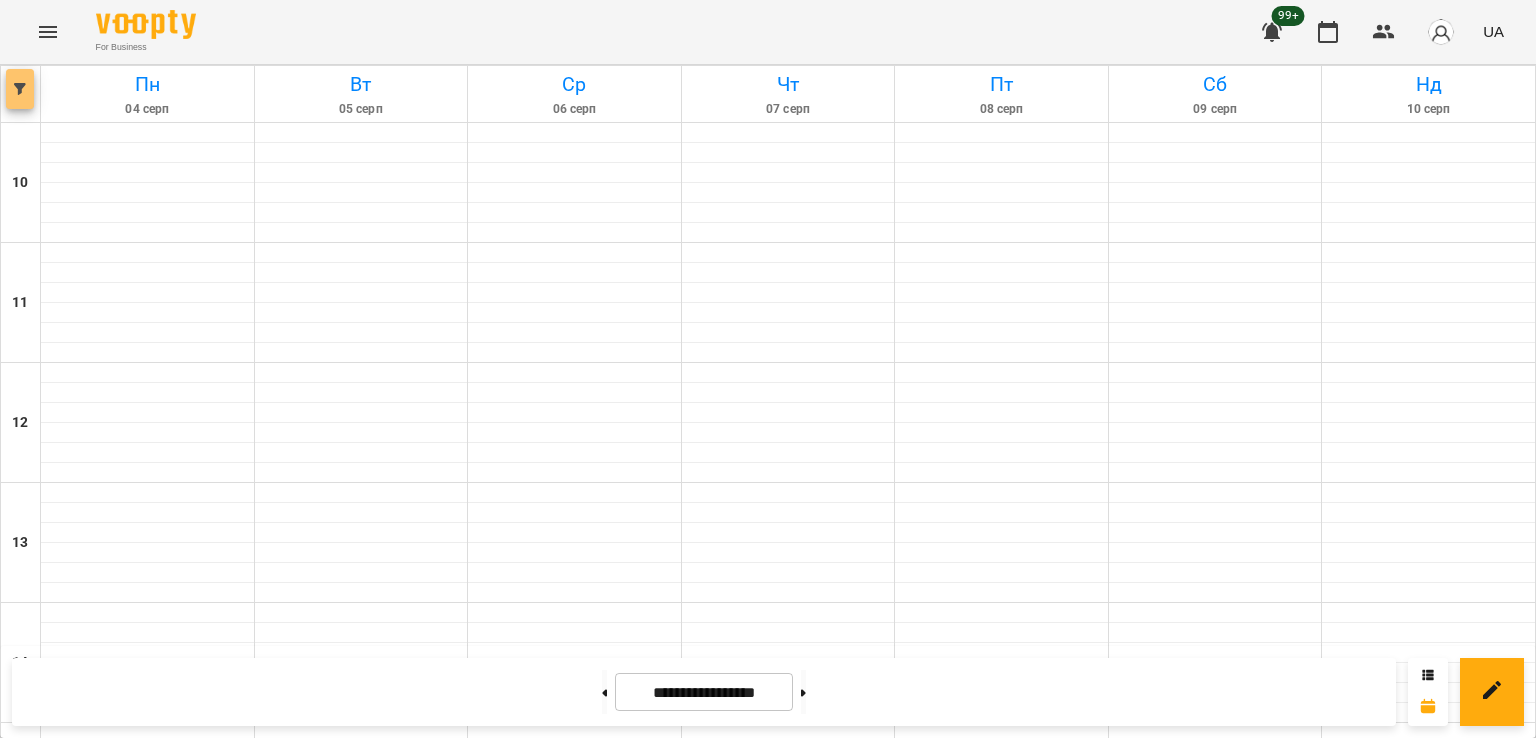 click at bounding box center (20, 89) 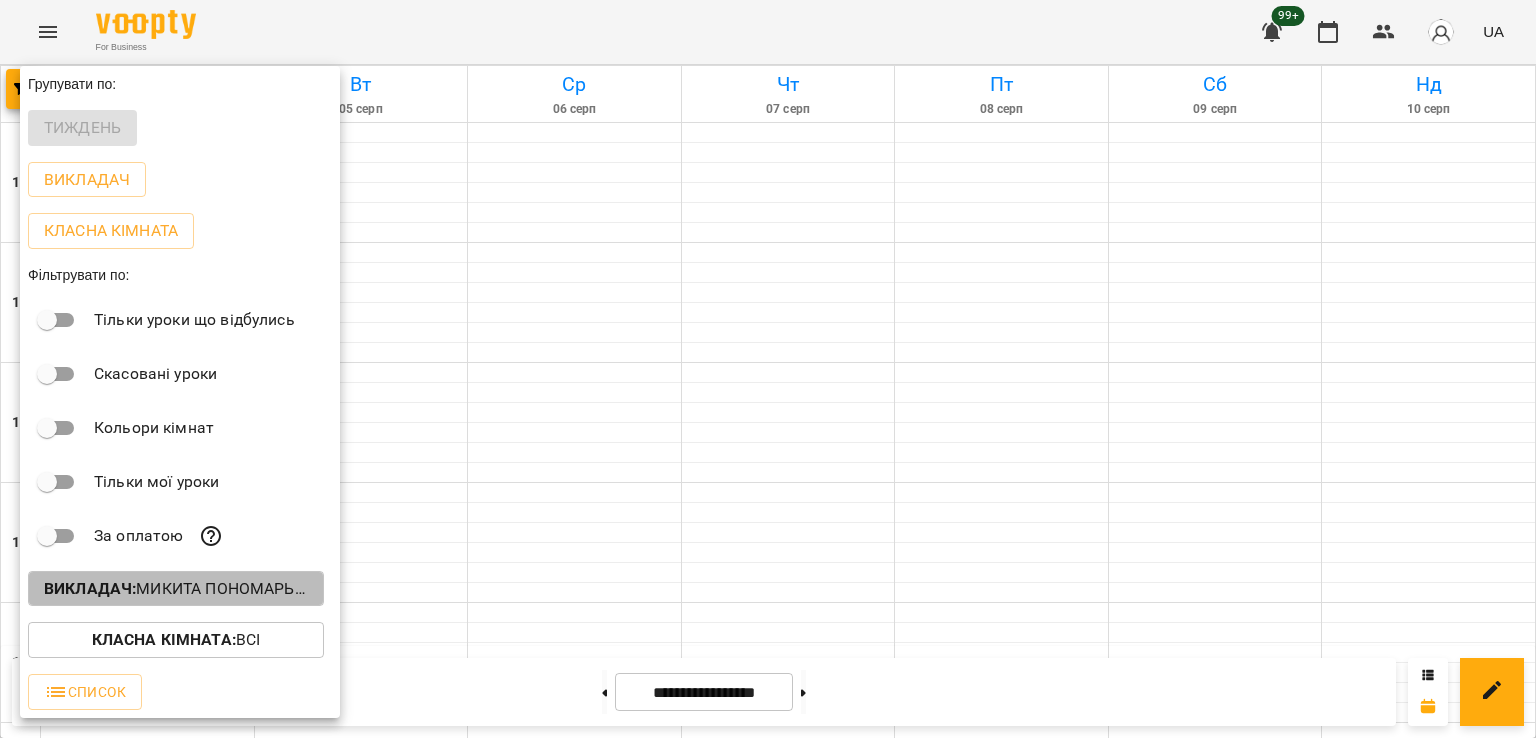click on "Викладач : [FIRST] [LAST]" at bounding box center (176, 589) 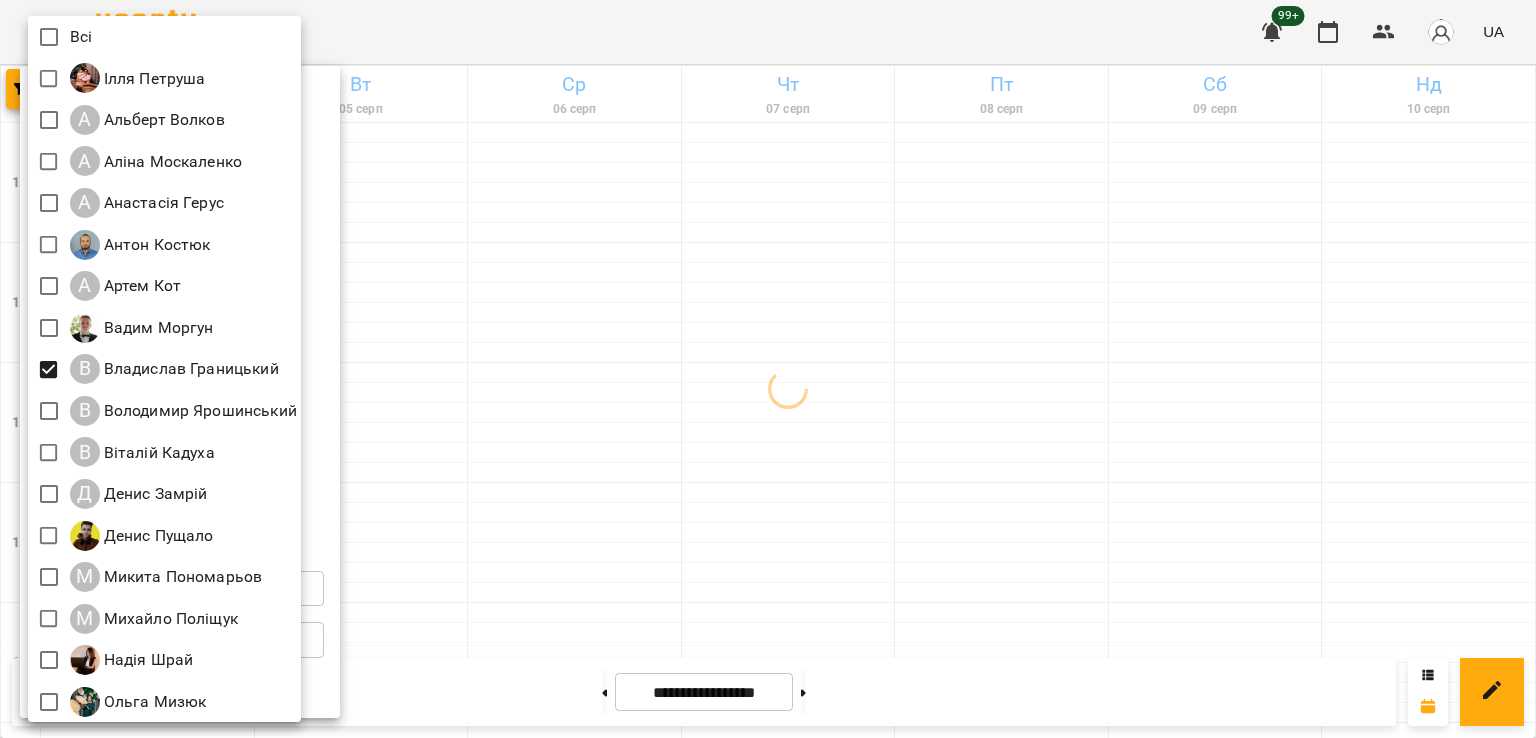 drag, startPoint x: 540, startPoint y: 353, endPoint x: 556, endPoint y: 358, distance: 16.763054 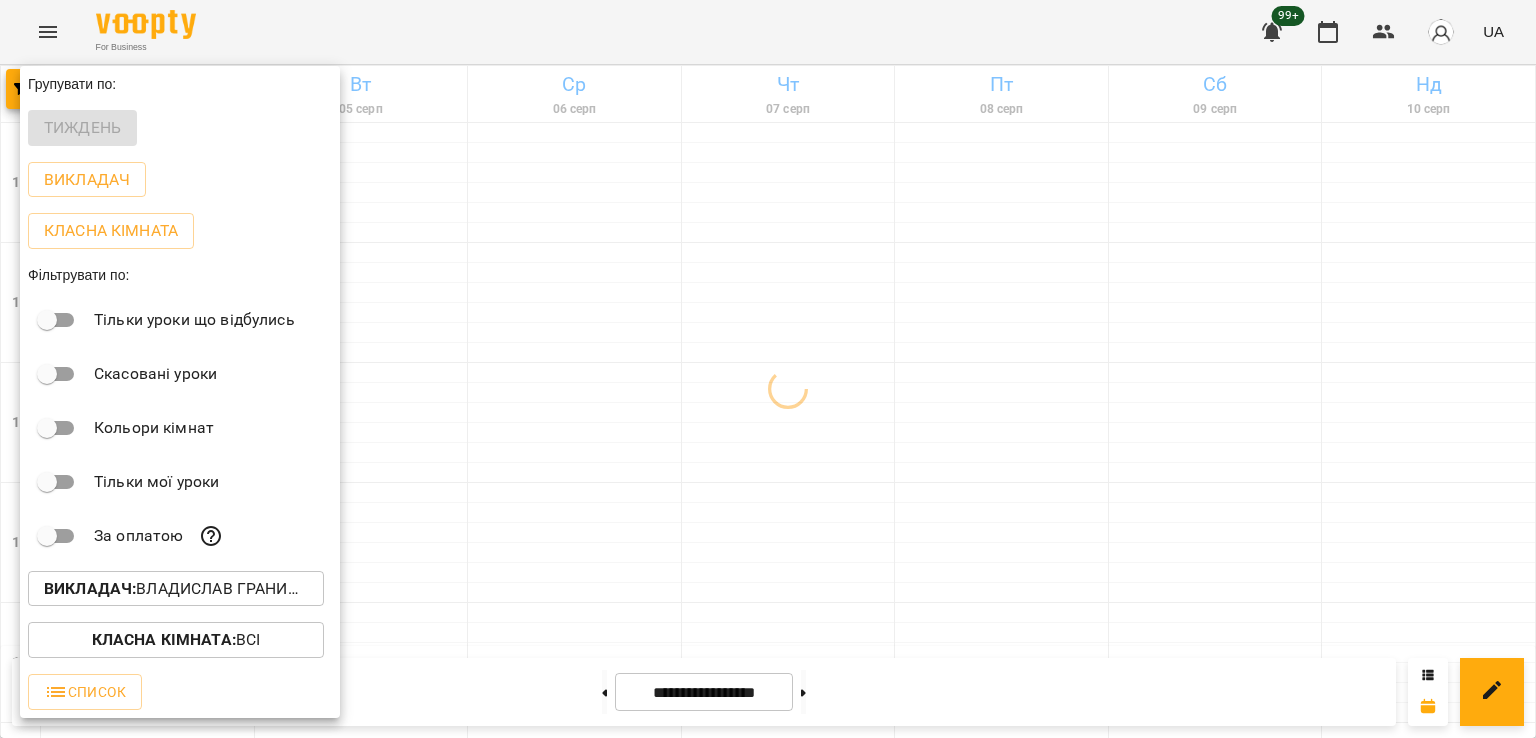 click at bounding box center (768, 369) 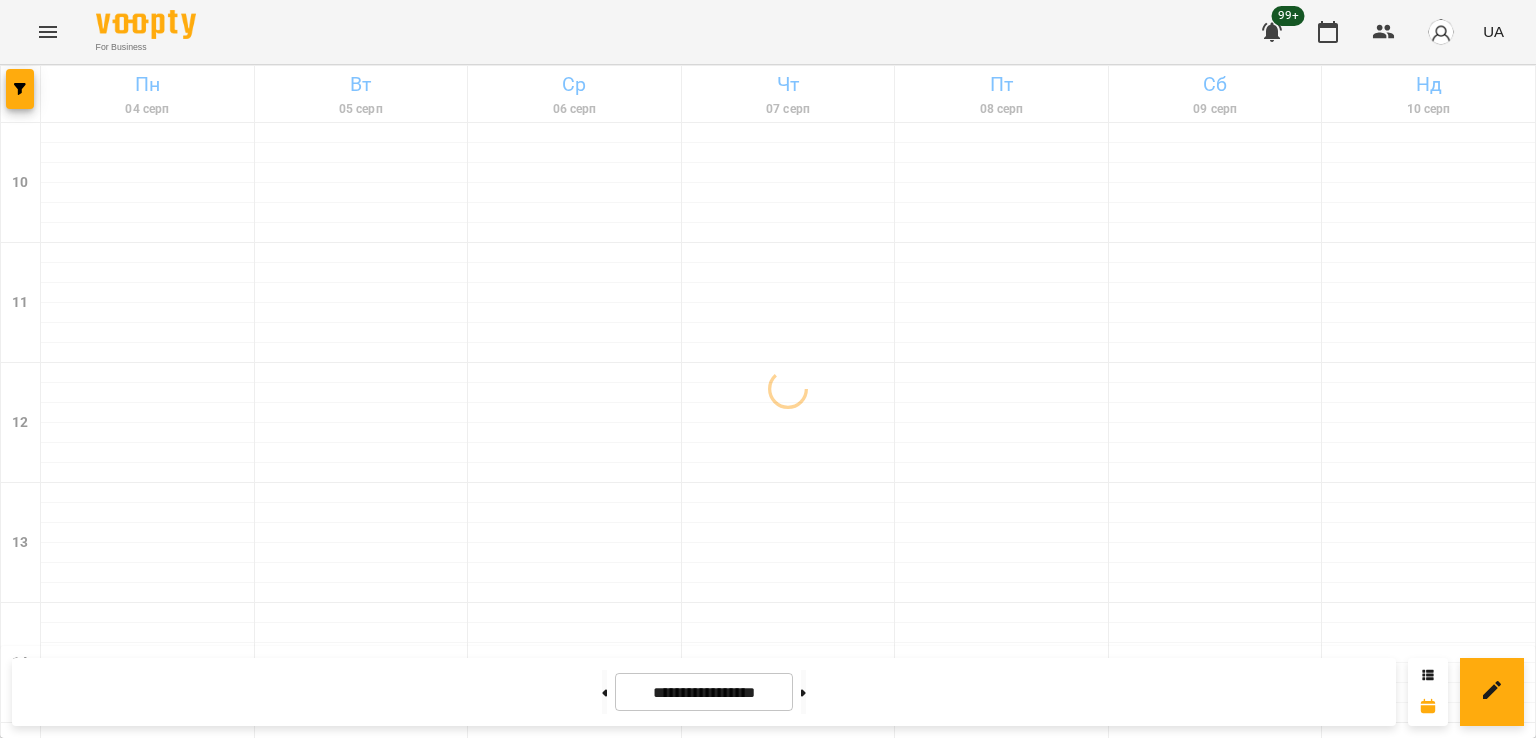 scroll, scrollTop: 635, scrollLeft: 0, axis: vertical 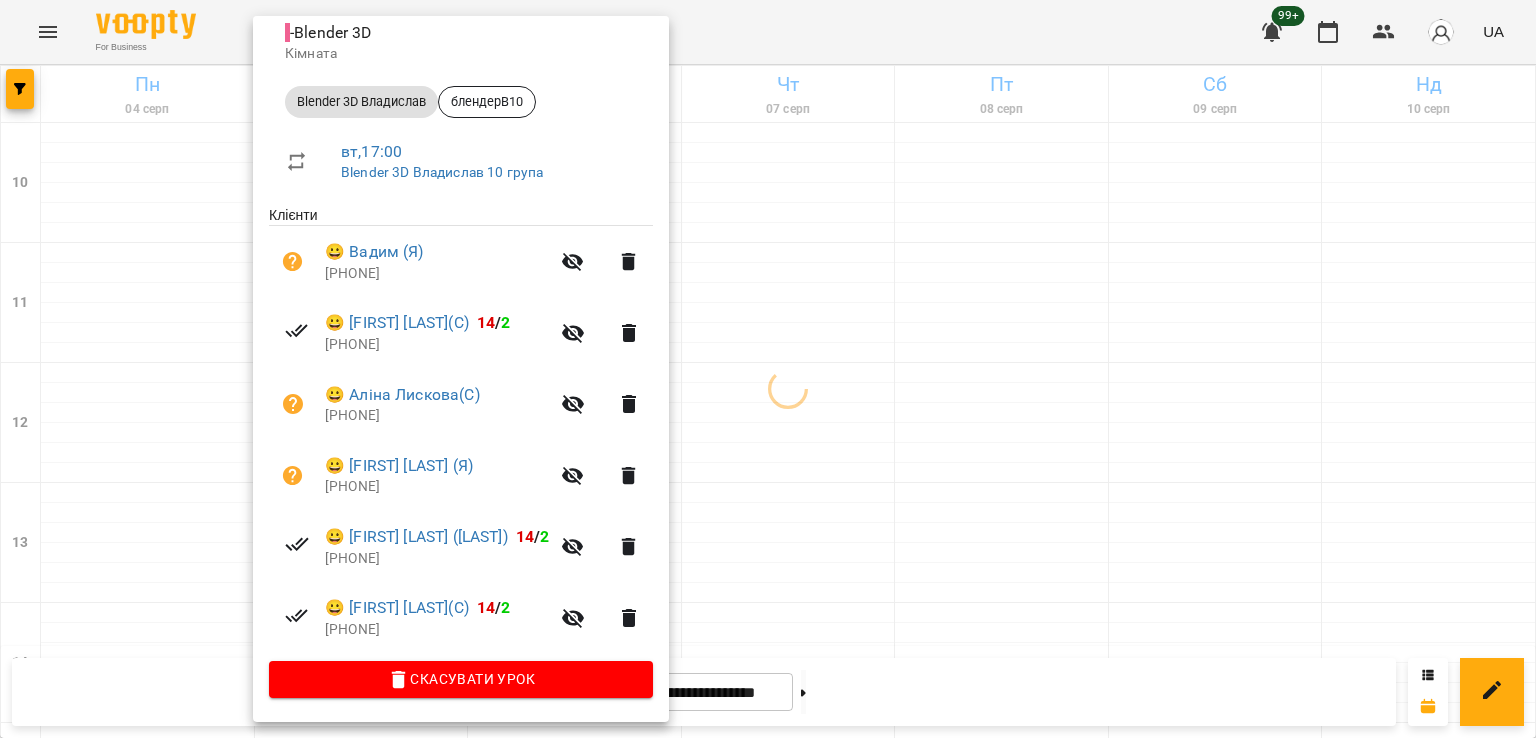 click at bounding box center [768, 369] 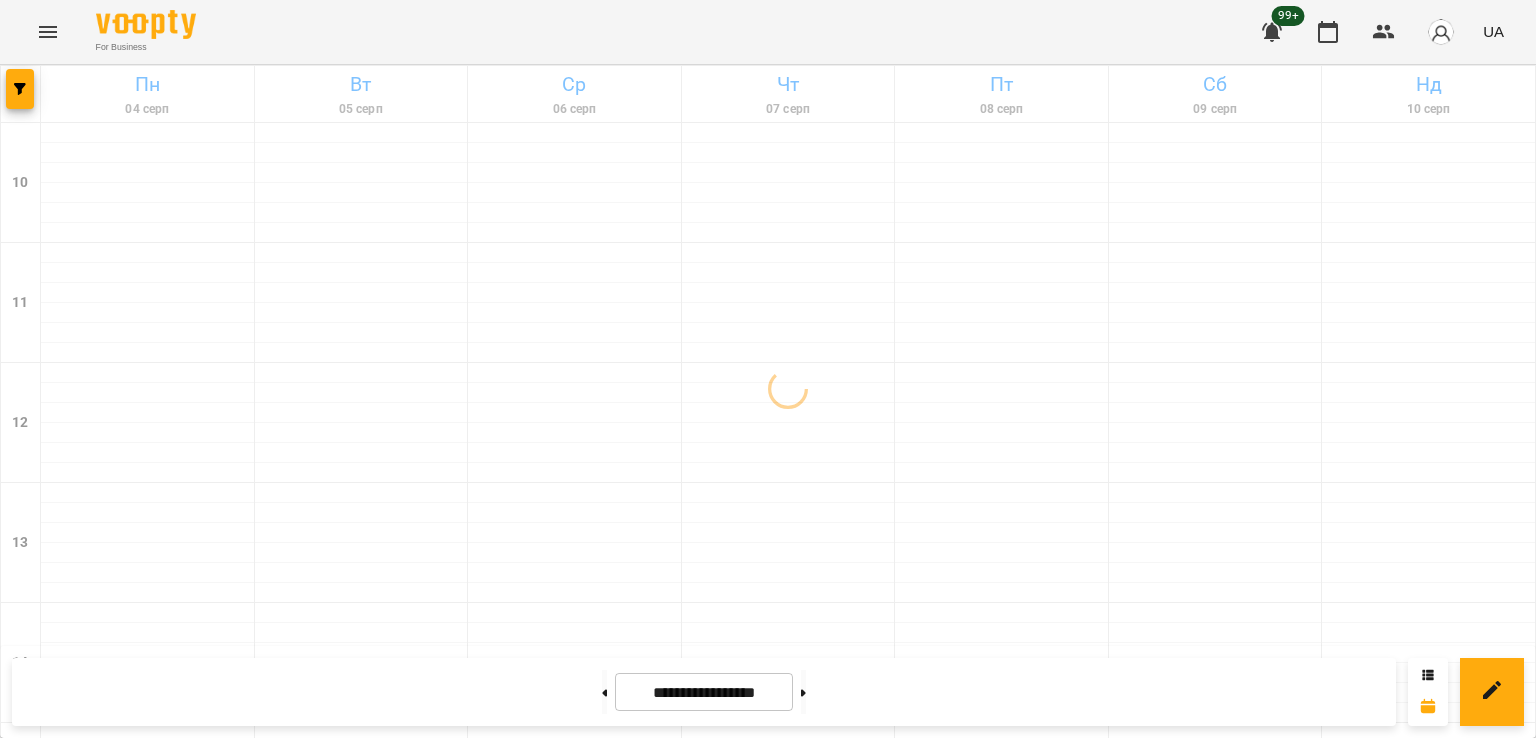 click on "14" at bounding box center (357, 983) 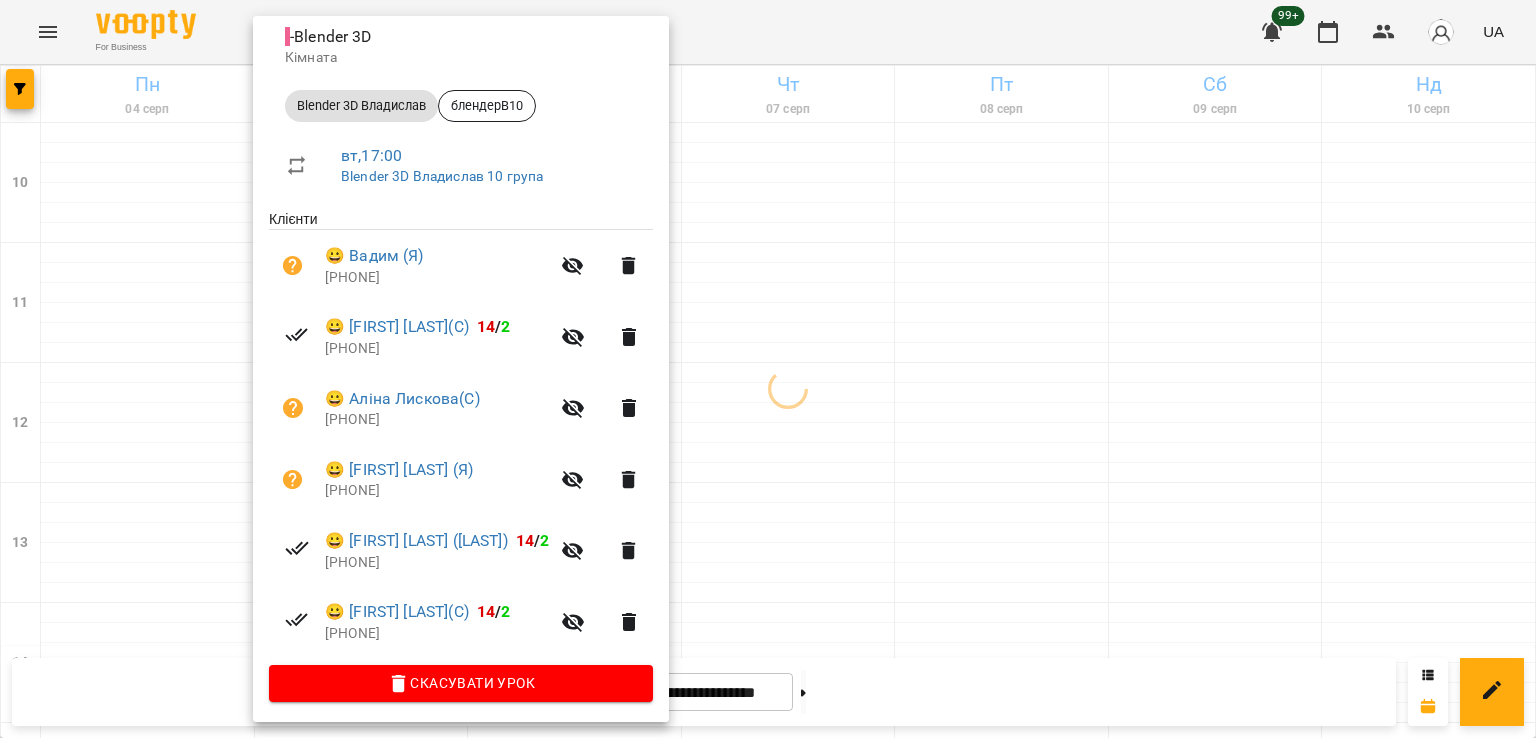 scroll, scrollTop: 242, scrollLeft: 0, axis: vertical 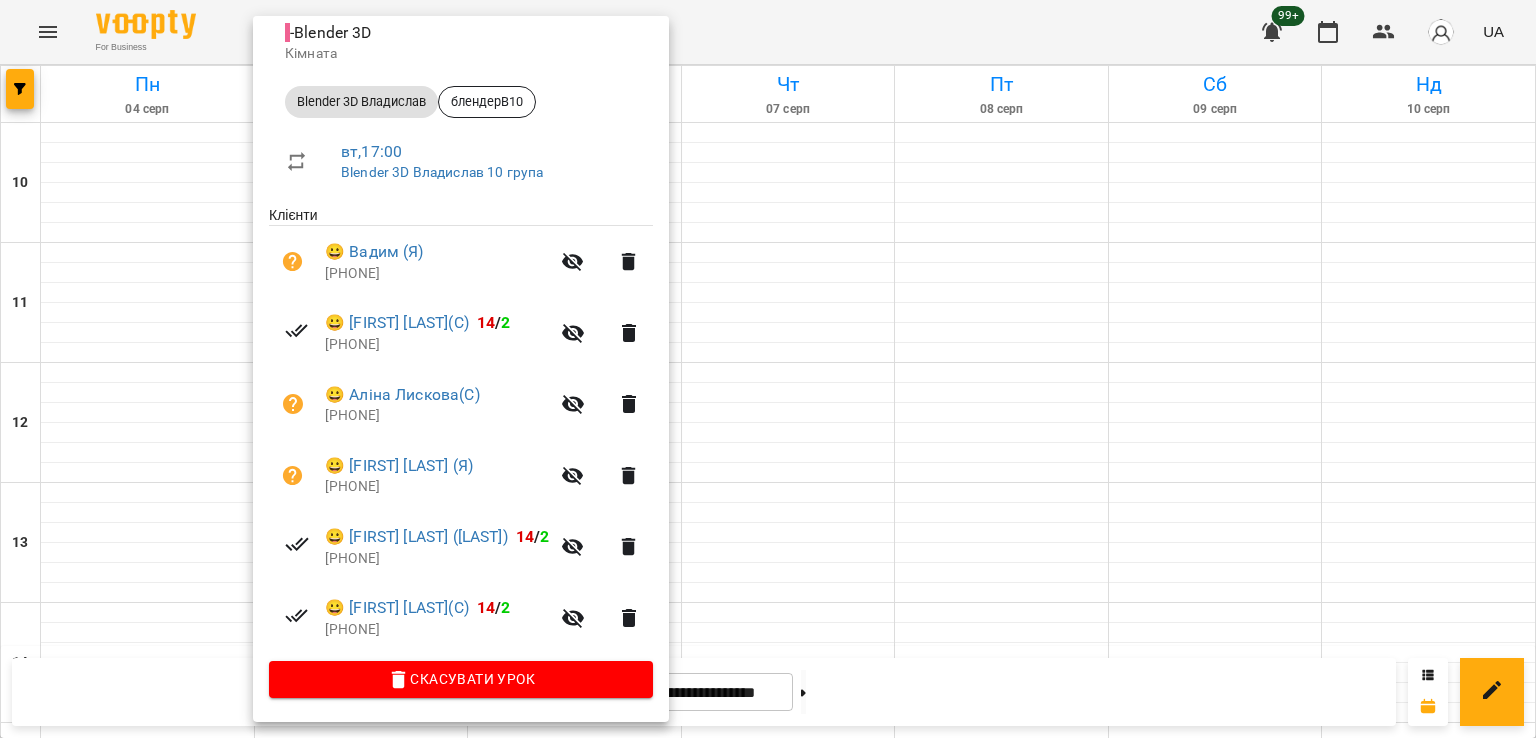 click at bounding box center [768, 369] 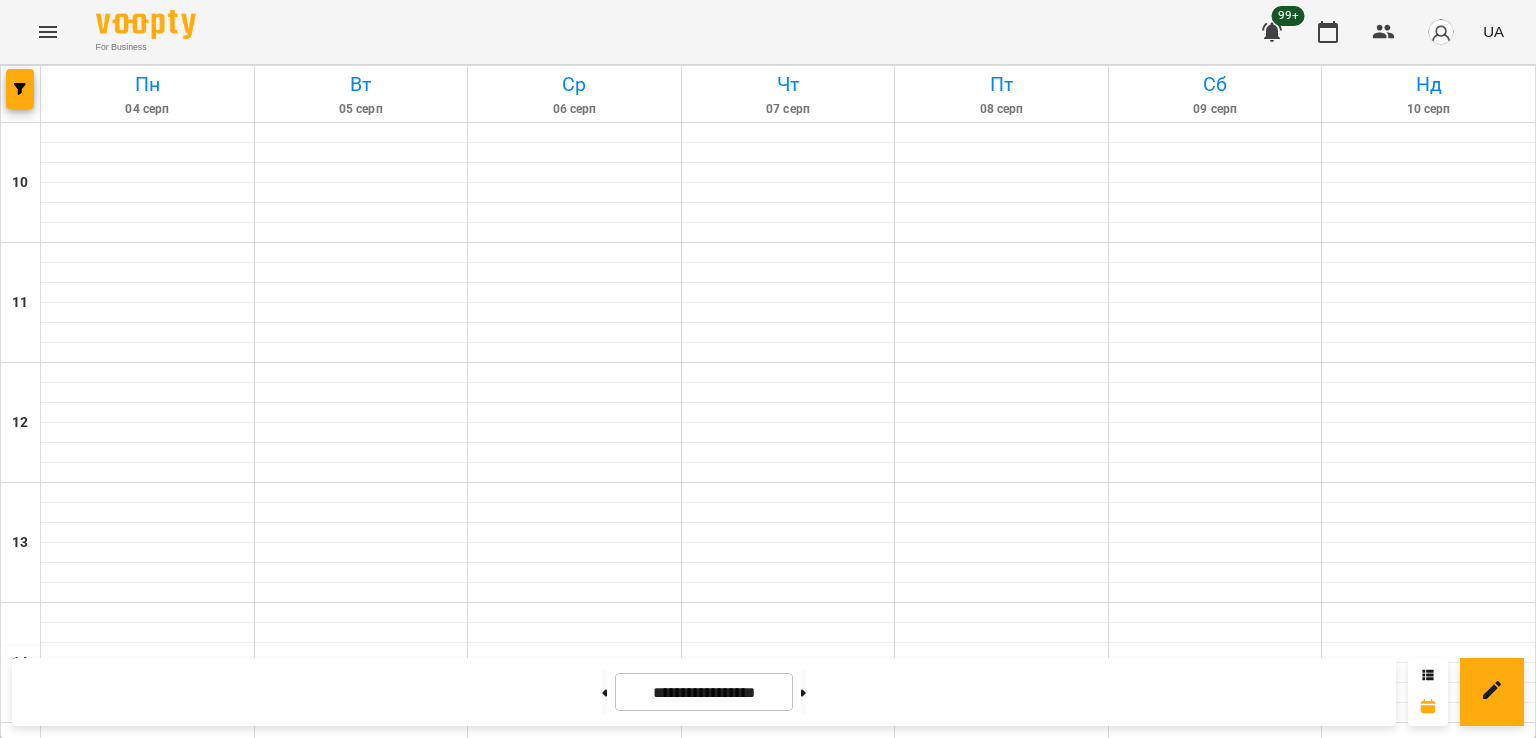 click on "[TIME] 14 [FIRST] [LAST]" at bounding box center (362, 991) 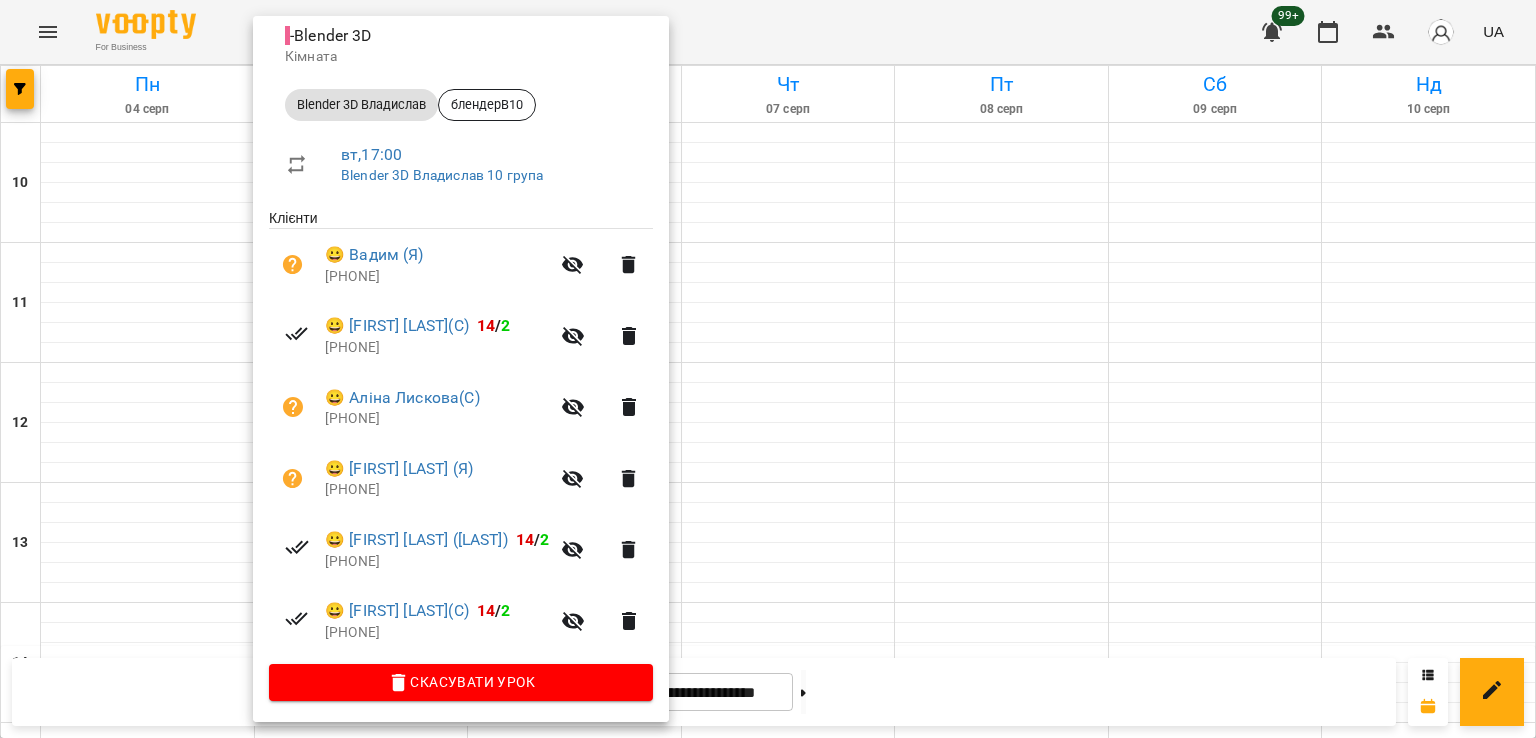 scroll, scrollTop: 242, scrollLeft: 0, axis: vertical 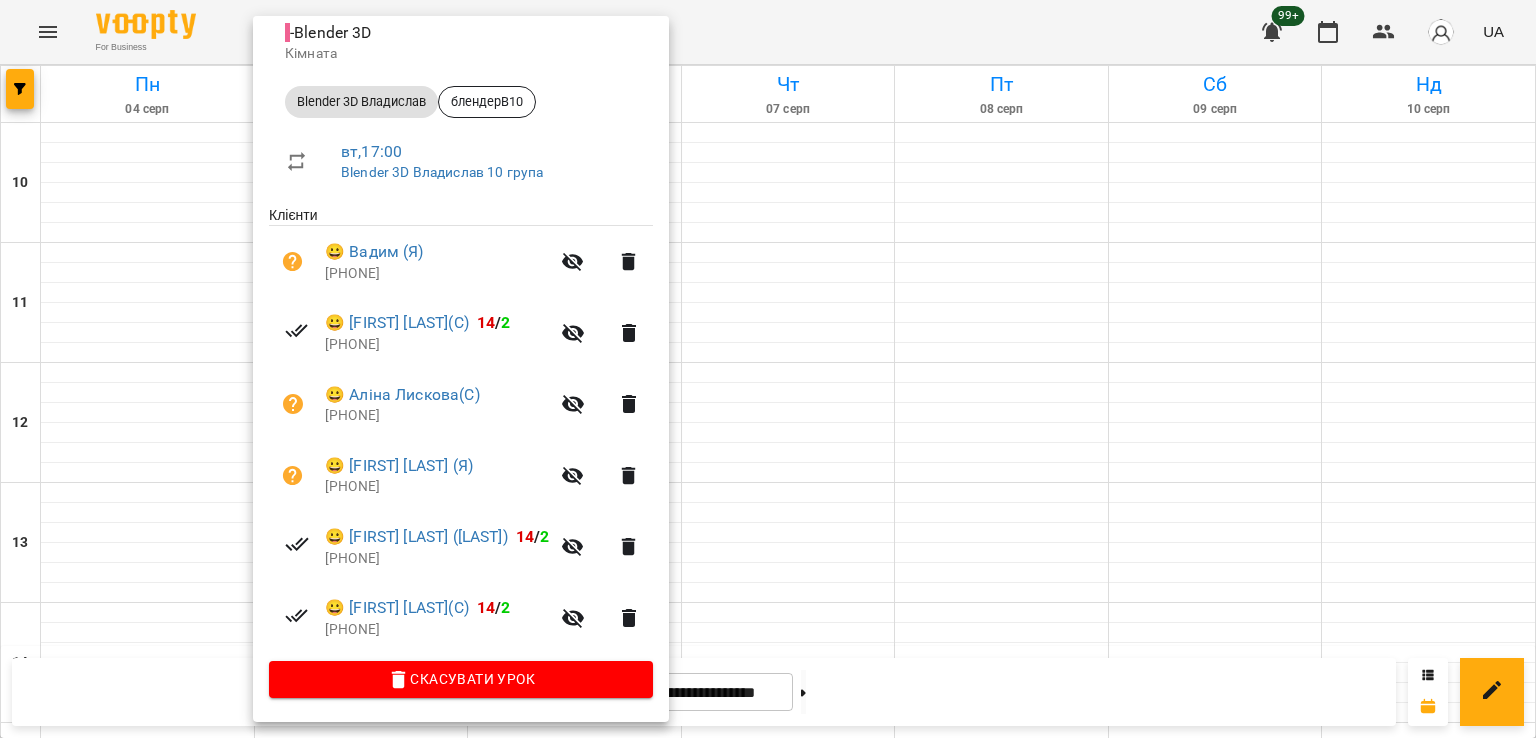 drag, startPoint x: 1062, startPoint y: 498, endPoint x: 1039, endPoint y: 485, distance: 26.41969 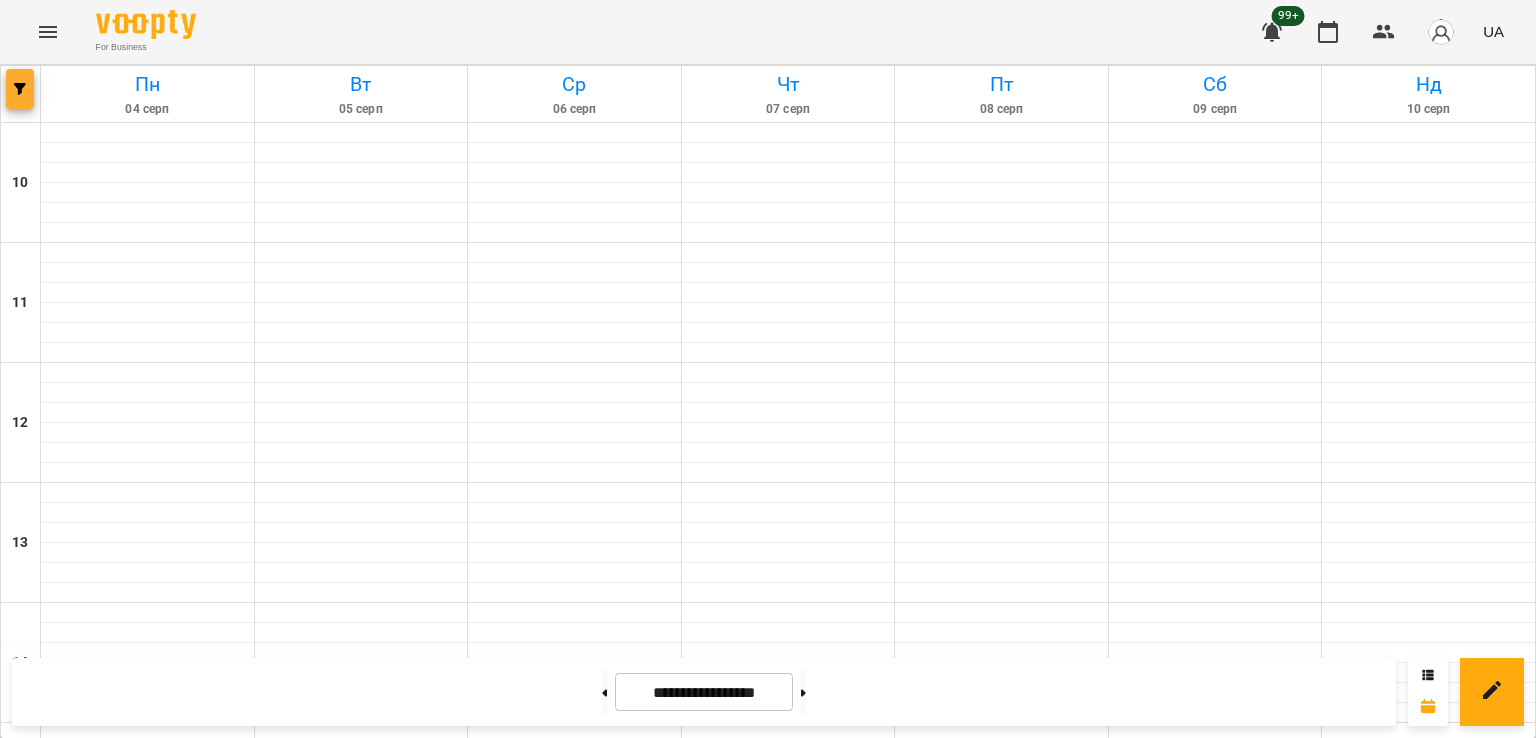 click at bounding box center (20, 89) 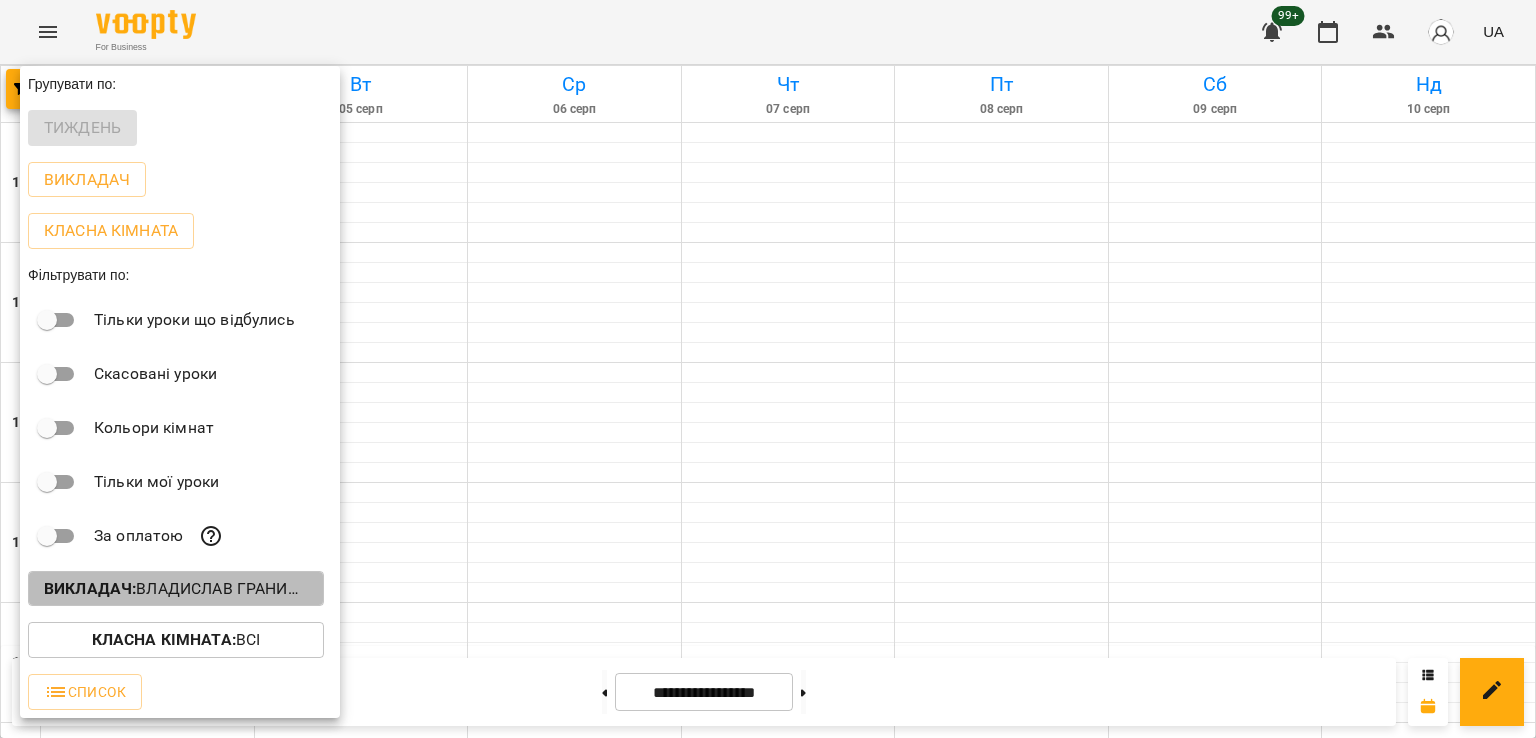 click on "Викладач :  Владислав Границький" at bounding box center [176, 589] 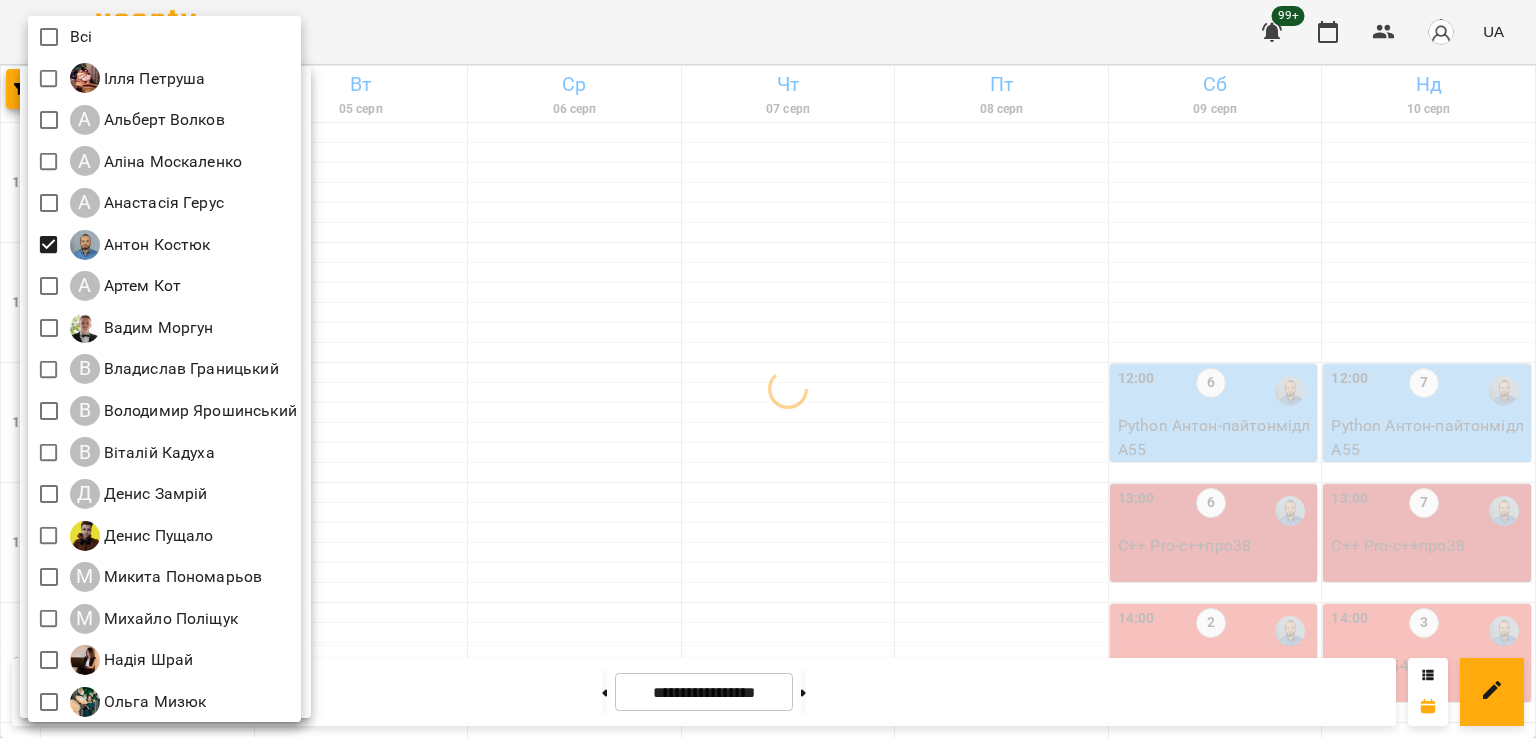 drag, startPoint x: 699, startPoint y: 404, endPoint x: 812, endPoint y: 419, distance: 113.99123 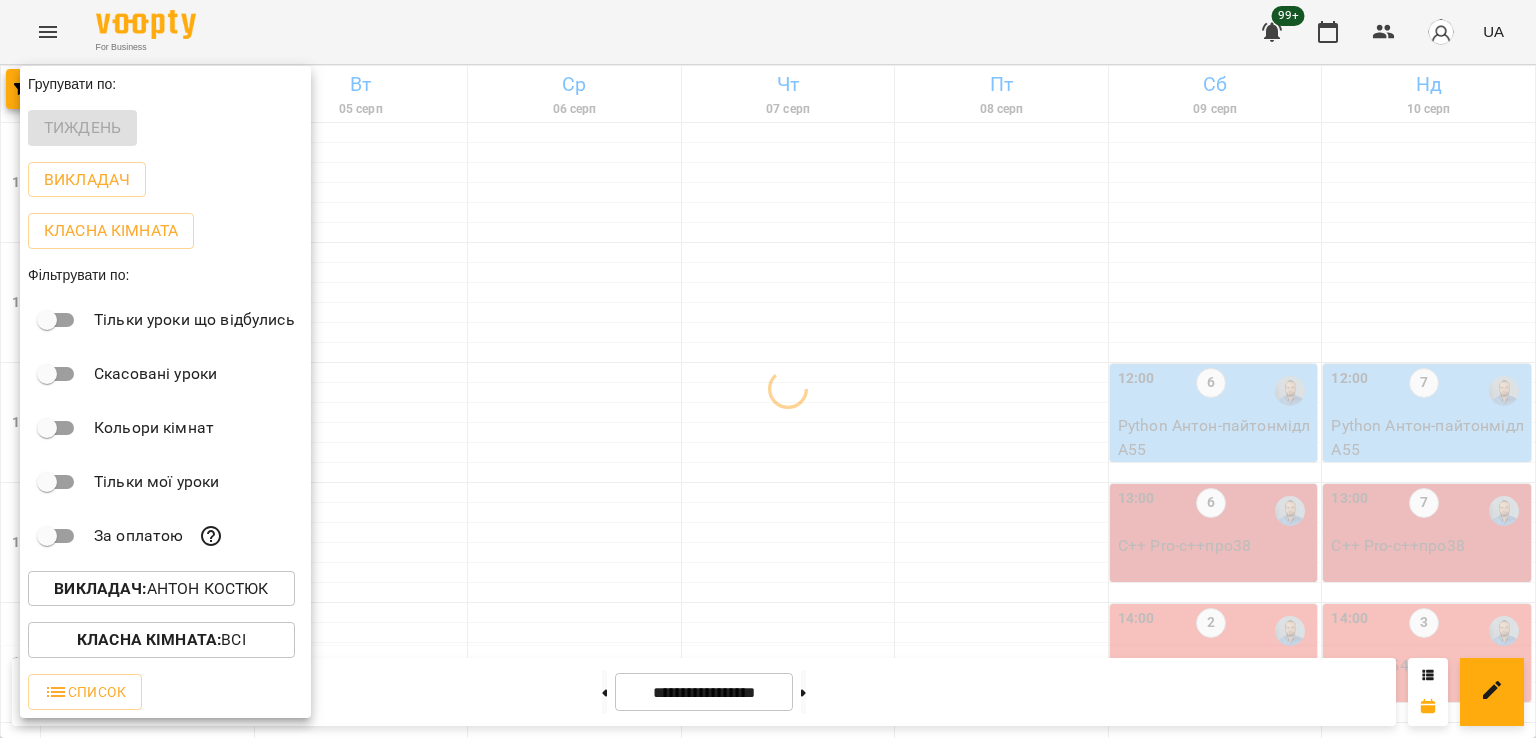 click at bounding box center [768, 369] 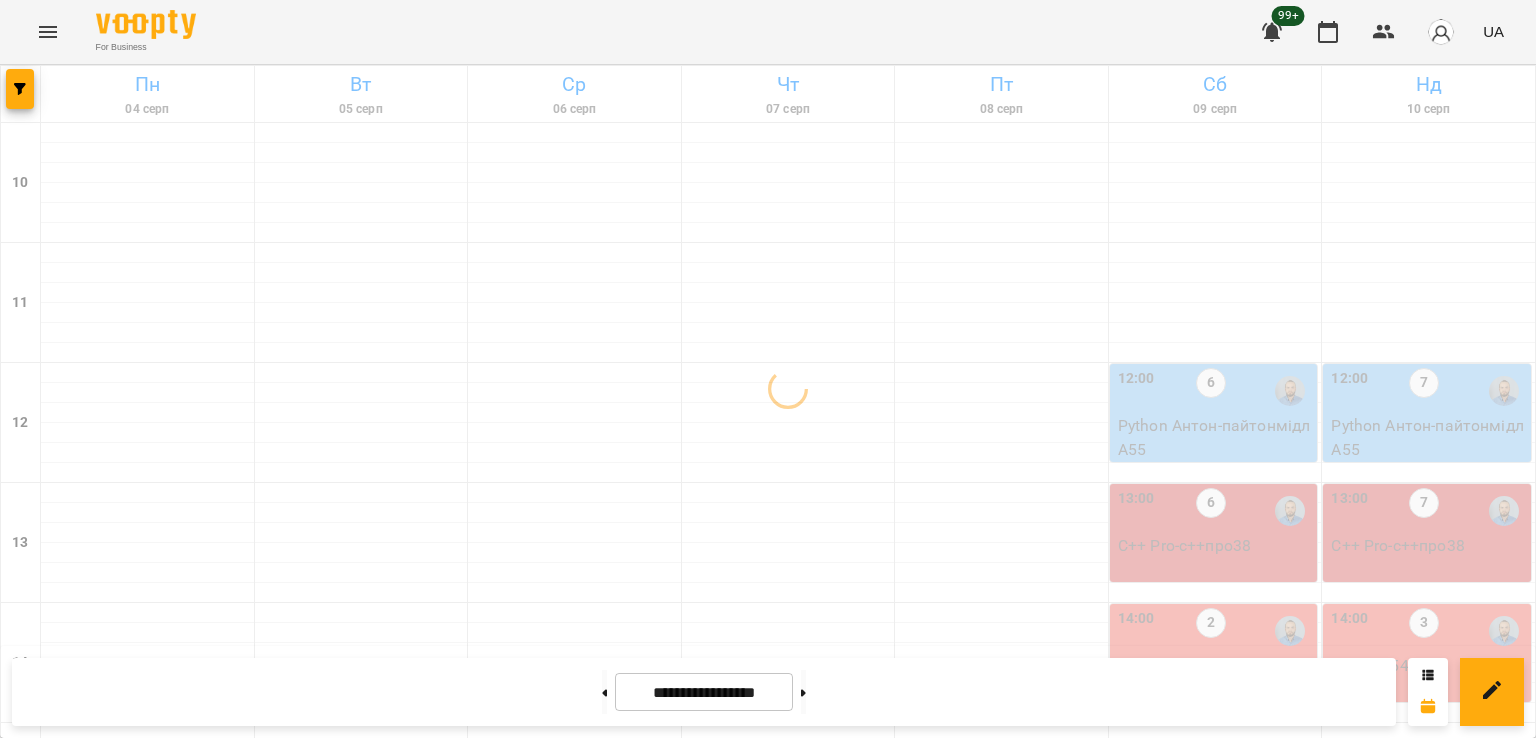 scroll, scrollTop: 635, scrollLeft: 0, axis: vertical 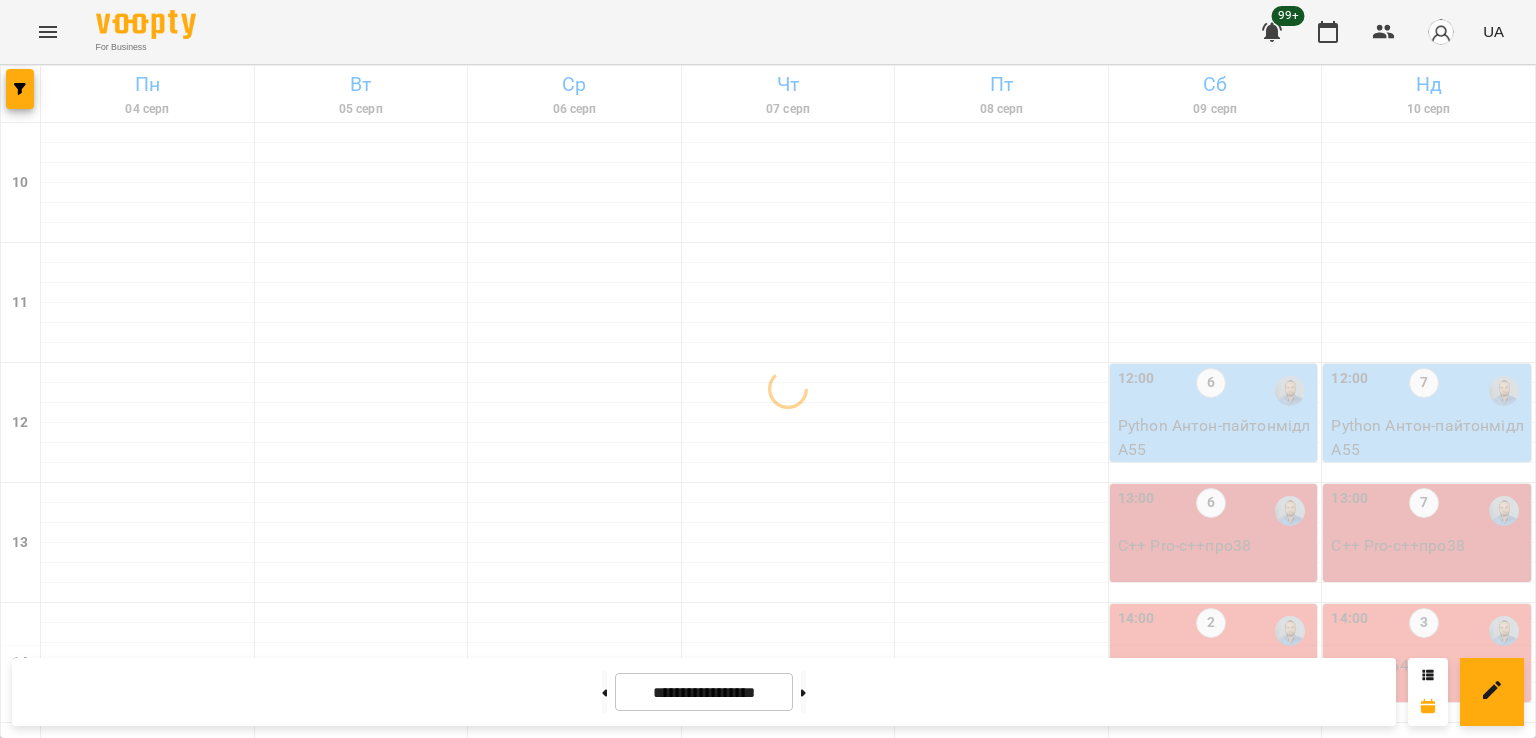 click on "14" at bounding box center [357, 871] 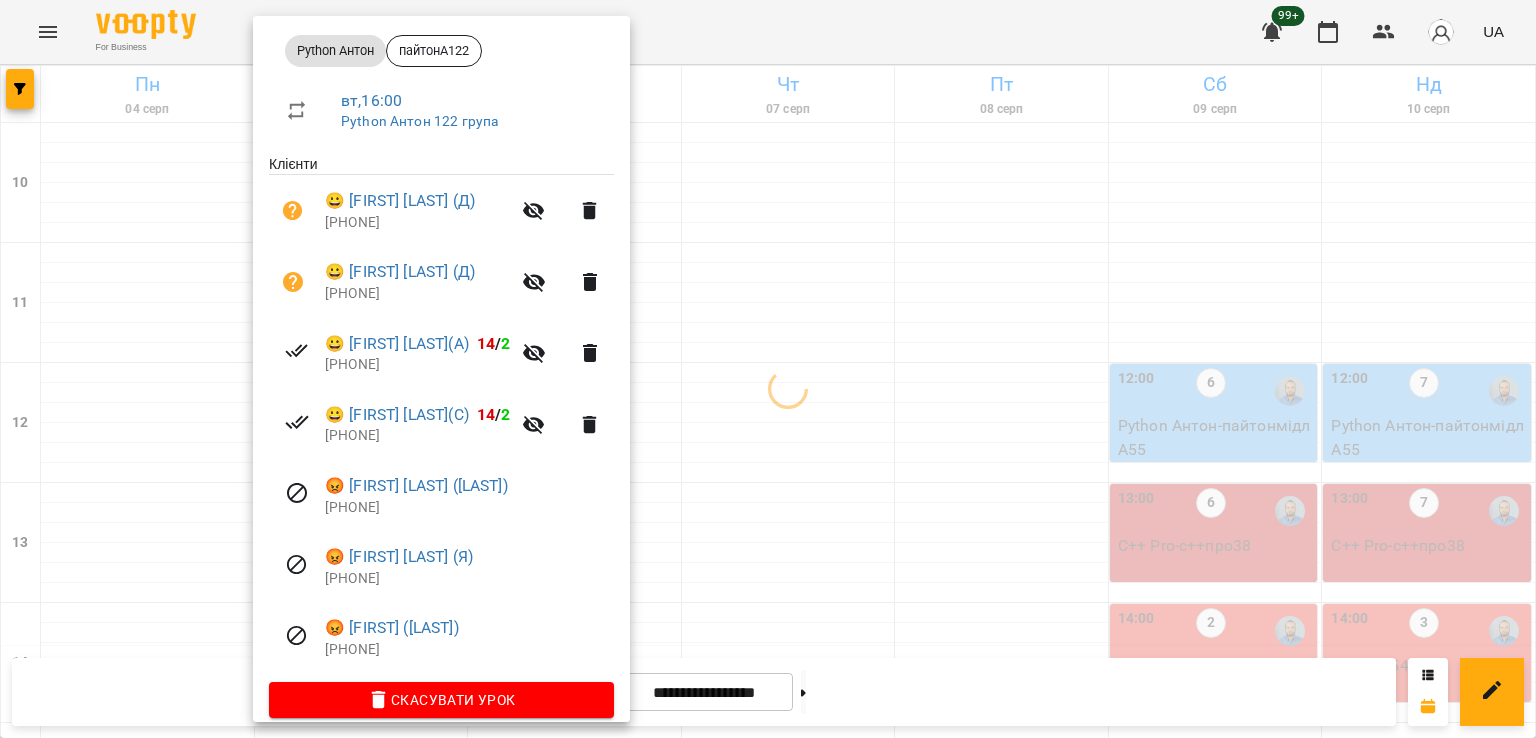 scroll, scrollTop: 313, scrollLeft: 0, axis: vertical 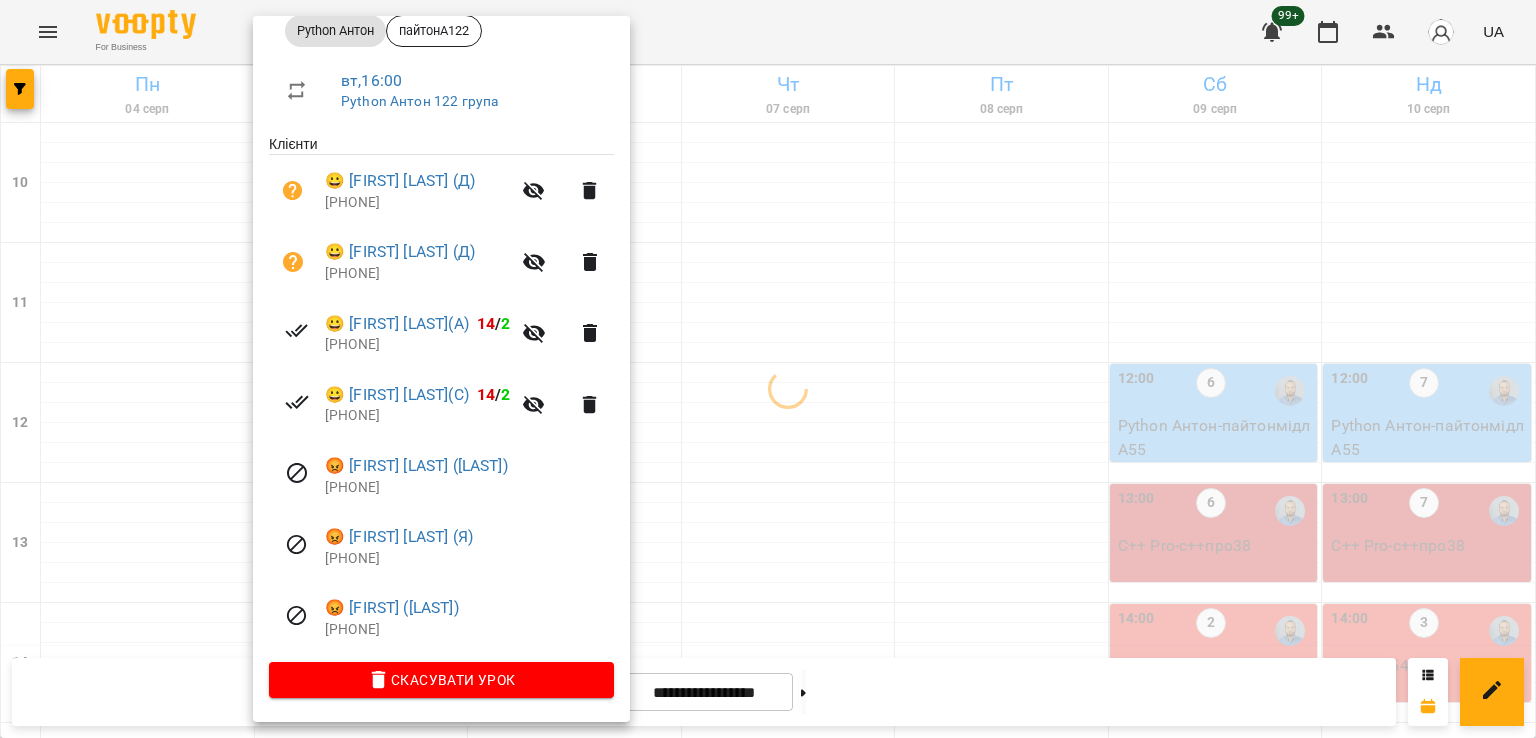 click at bounding box center [768, 369] 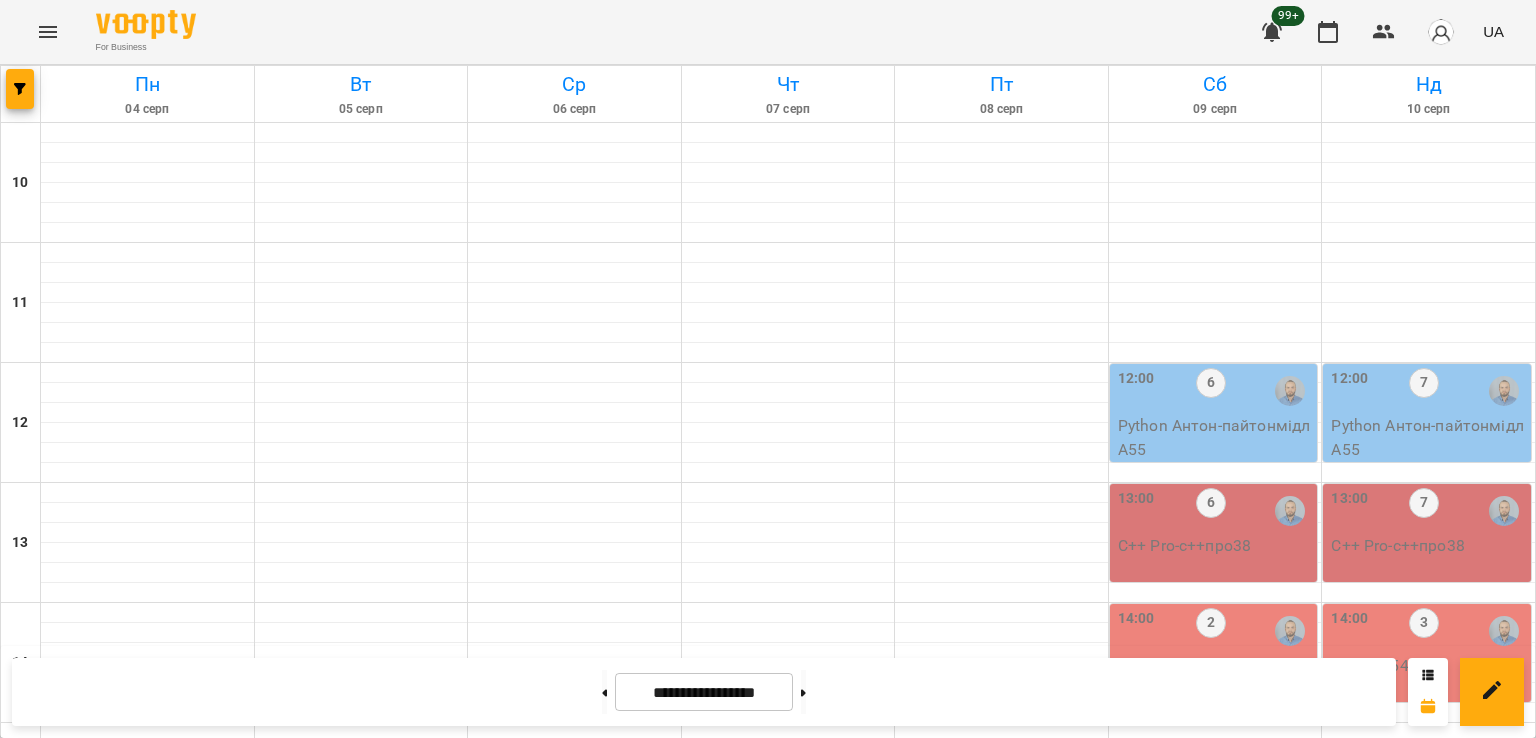 click on "16:00 14" at bounding box center (362, 871) 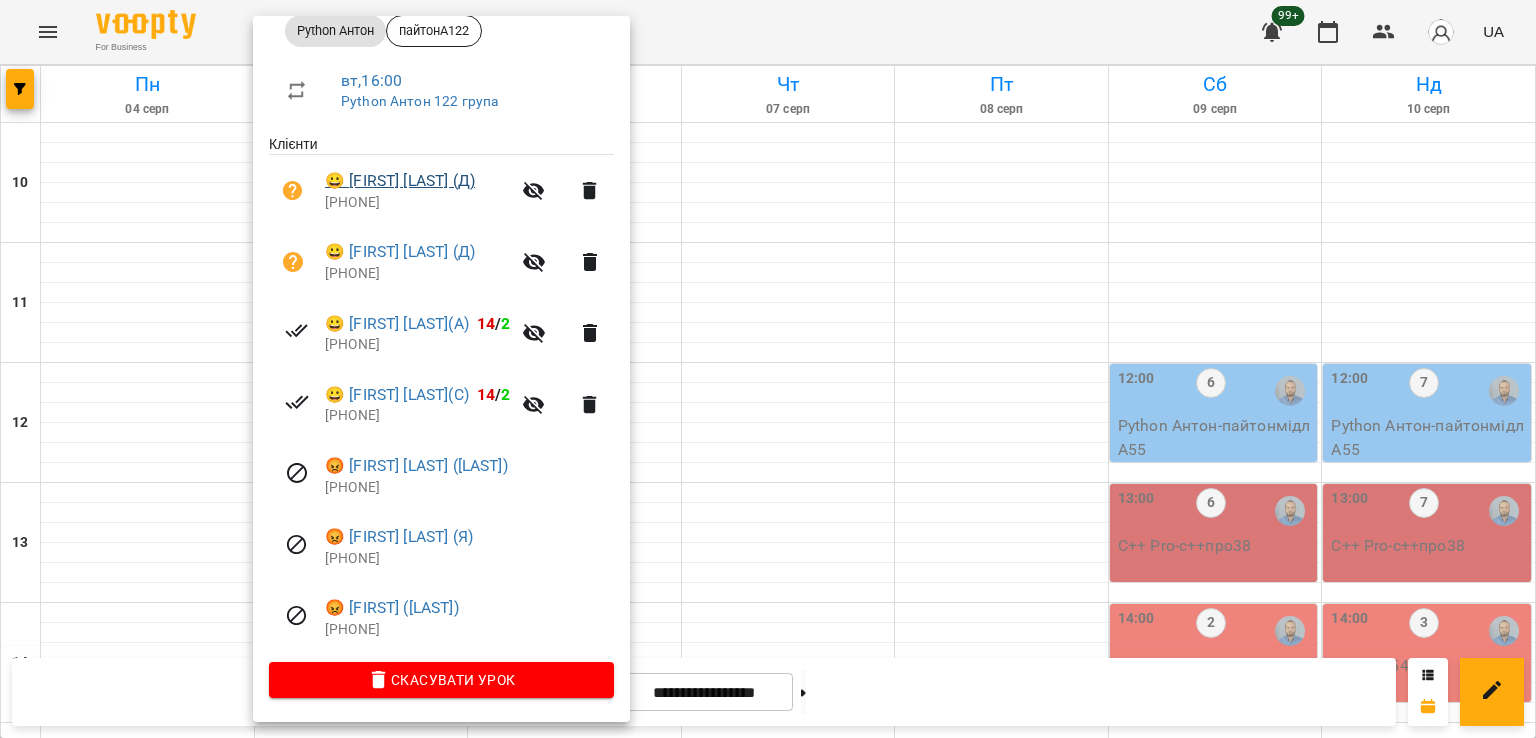 scroll, scrollTop: 313, scrollLeft: 0, axis: vertical 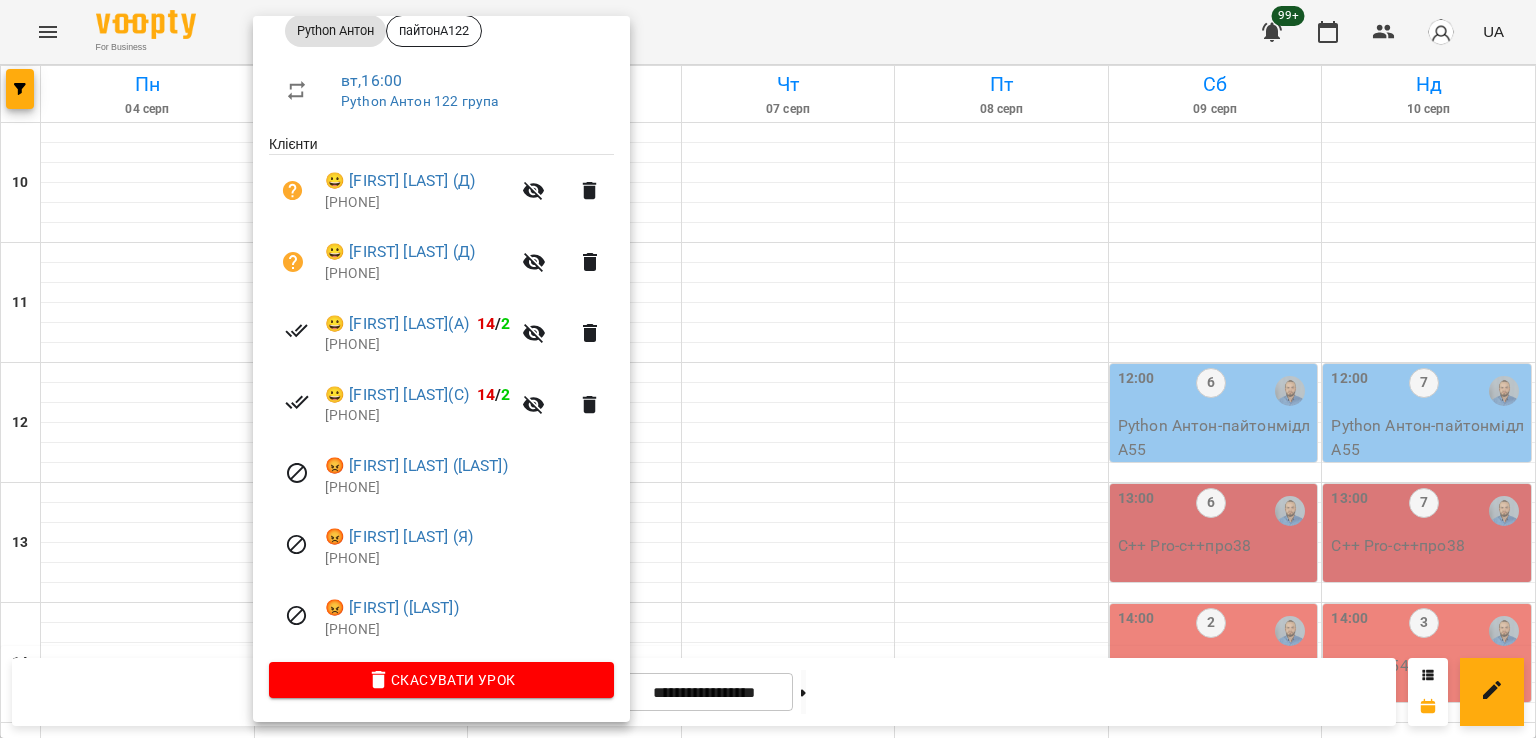 click at bounding box center [768, 369] 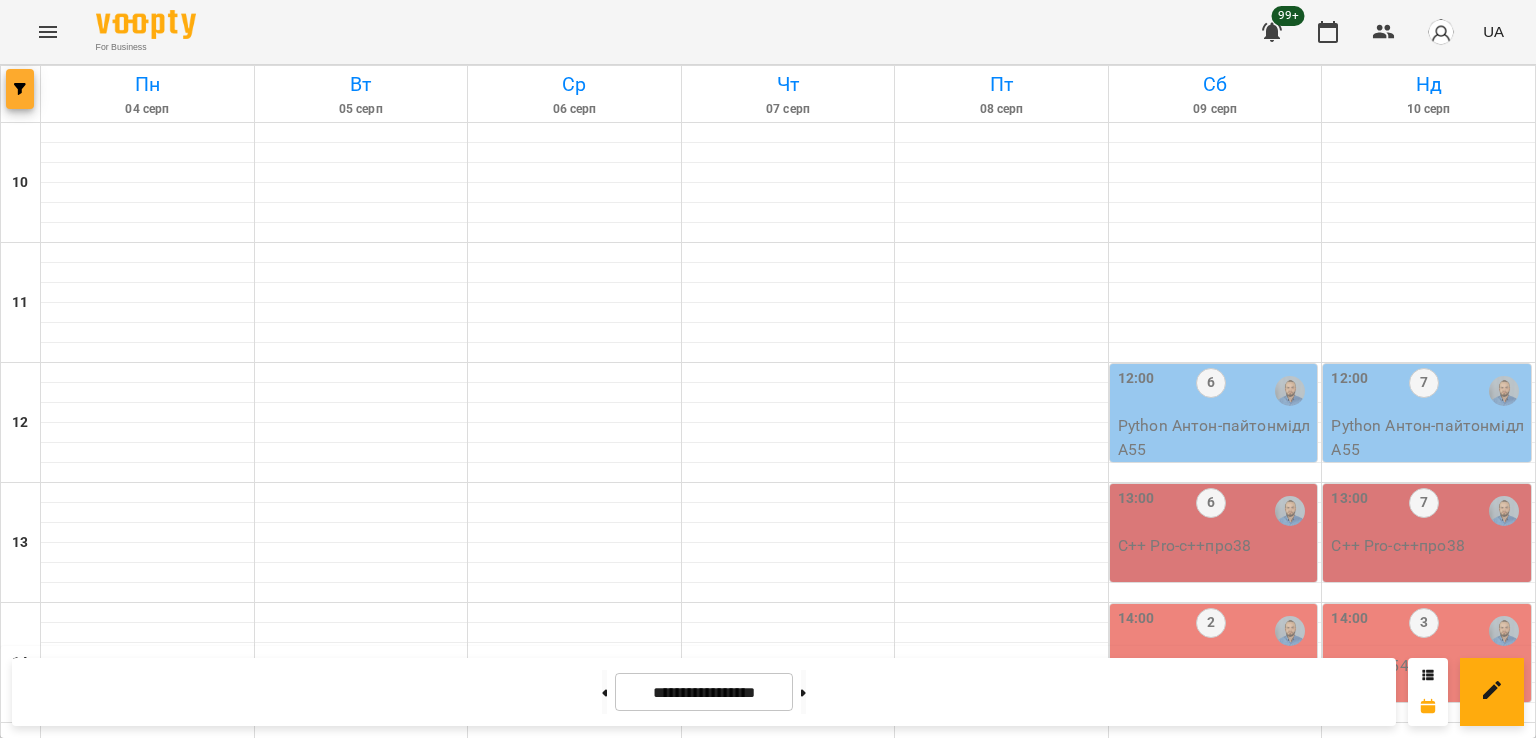 click at bounding box center [20, 89] 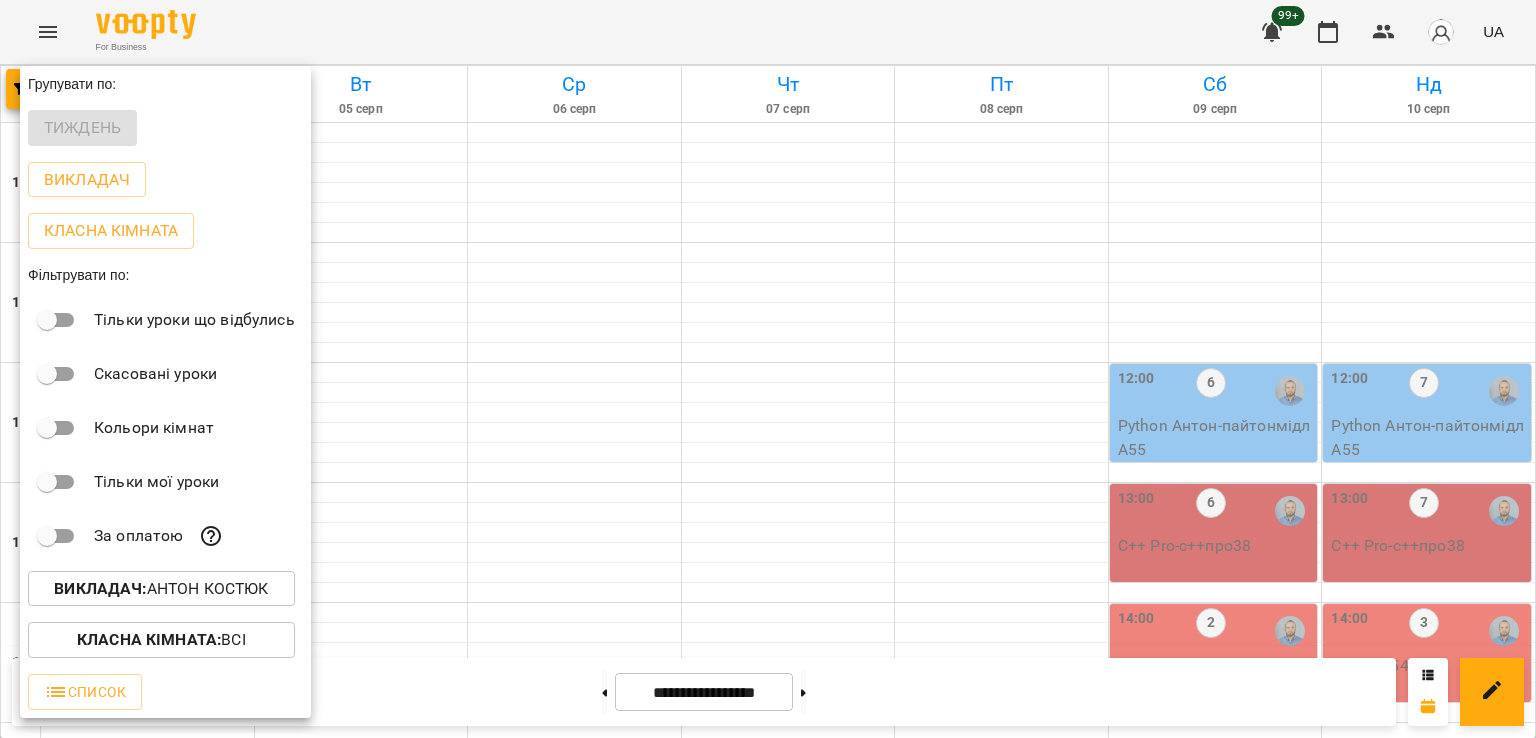 click on "Викладач :  Антон Костюк" at bounding box center (161, 589) 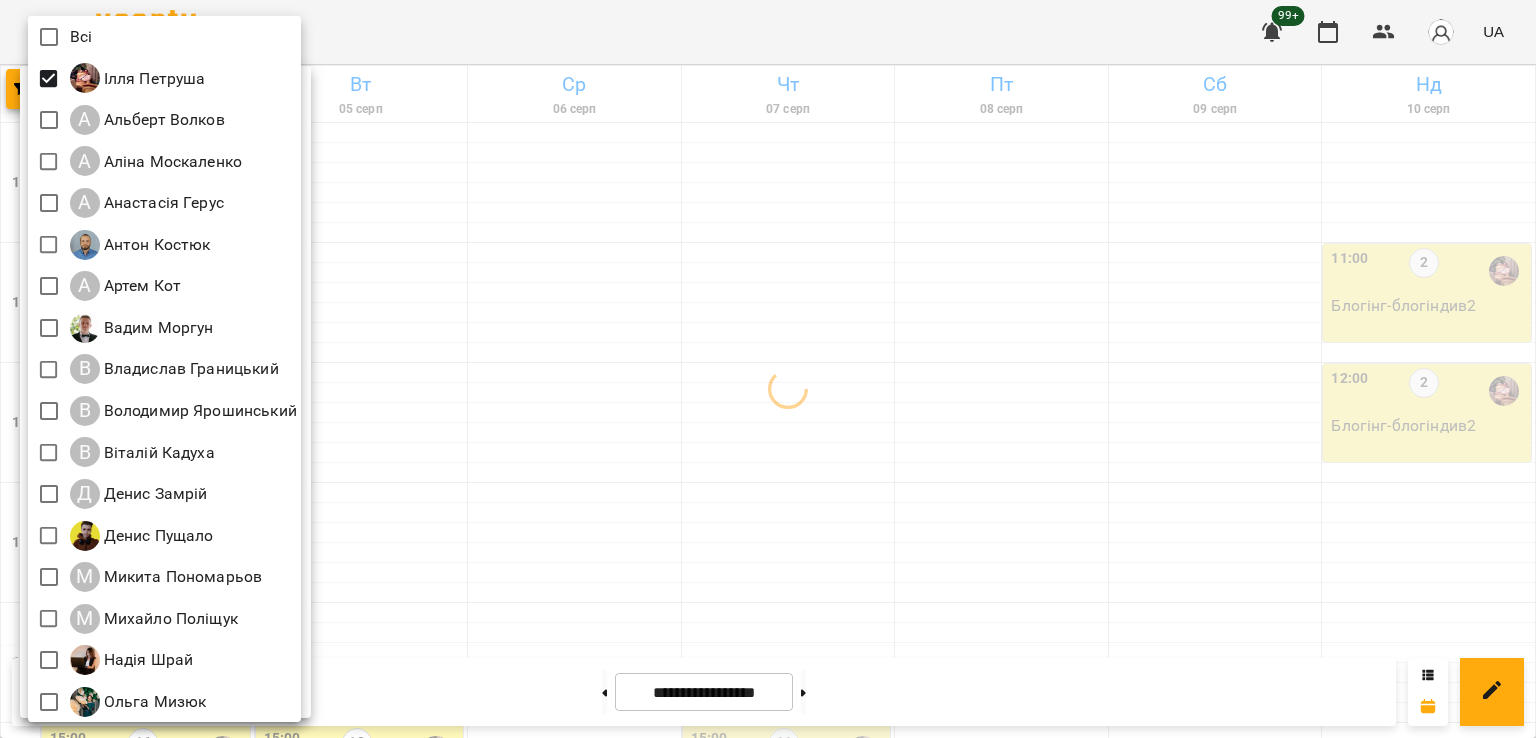click at bounding box center (768, 369) 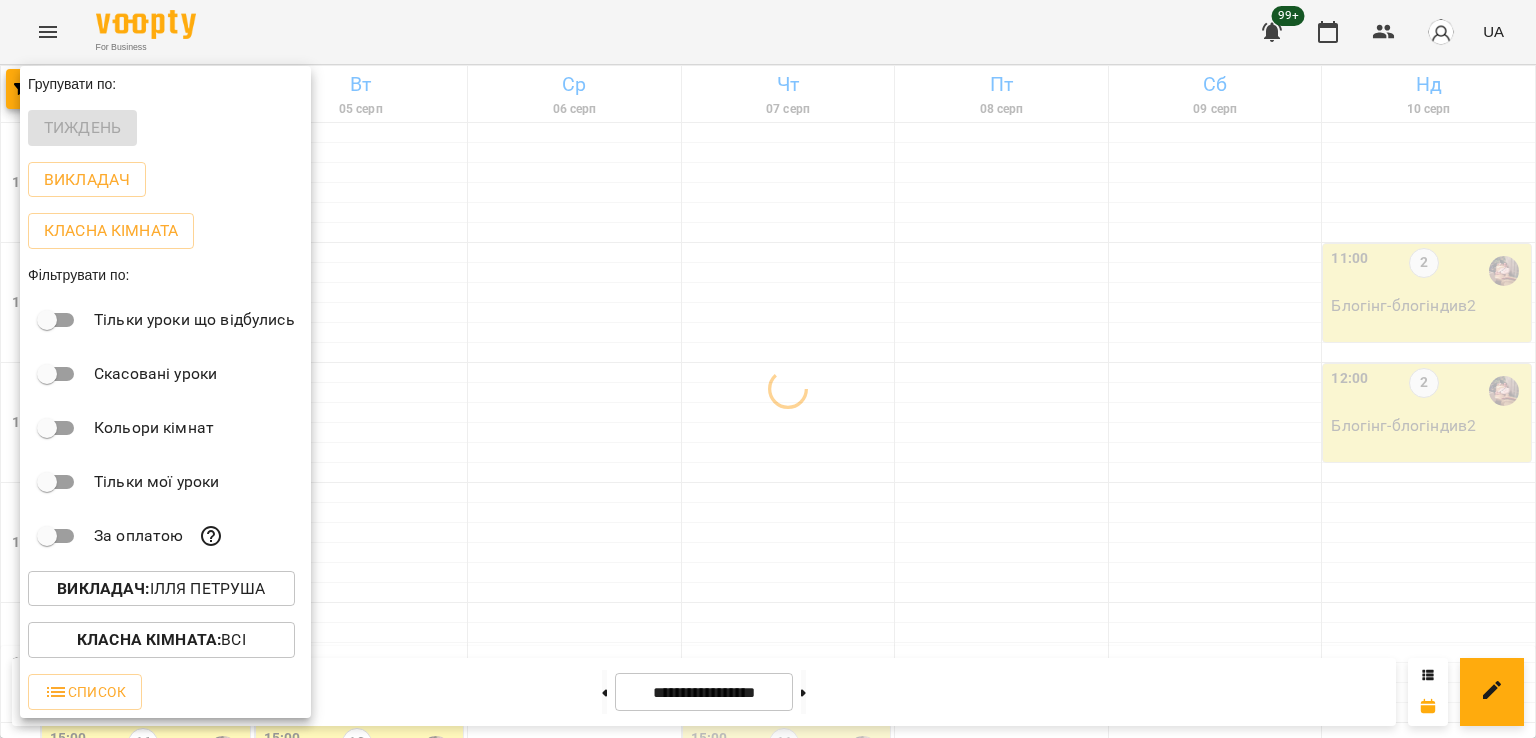 click at bounding box center (768, 369) 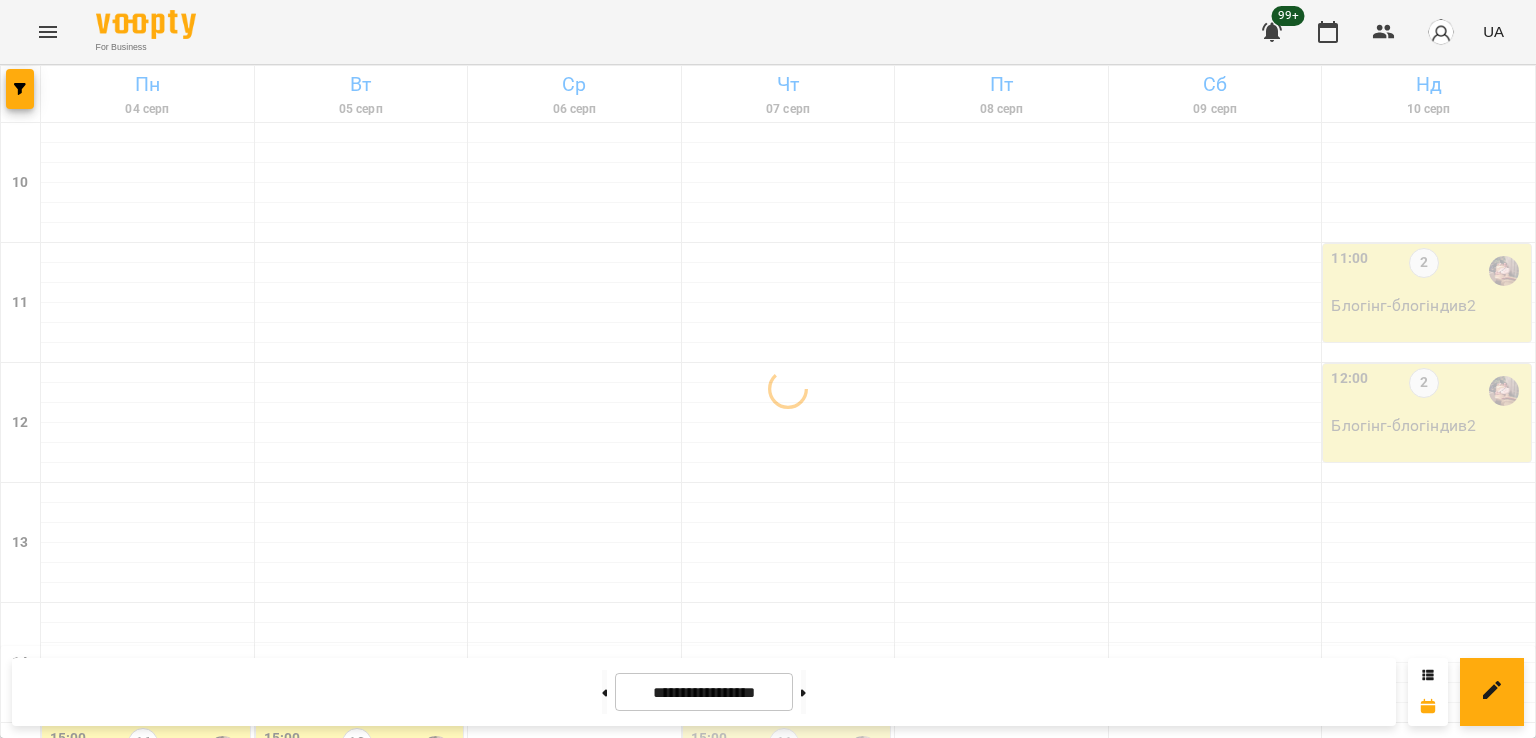 scroll, scrollTop: 735, scrollLeft: 0, axis: vertical 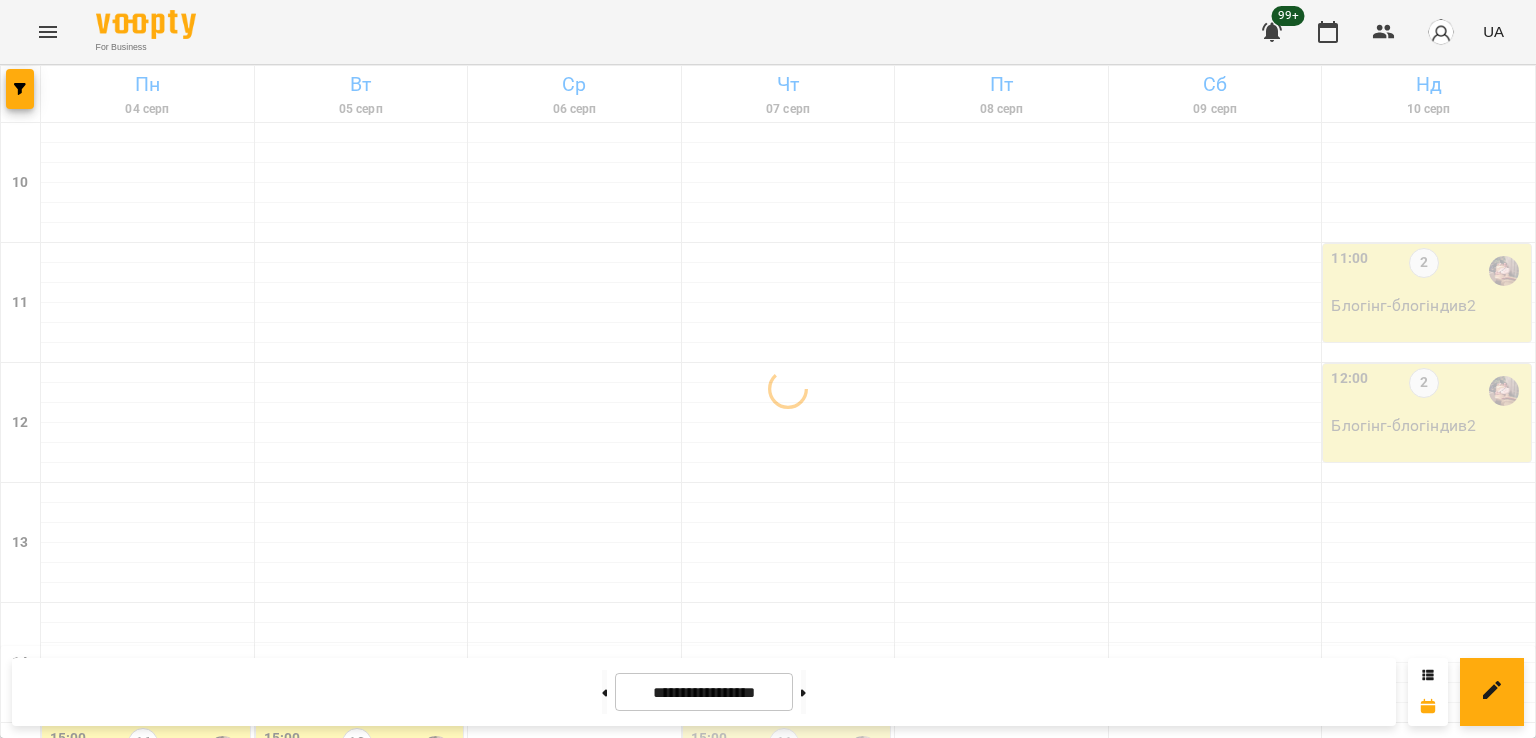 click on "14" at bounding box center (357, 1231) 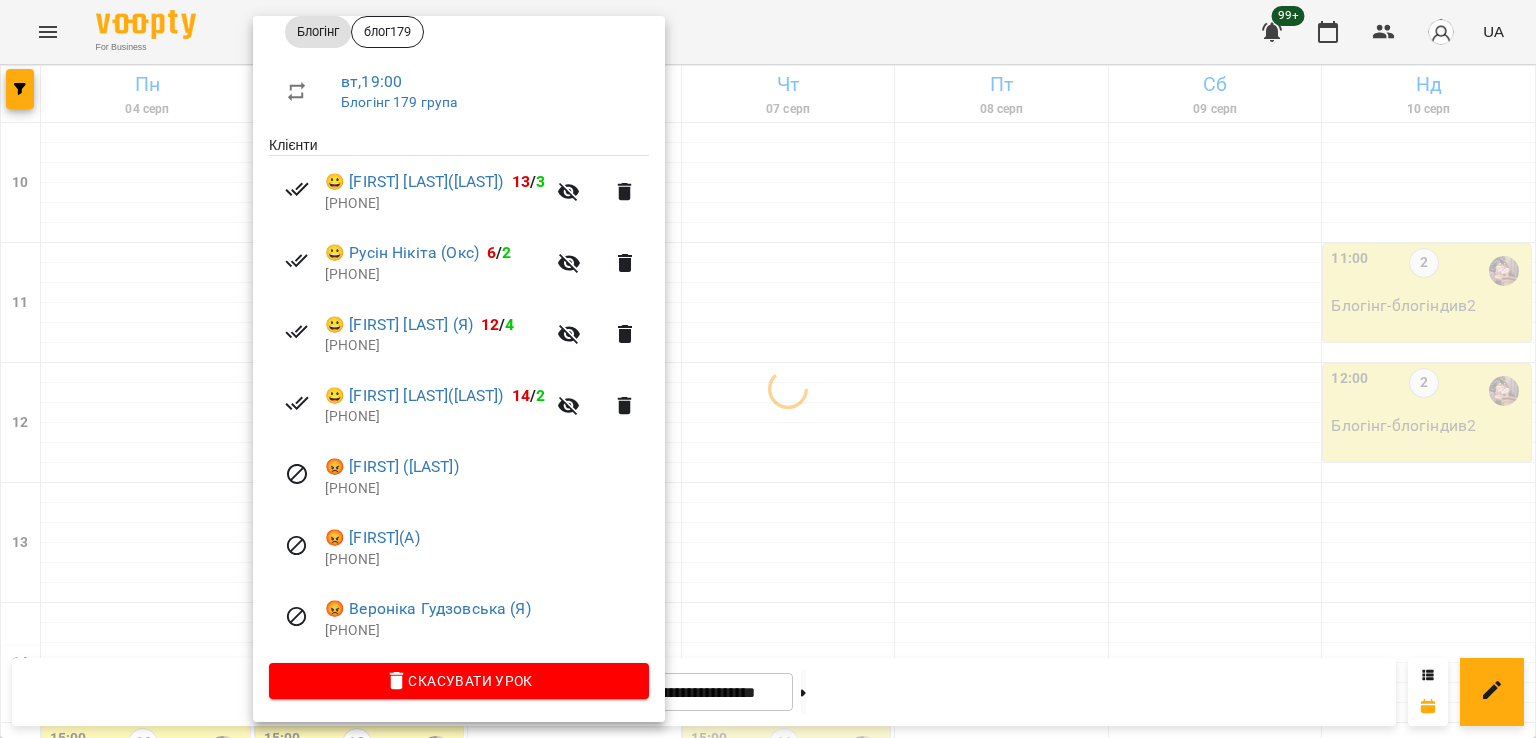 scroll, scrollTop: 313, scrollLeft: 0, axis: vertical 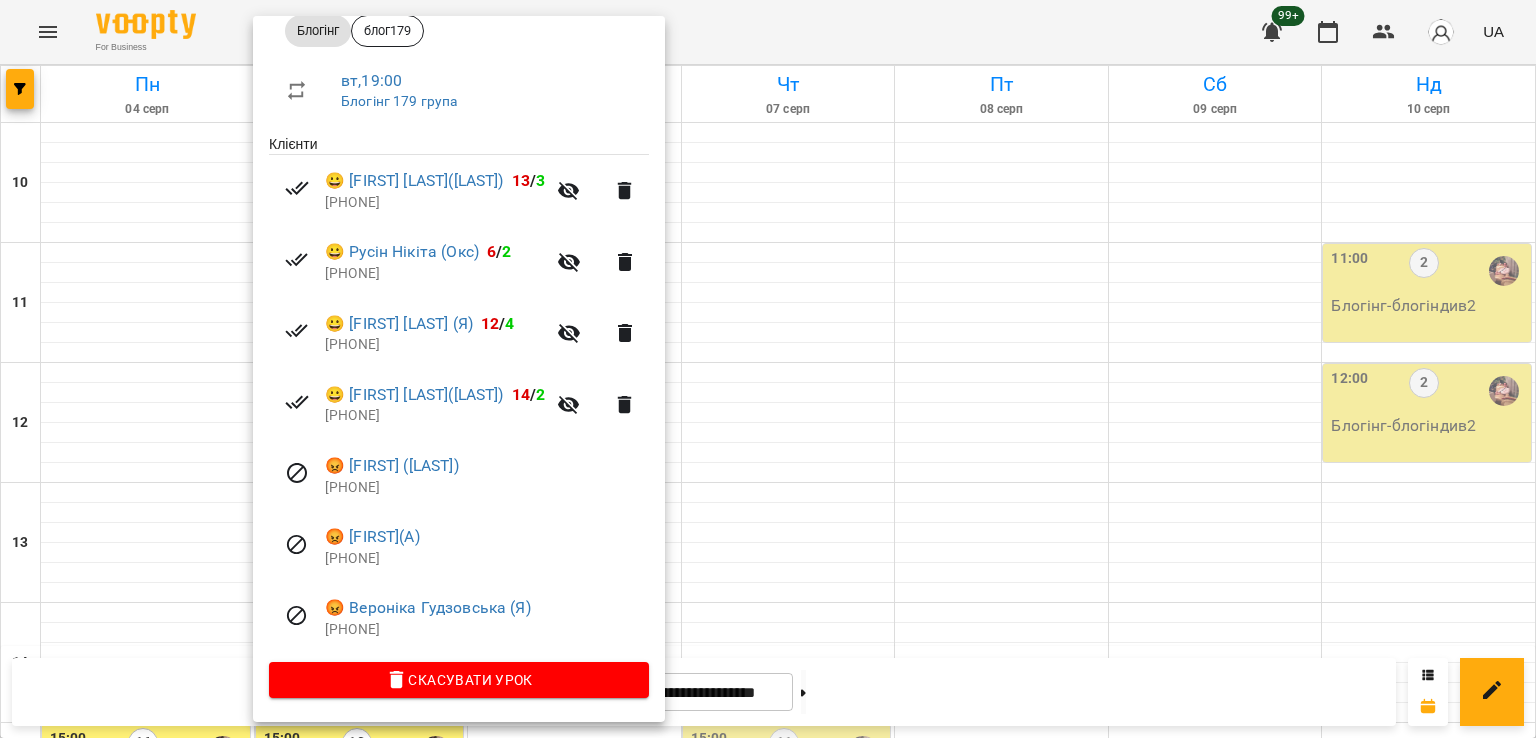 click at bounding box center (768, 369) 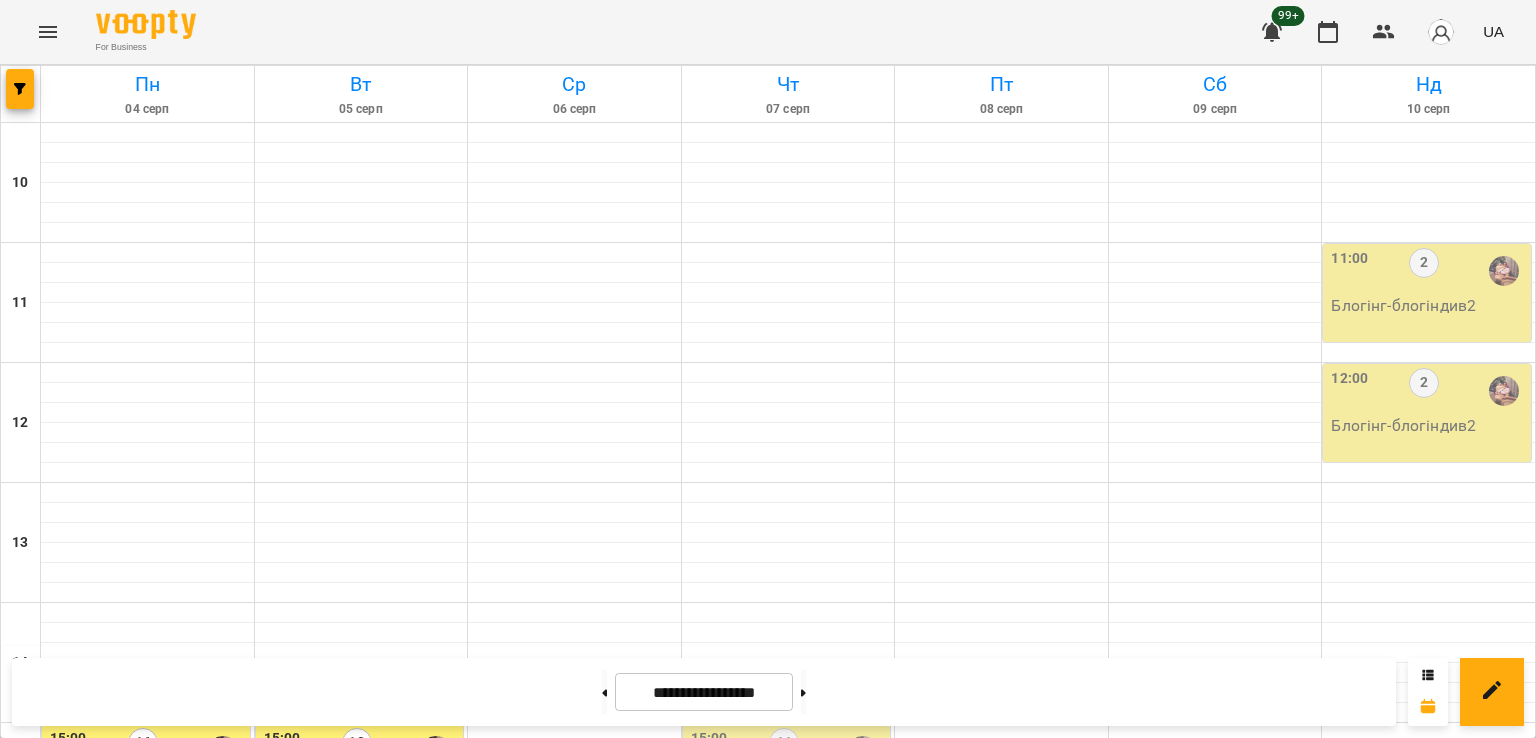 click on "14" at bounding box center [357, 1231] 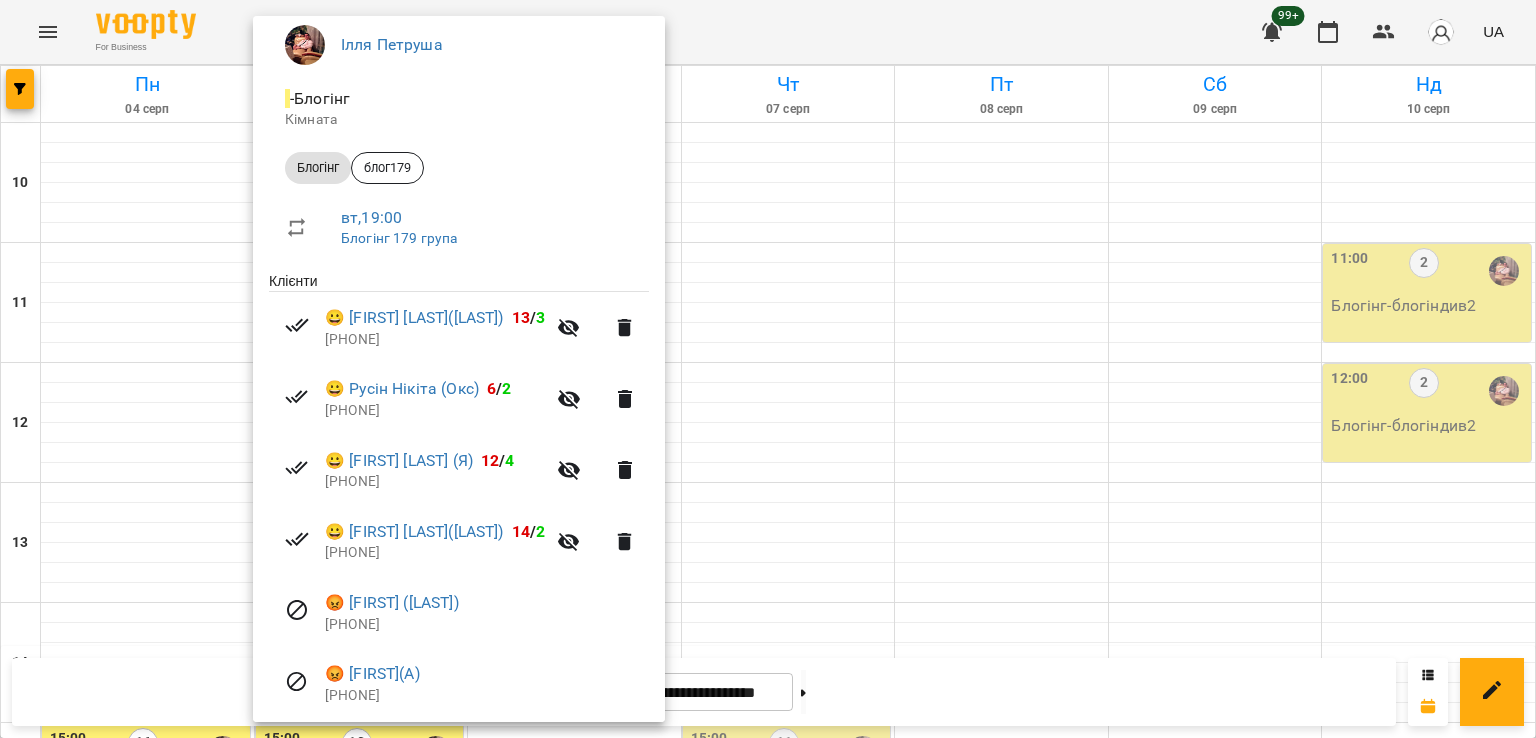 scroll, scrollTop: 313, scrollLeft: 0, axis: vertical 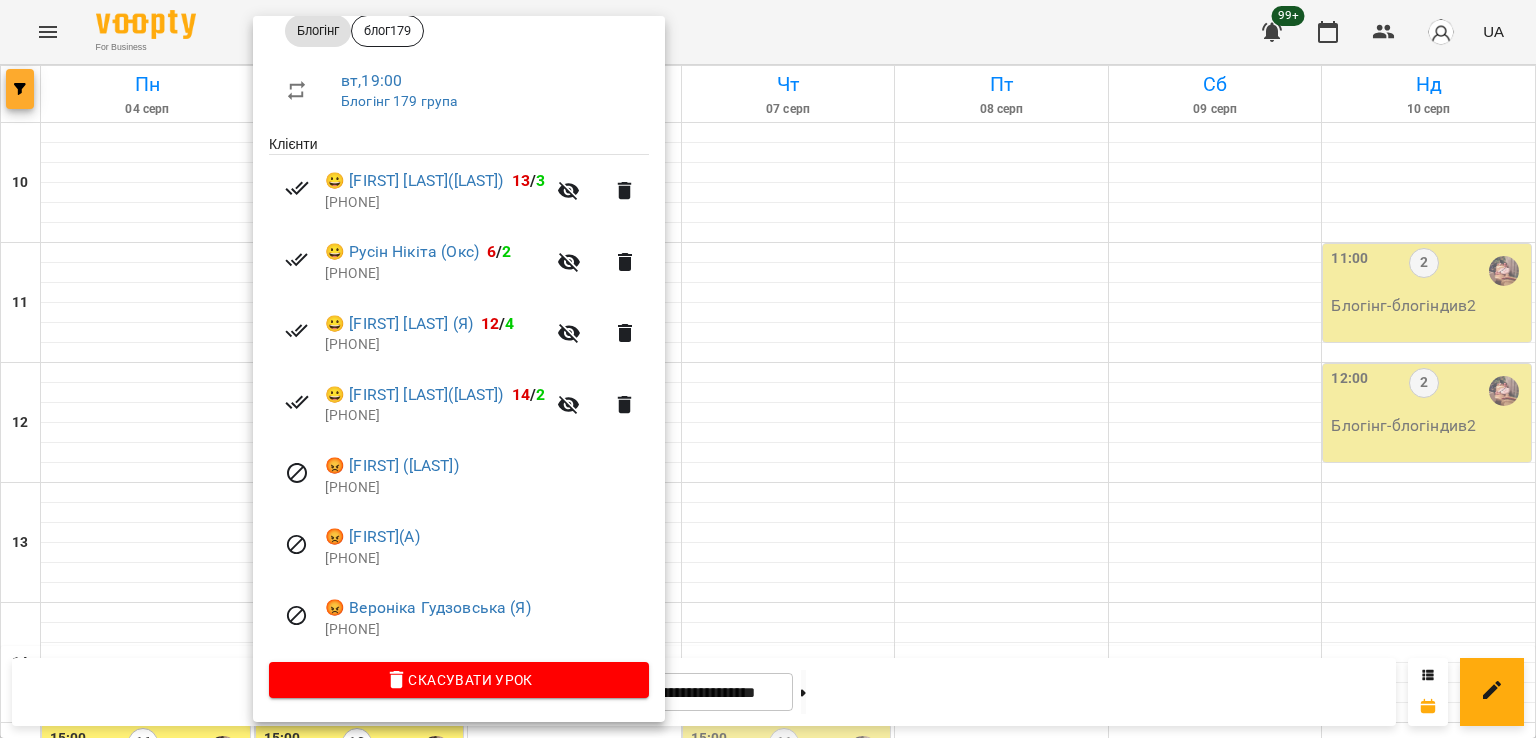 click at bounding box center [768, 369] 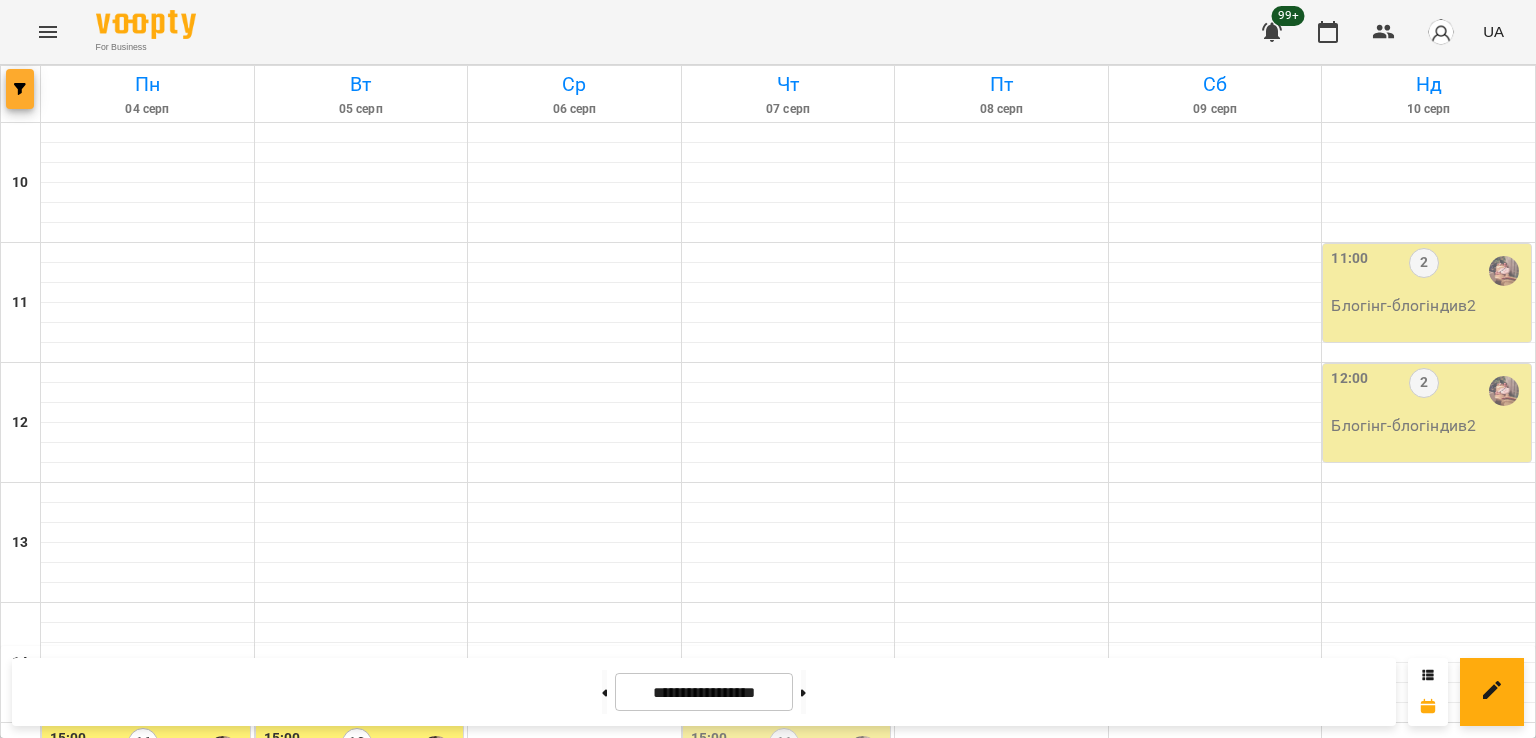 click at bounding box center (20, 89) 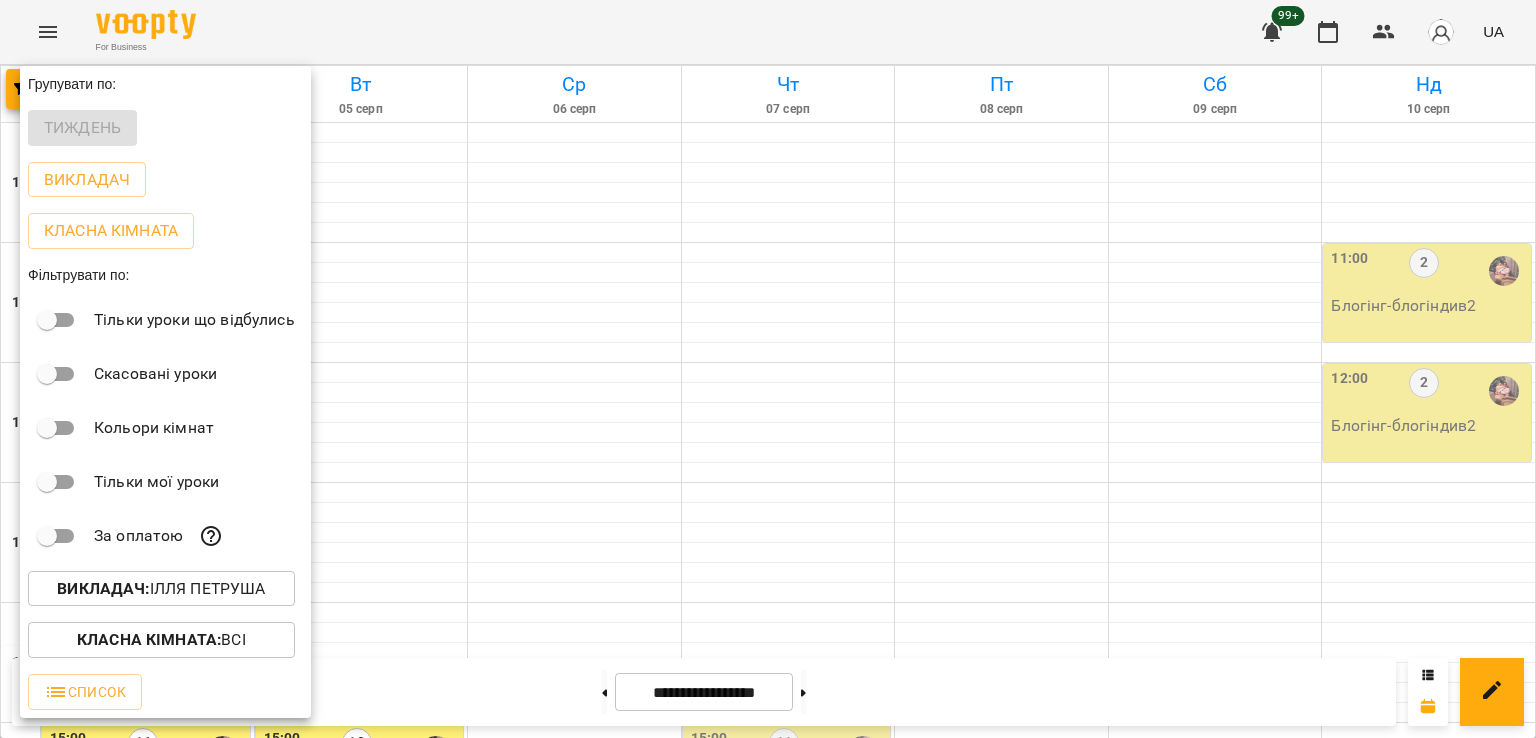 click on "Викладач :  Ілля Петруша" at bounding box center (161, 589) 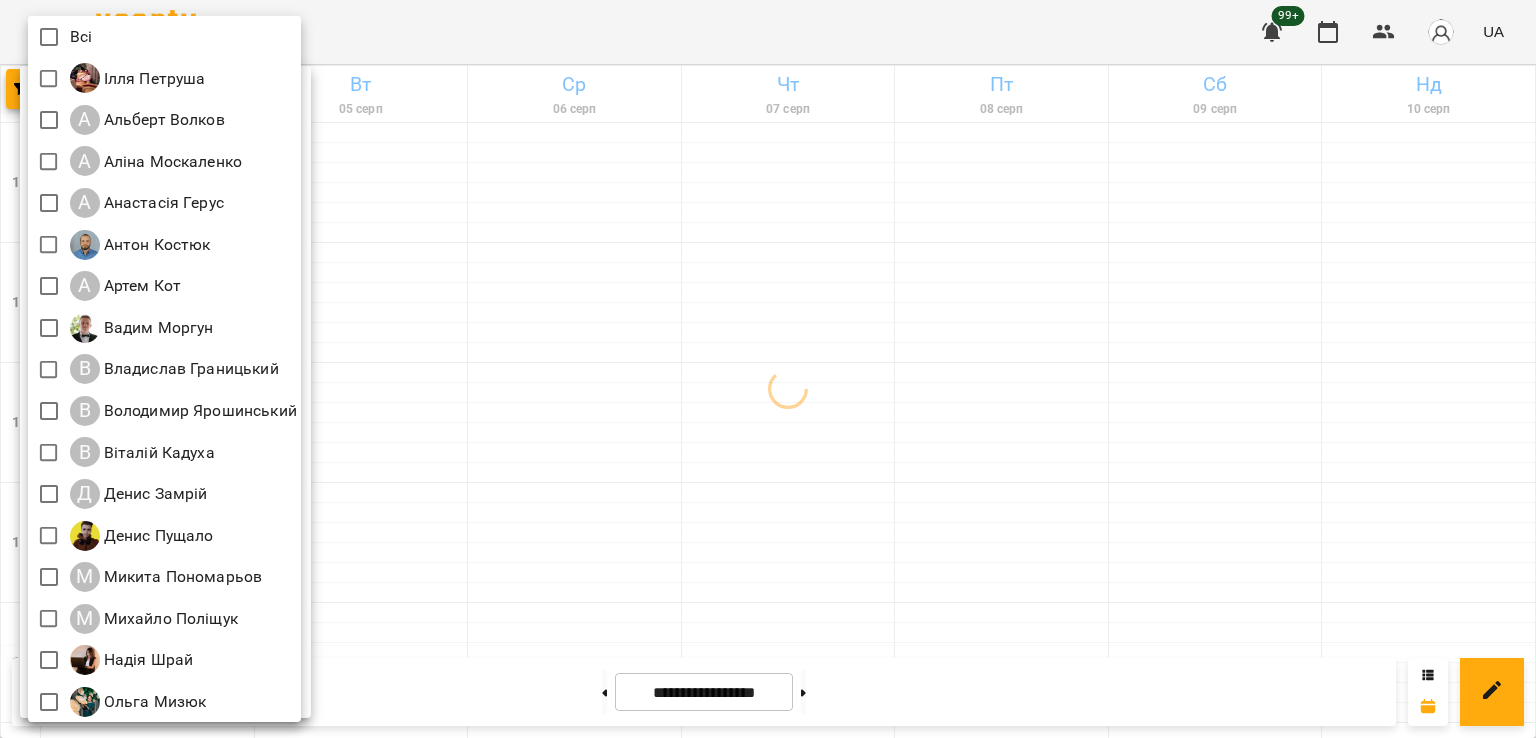 scroll, scrollTop: 129, scrollLeft: 0, axis: vertical 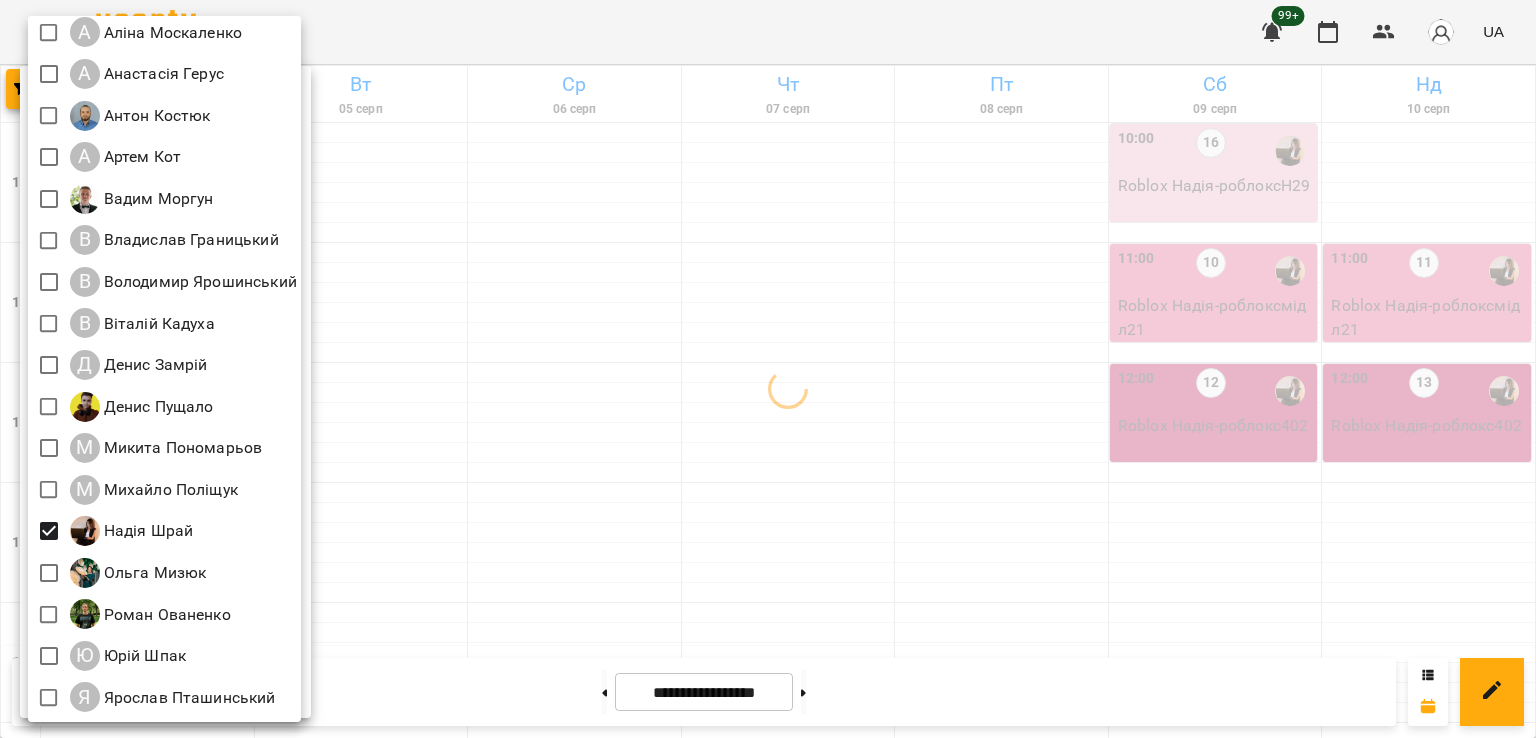 click at bounding box center (768, 369) 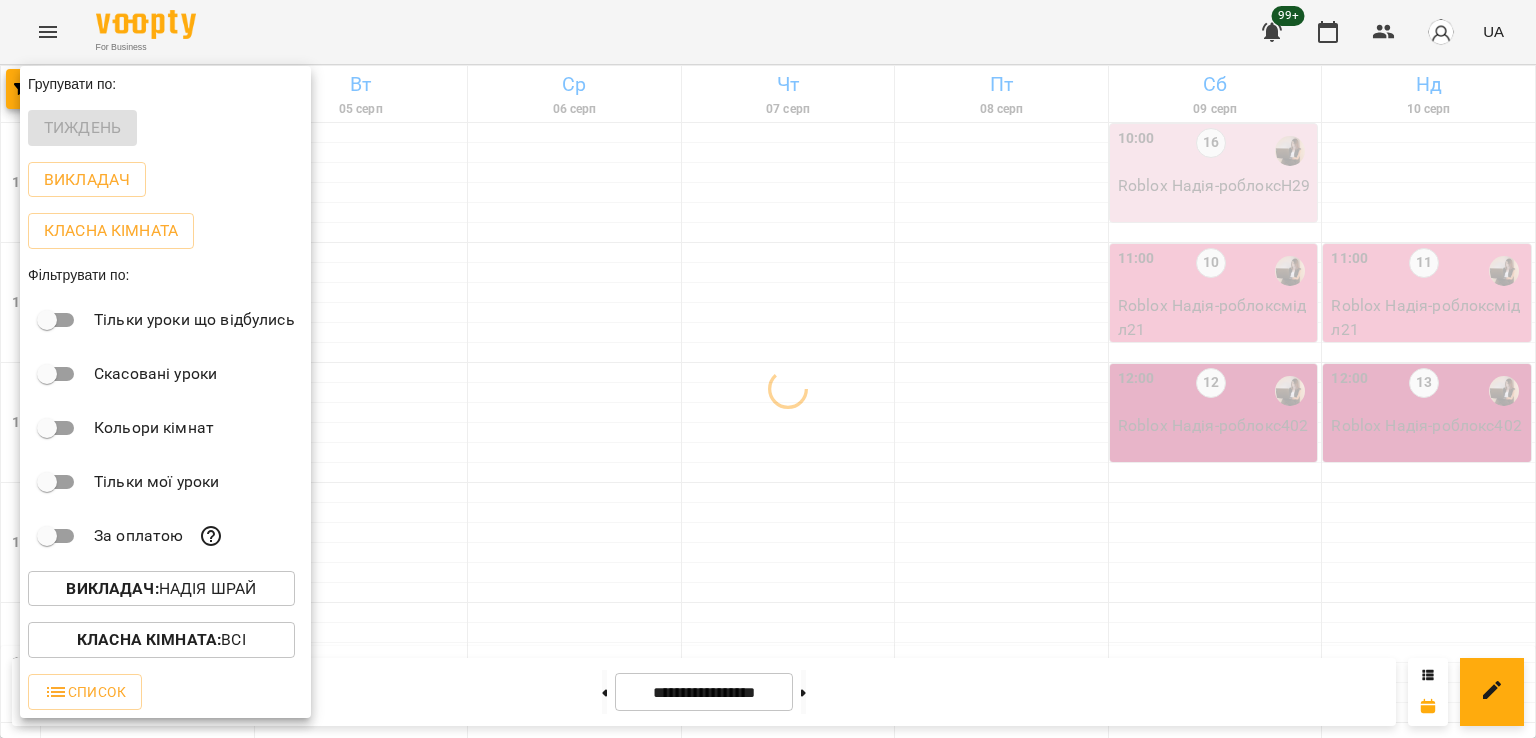 click at bounding box center (768, 369) 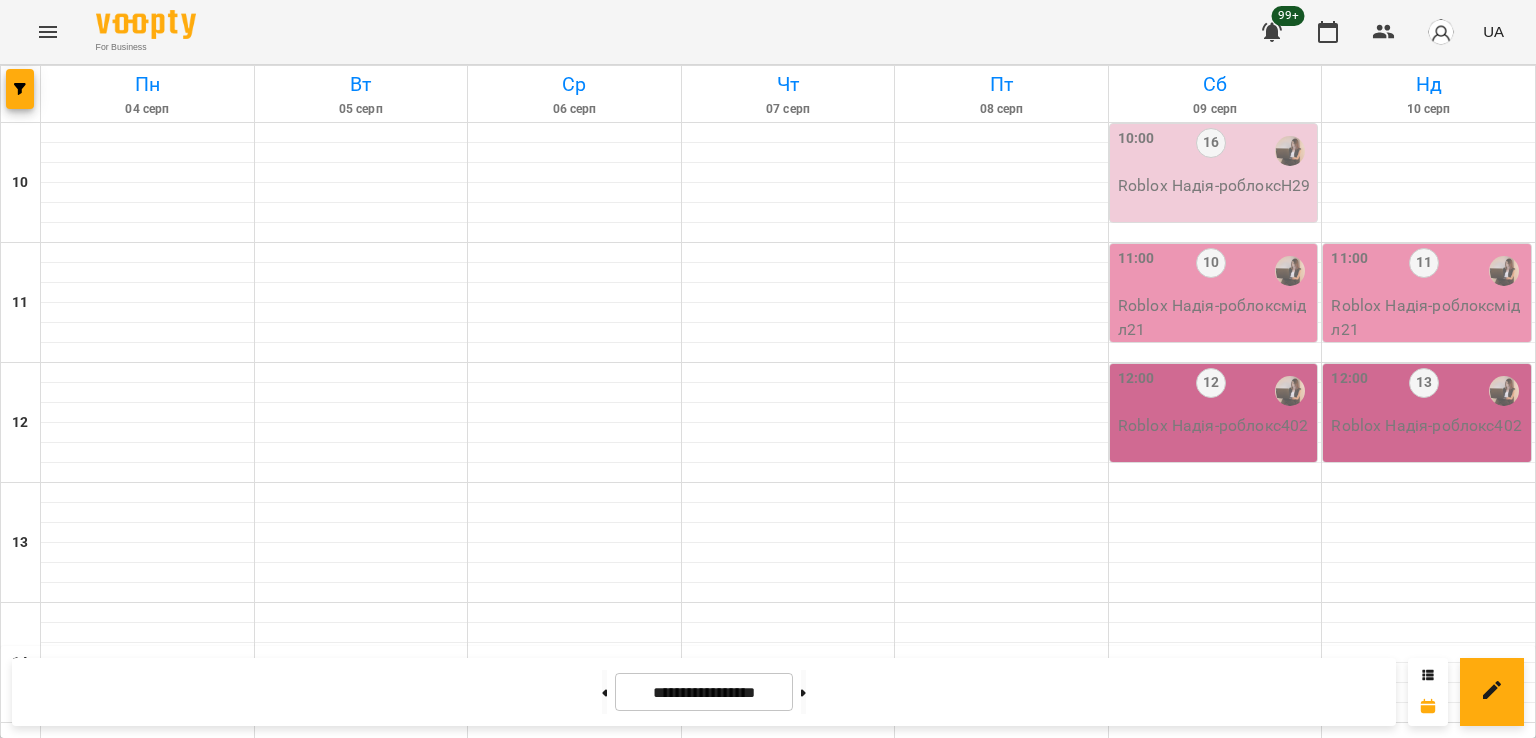 click at bounding box center [574, 1073] 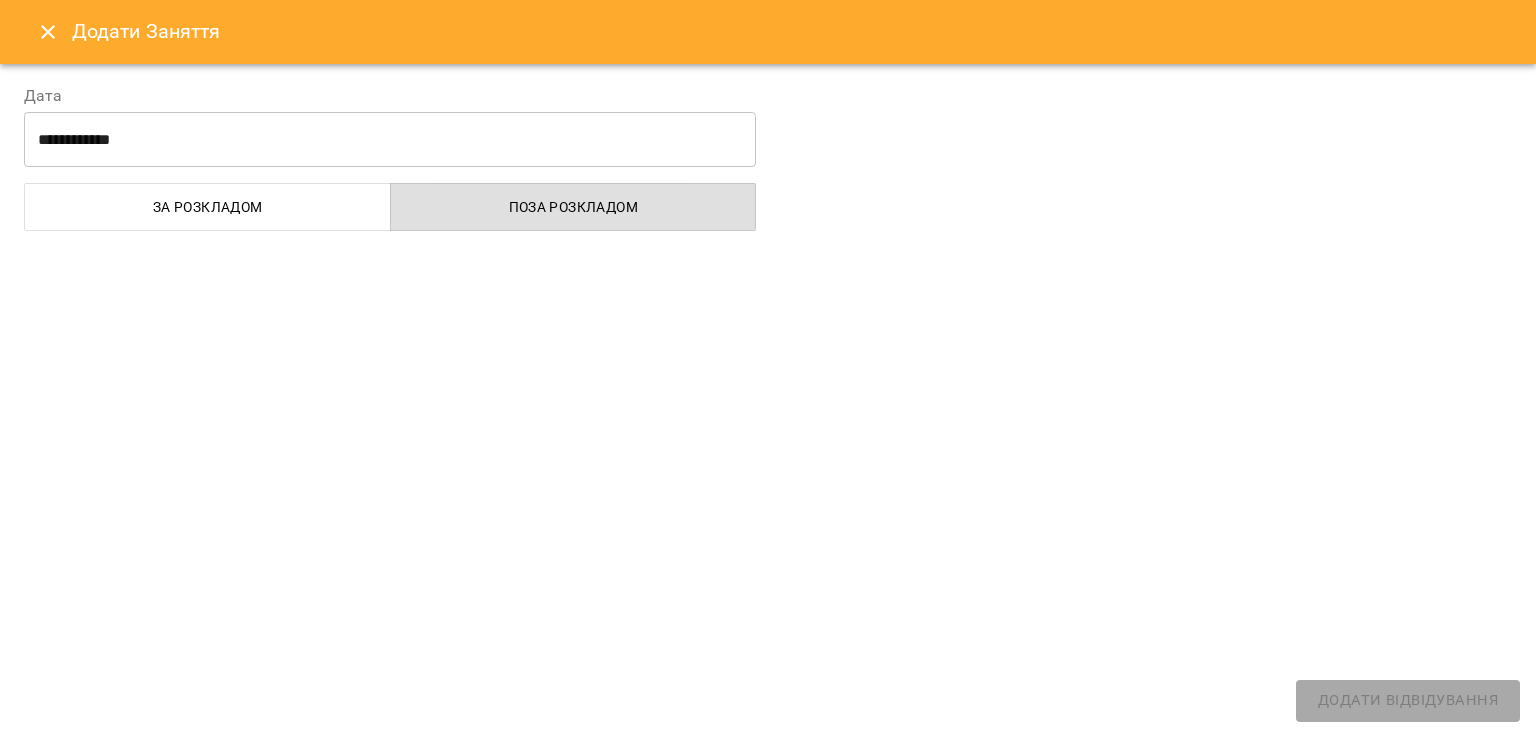select 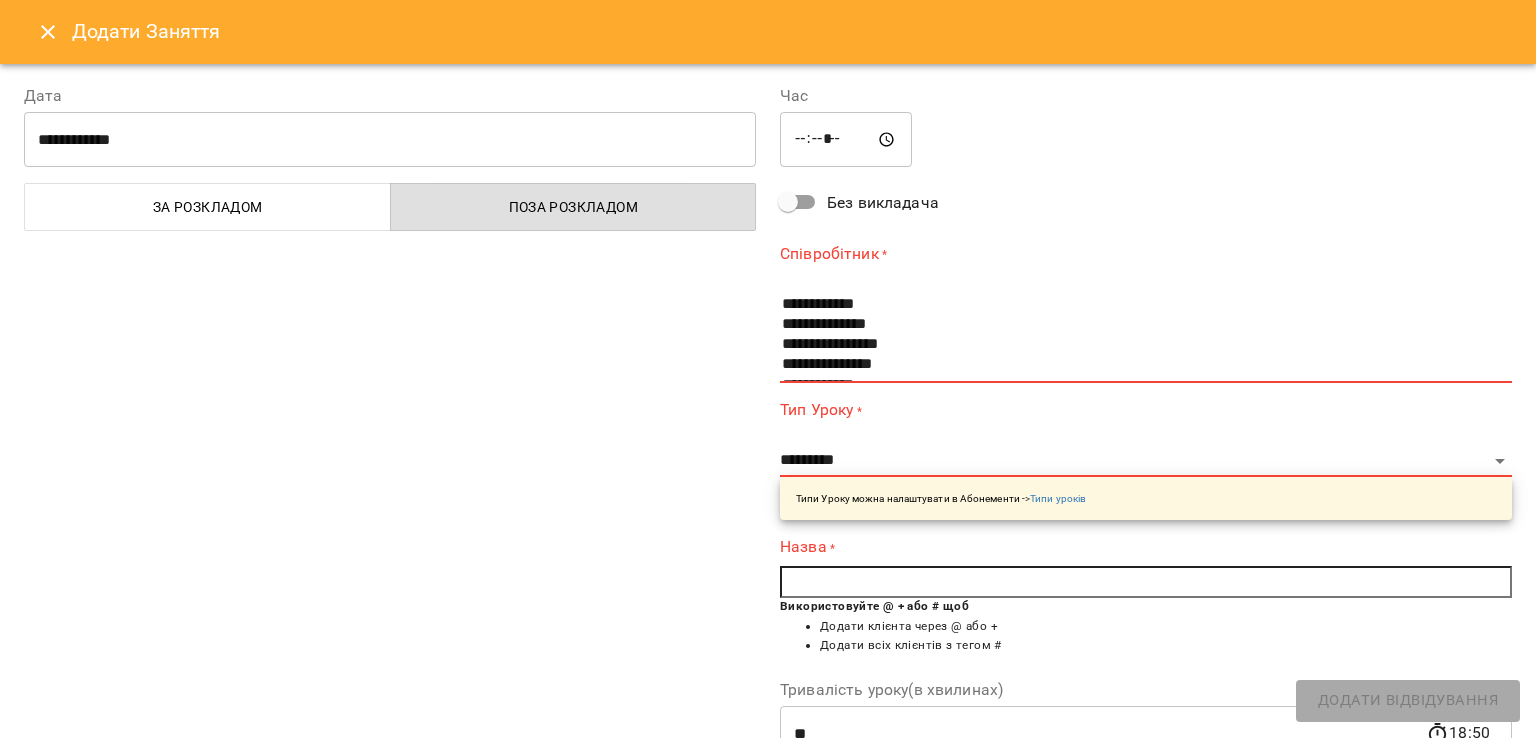 click 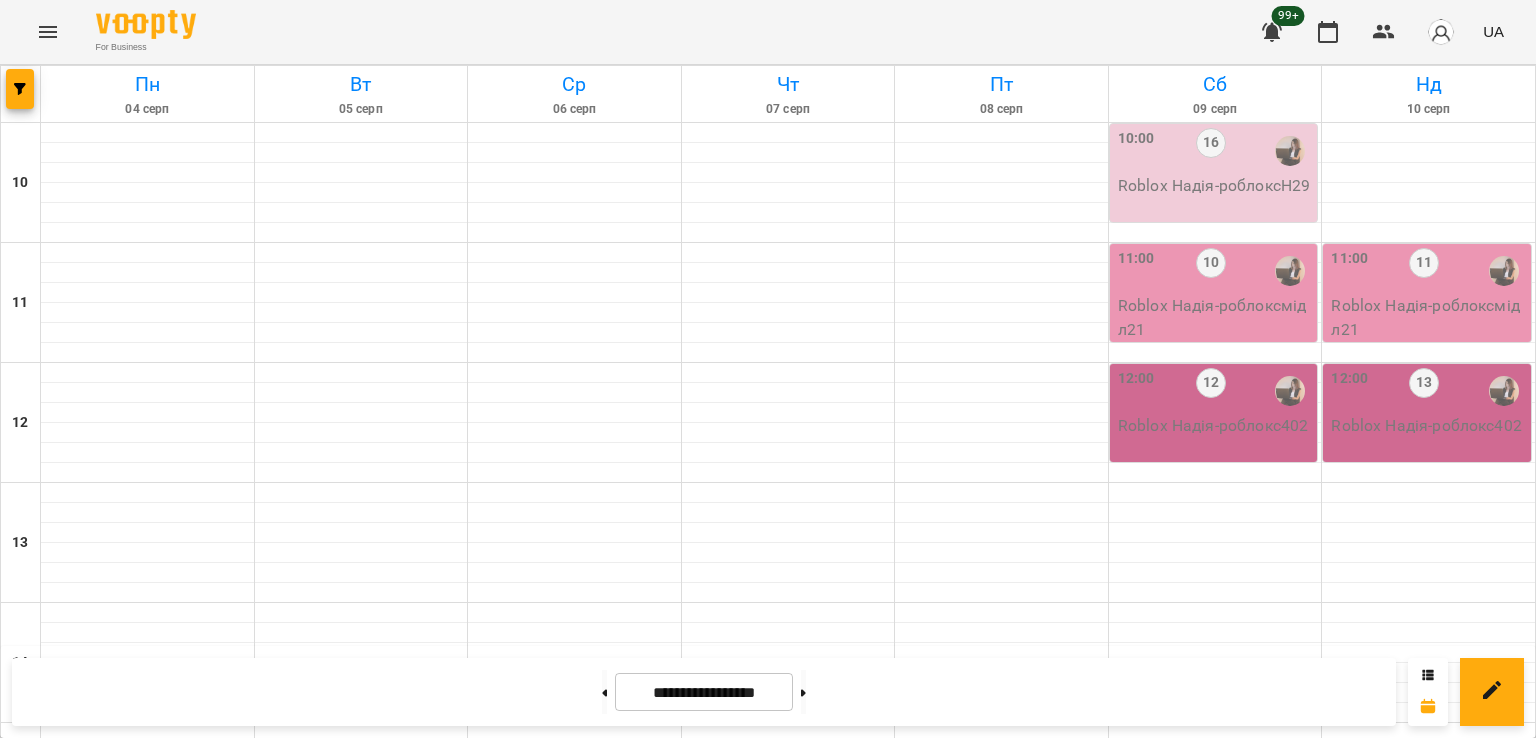 scroll, scrollTop: 1035, scrollLeft: 0, axis: vertical 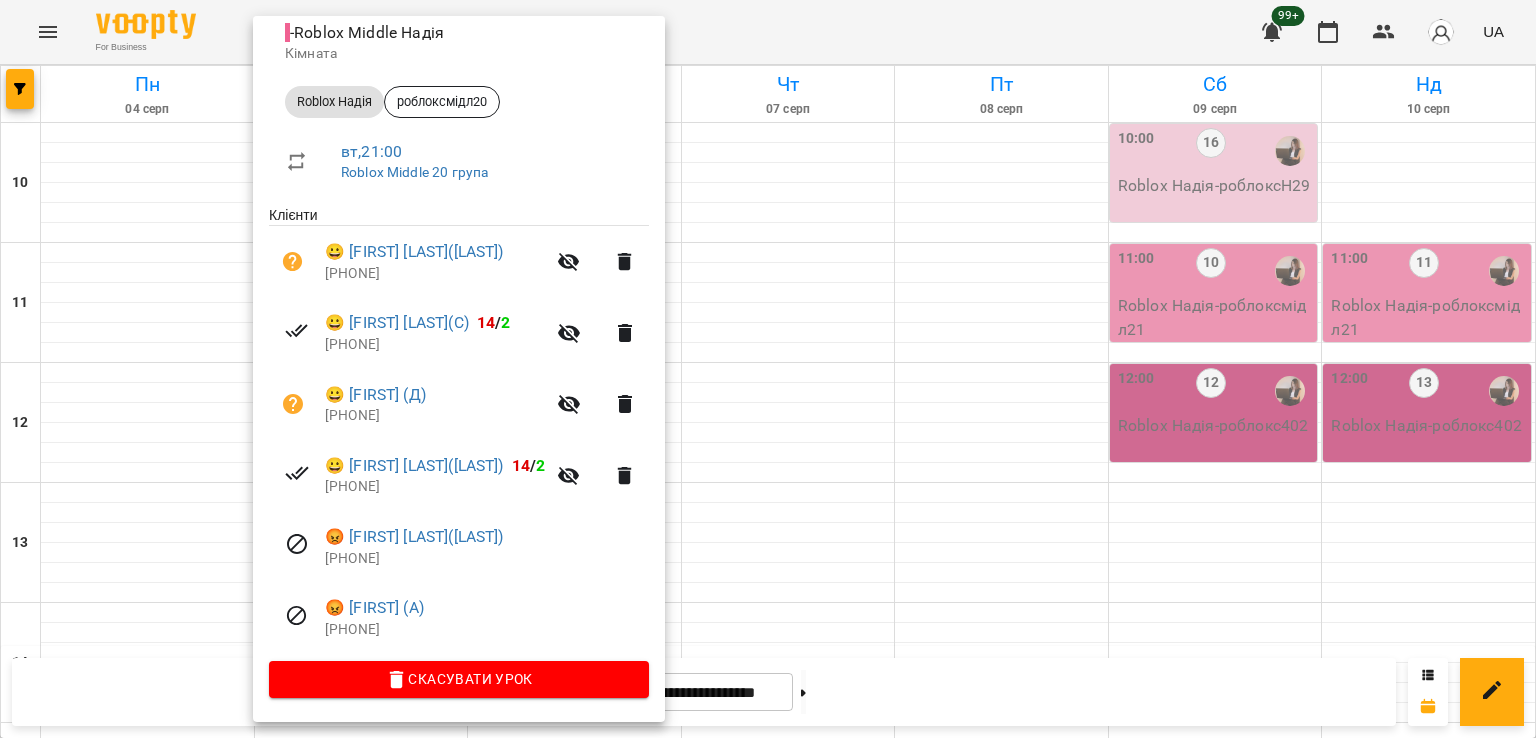 click at bounding box center (768, 369) 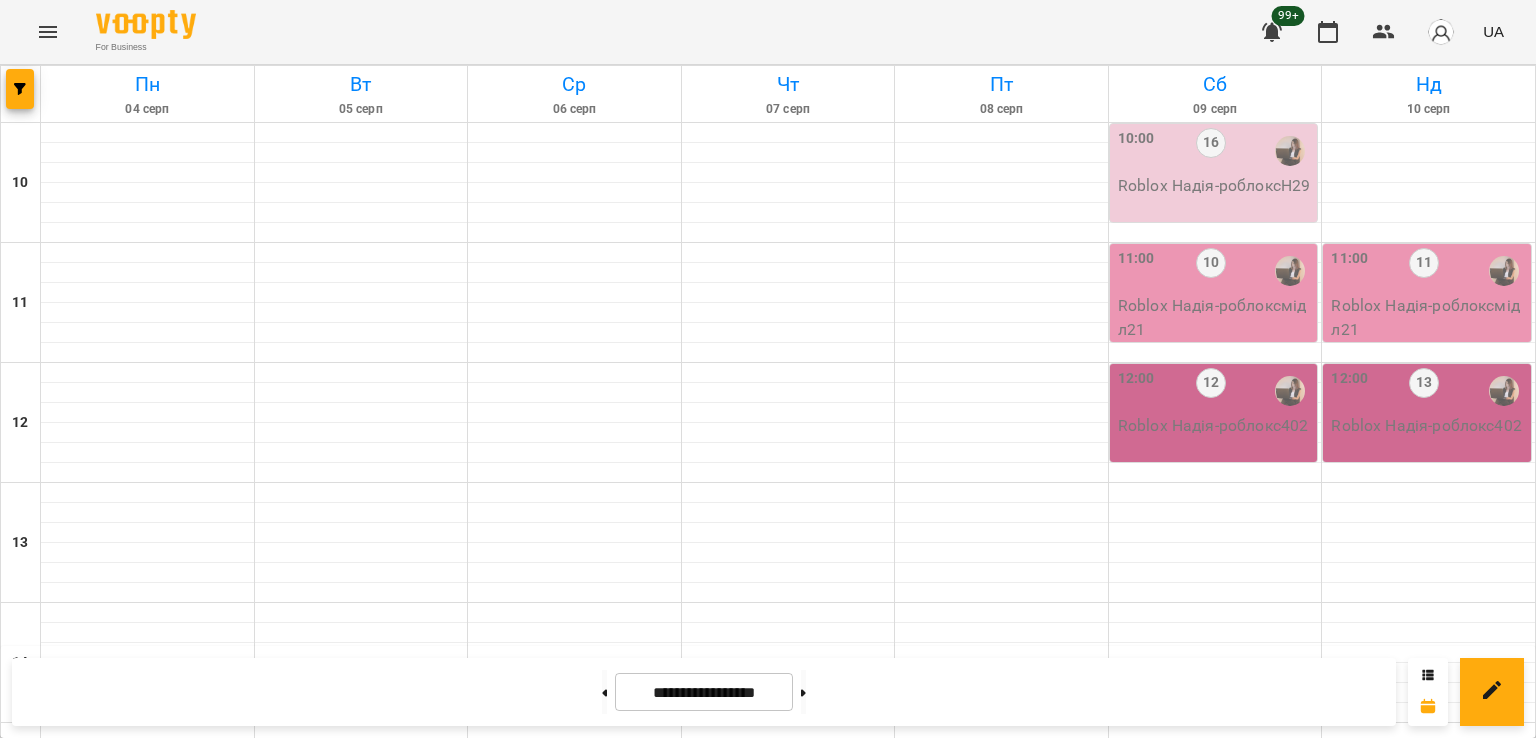 click on "[TIME] 14 4 Roblox [FIRST] (роблоксмідл20)" at bounding box center (362, 1506) 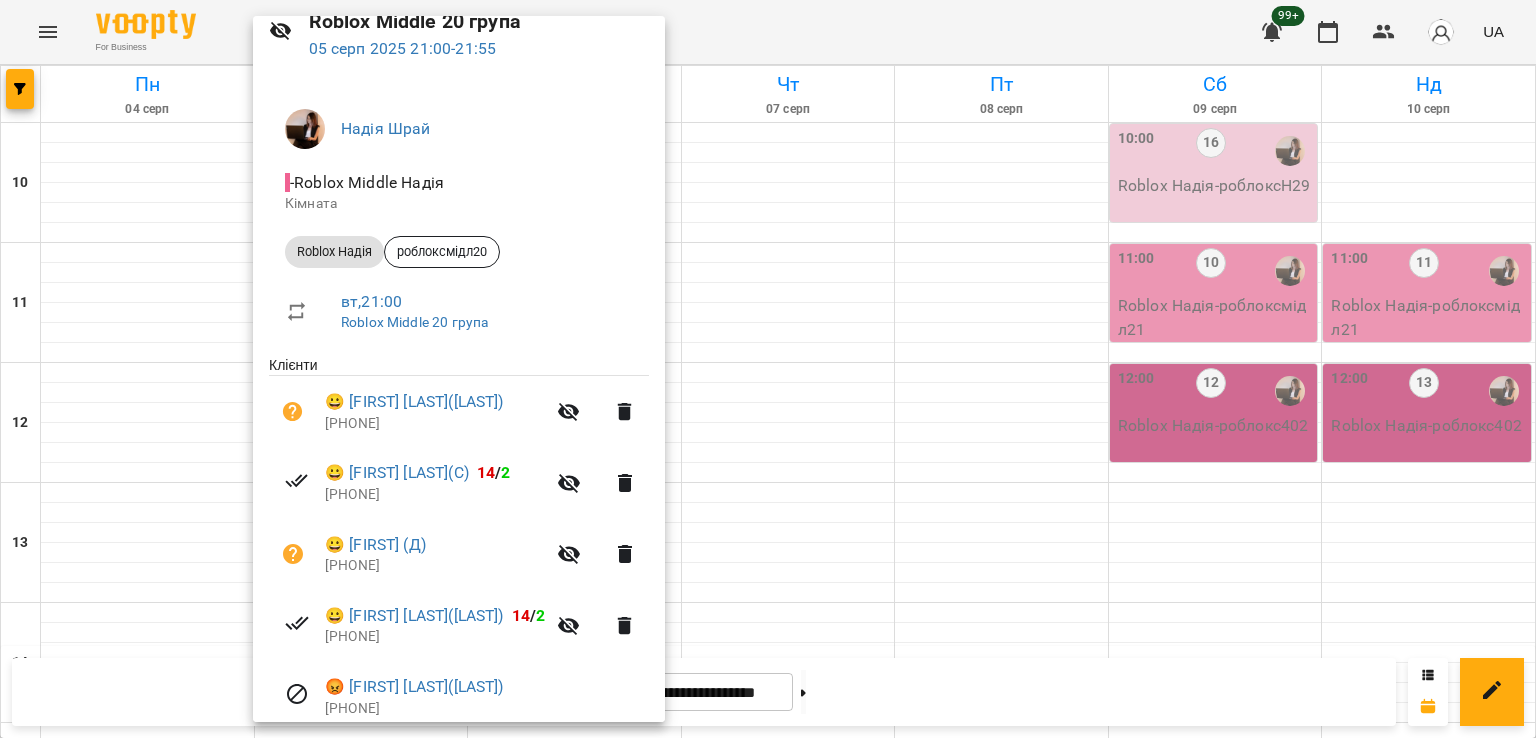 scroll, scrollTop: 242, scrollLeft: 0, axis: vertical 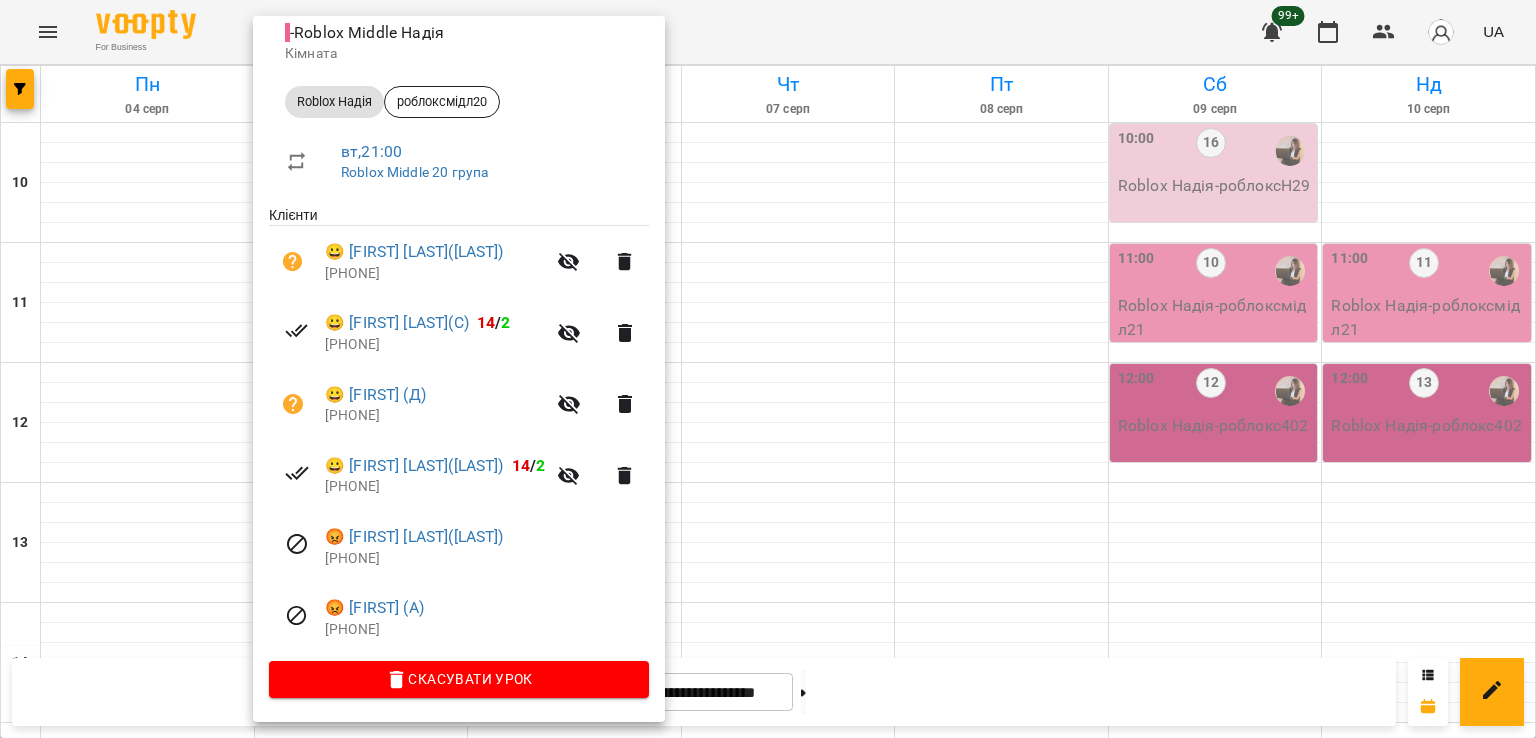 click on "[PHONE]" at bounding box center [435, 487] 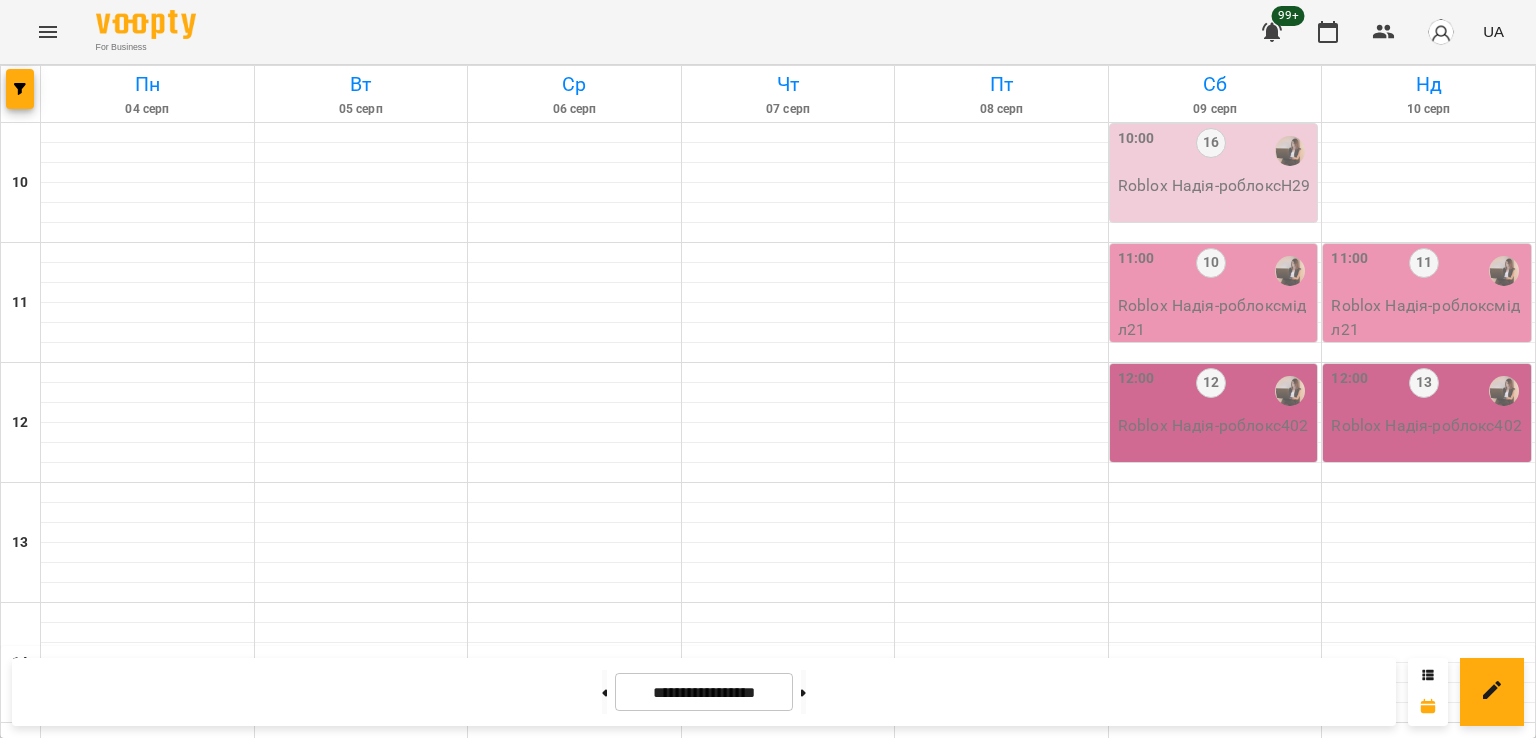click on "4" at bounding box center [362, 1506] 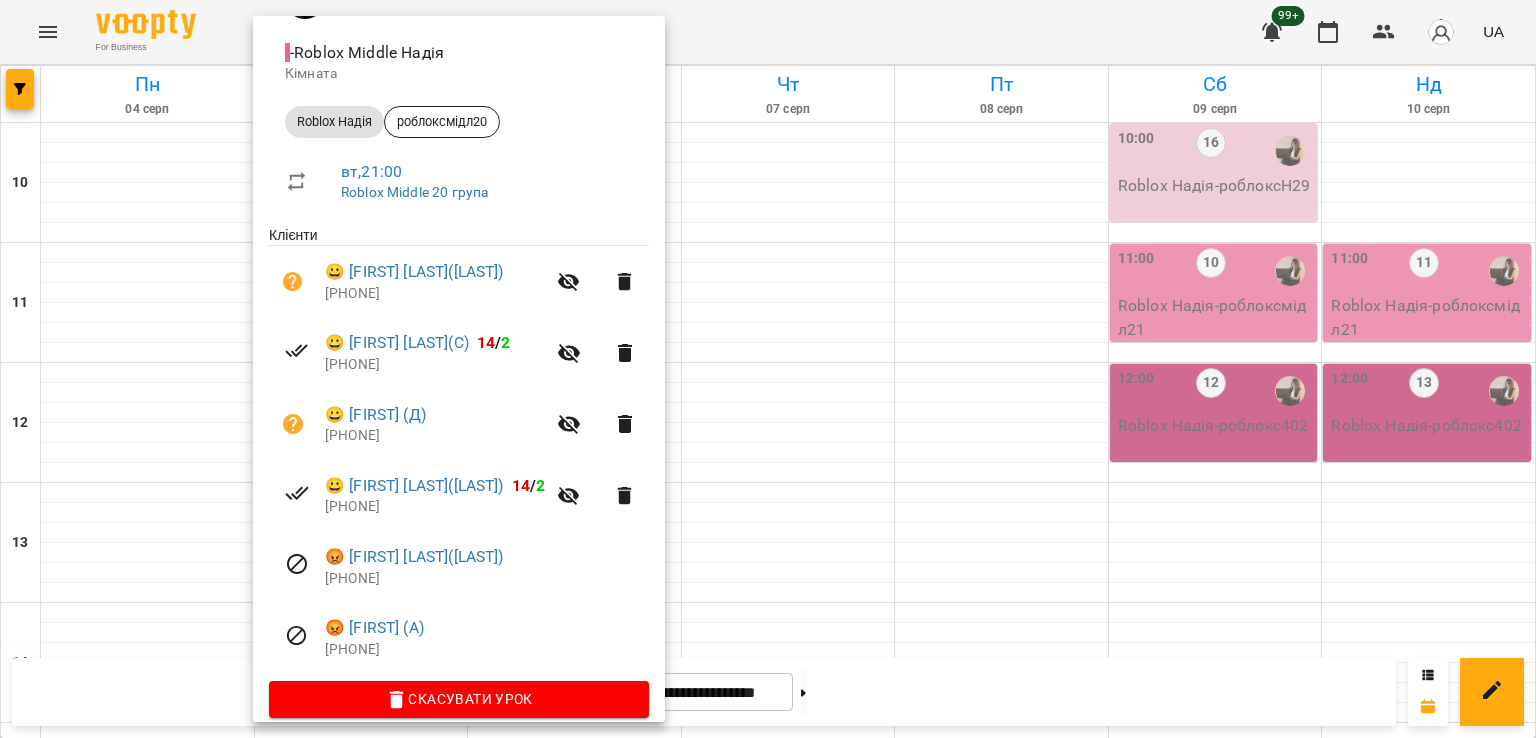 scroll, scrollTop: 242, scrollLeft: 0, axis: vertical 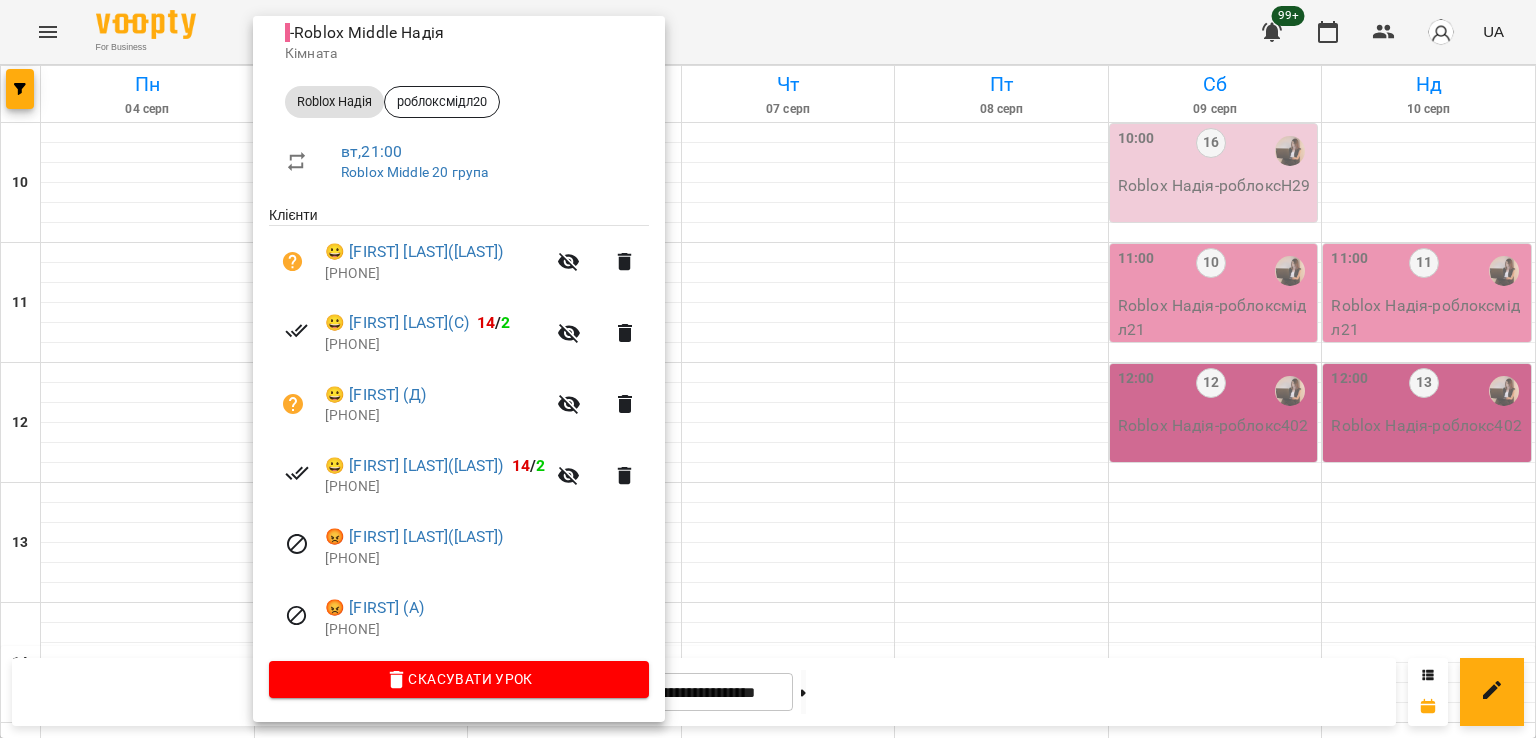 click on "[PHONE]" at bounding box center [487, 559] 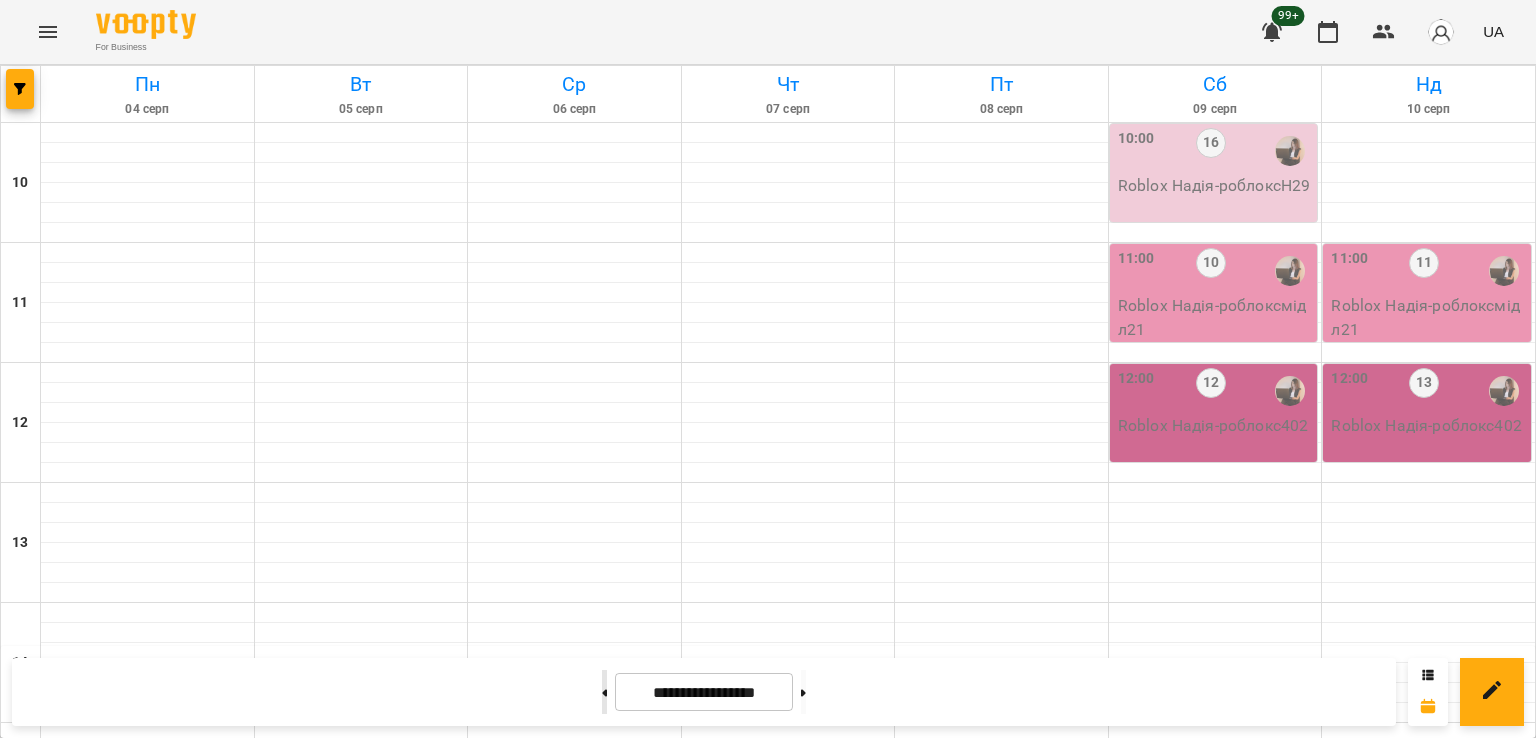 click at bounding box center [604, 692] 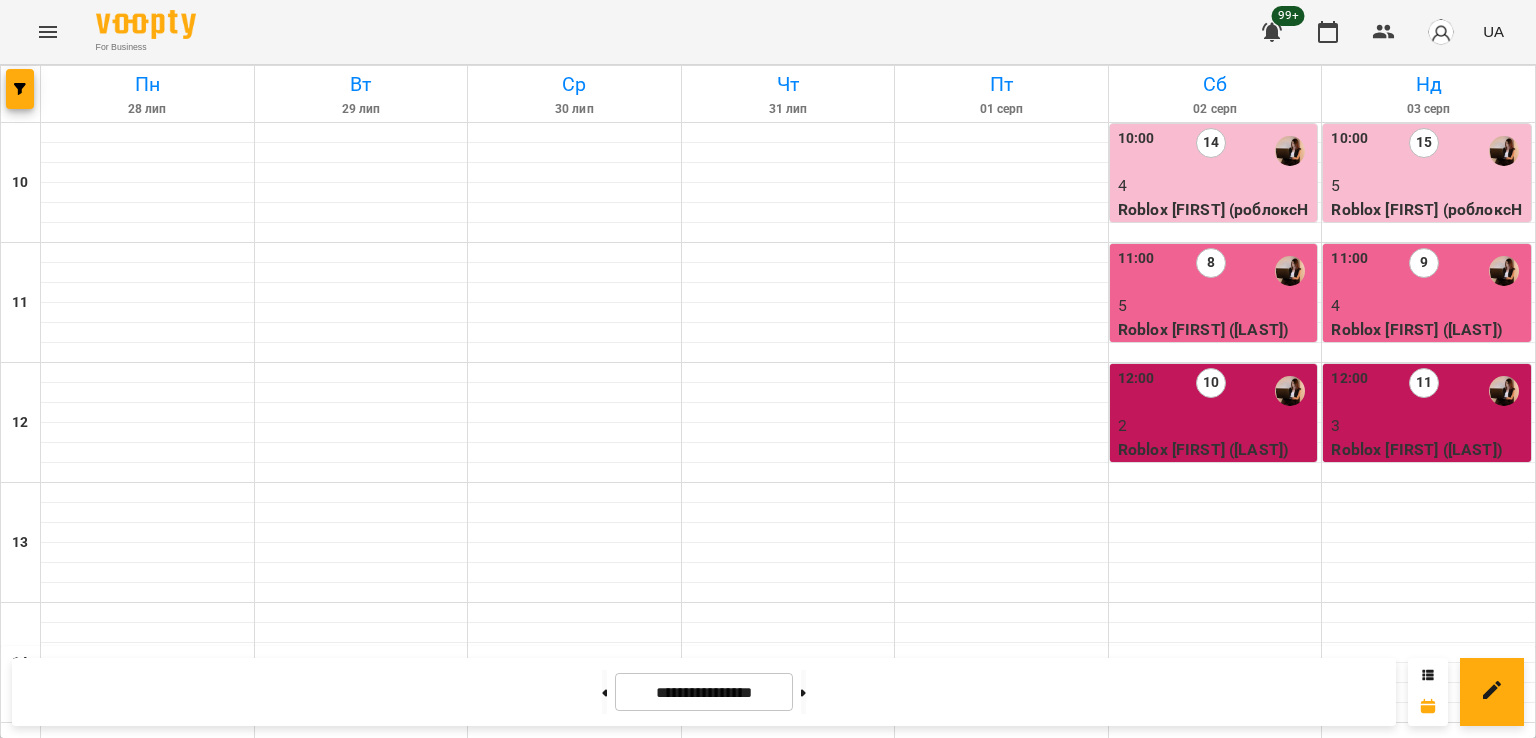 click on "4" at bounding box center (789, 1506) 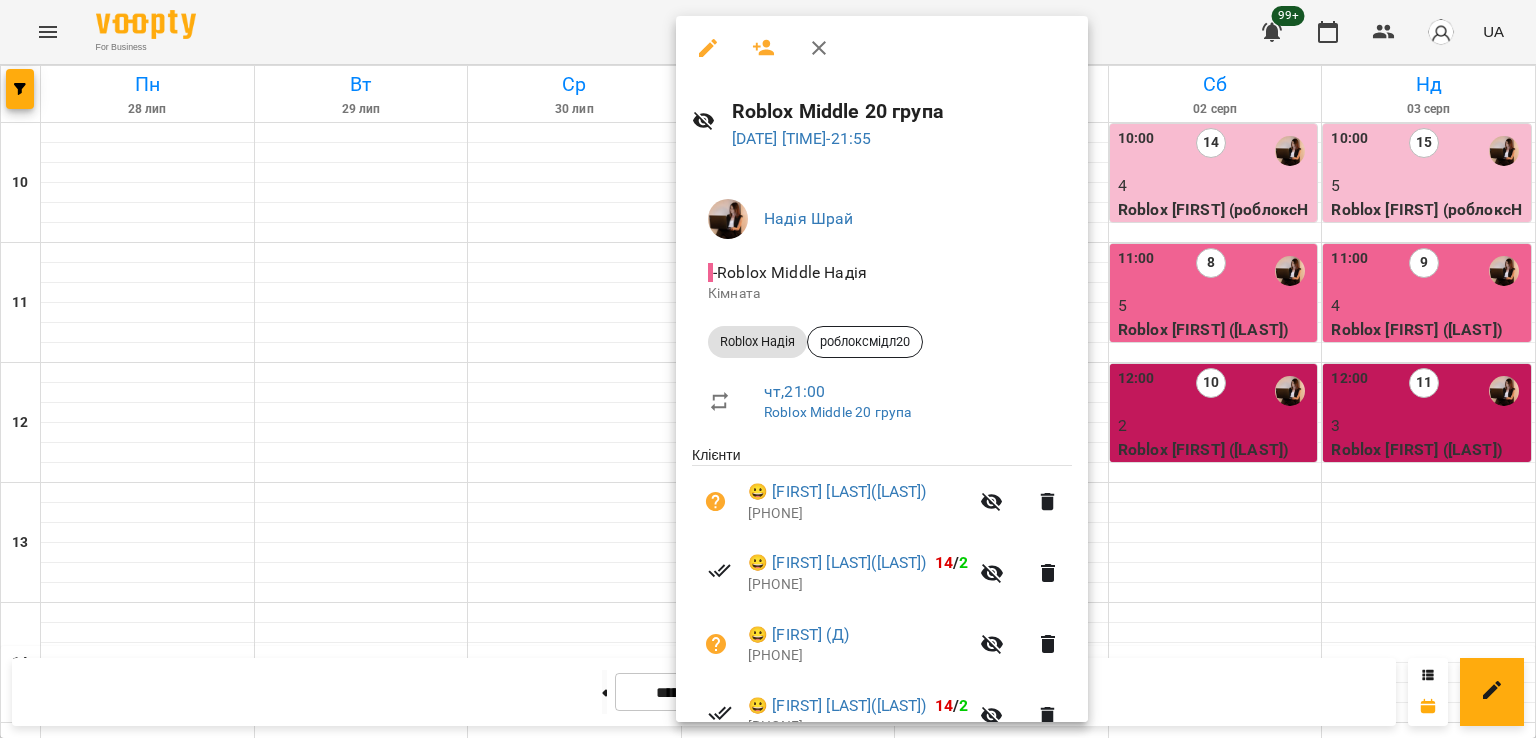 scroll, scrollTop: 242, scrollLeft: 0, axis: vertical 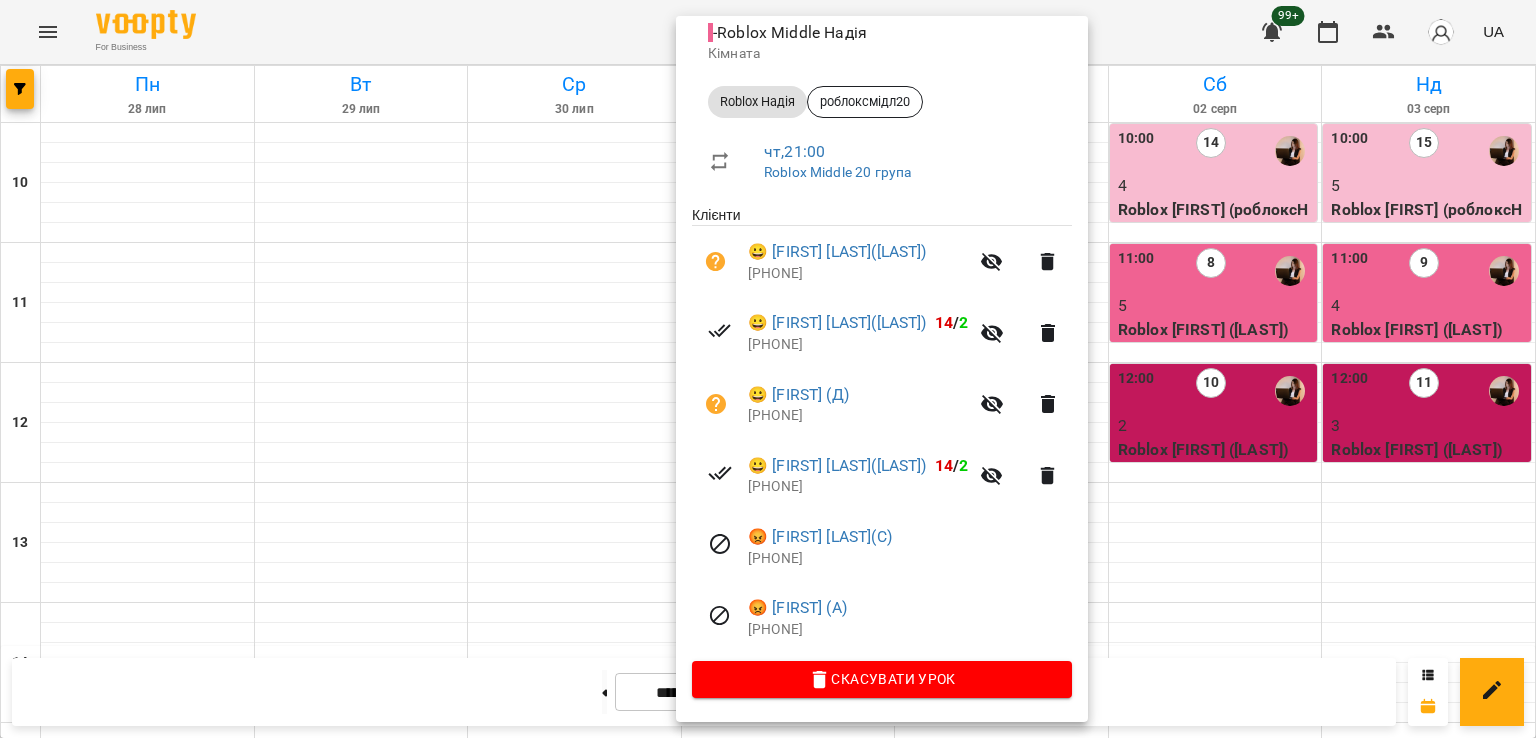click at bounding box center [768, 369] 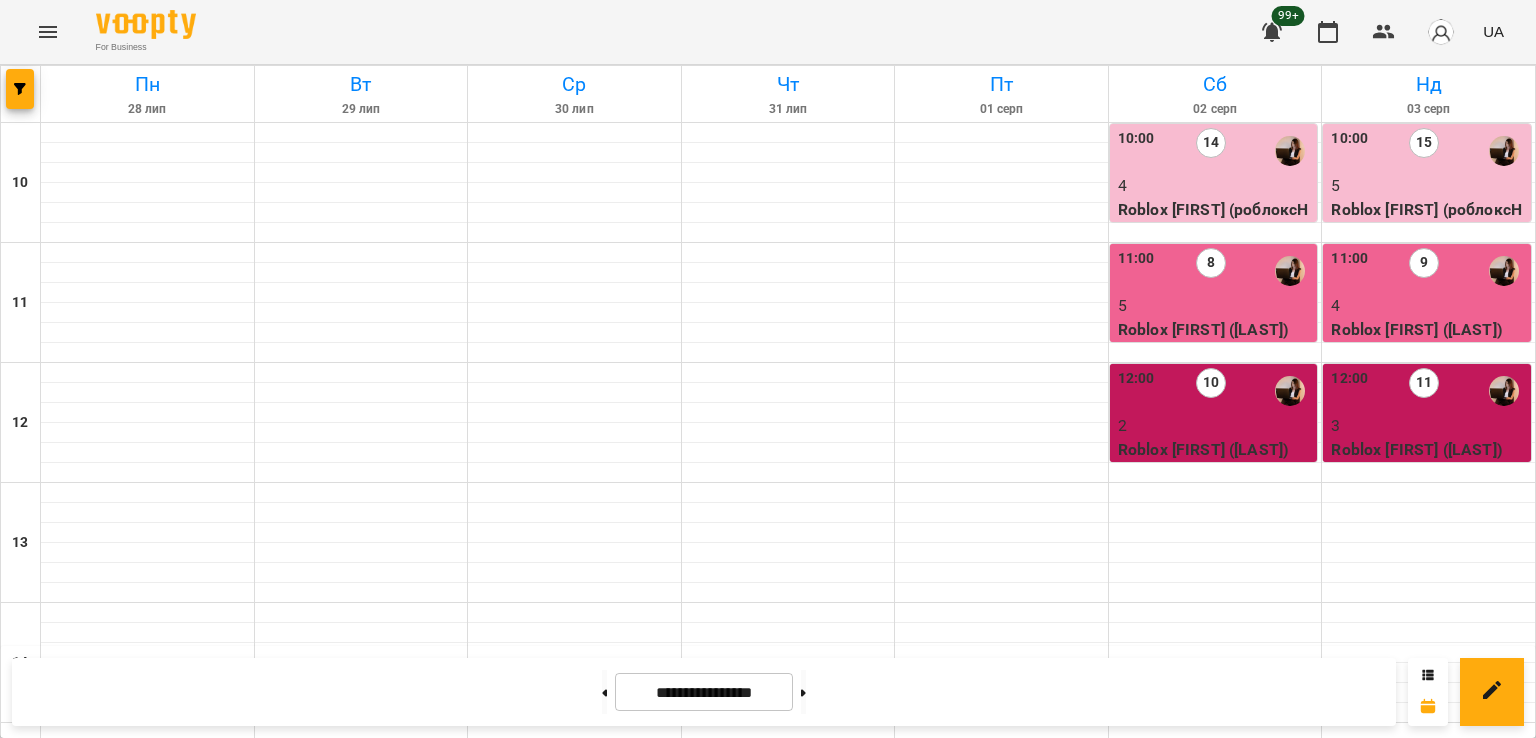 click on "5" at bounding box center (362, 1506) 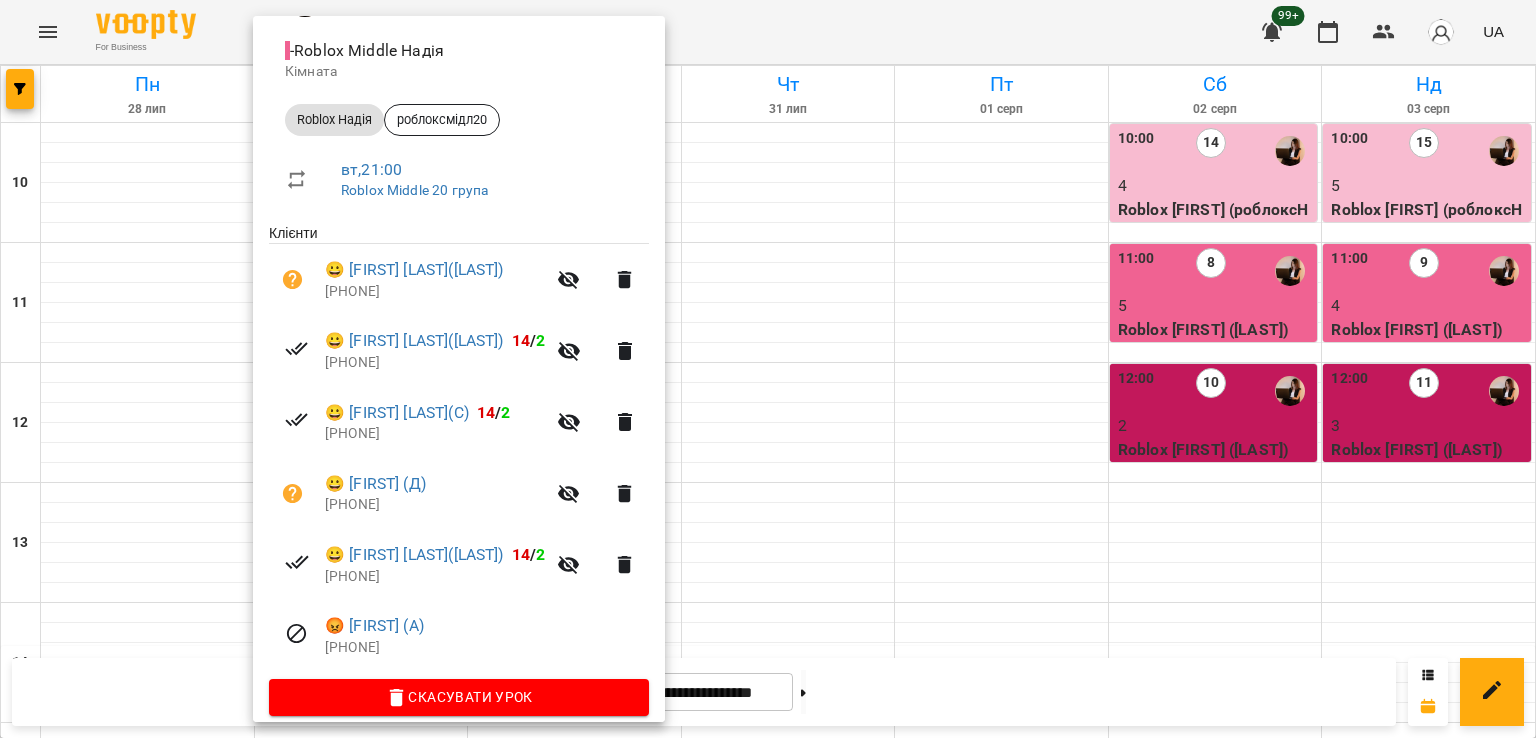 scroll, scrollTop: 242, scrollLeft: 0, axis: vertical 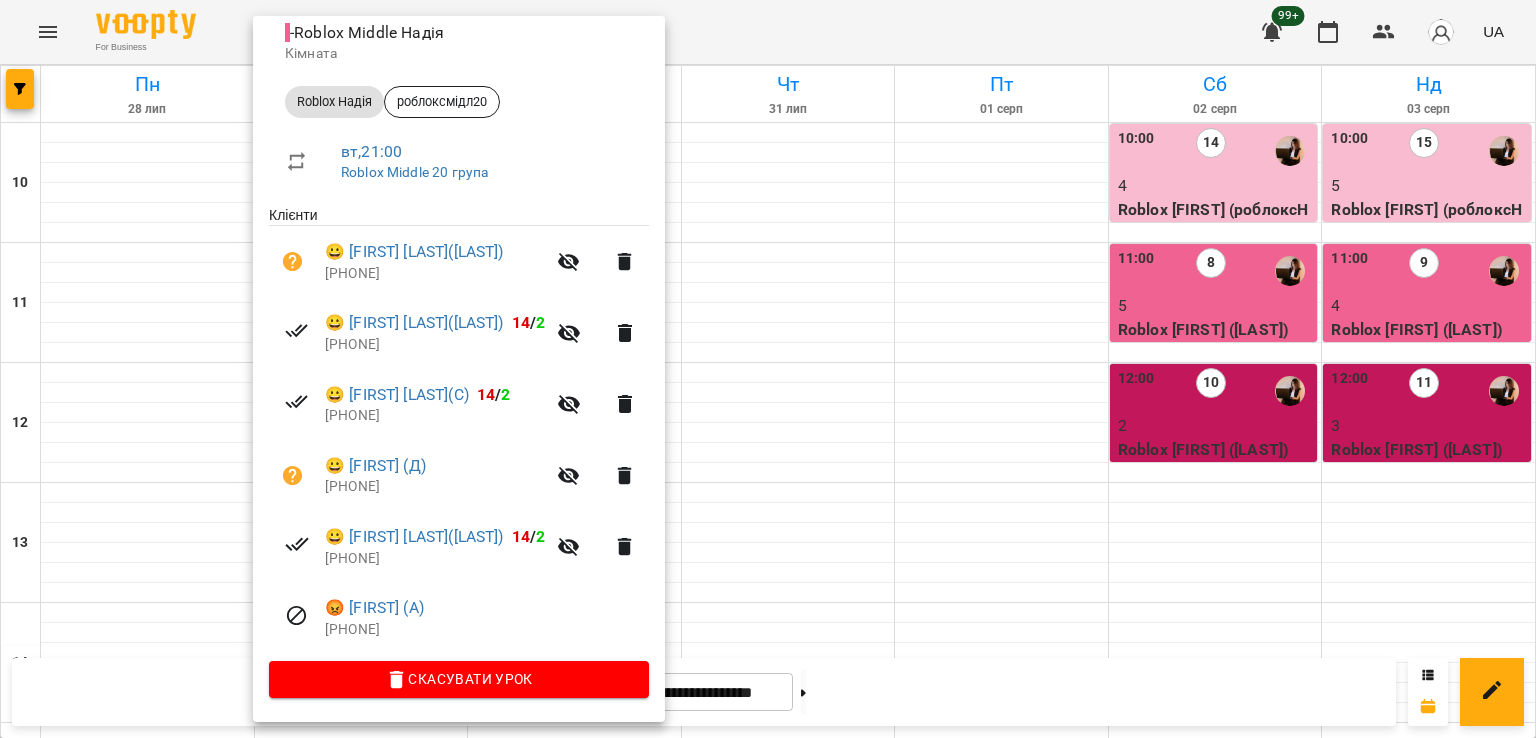 drag, startPoint x: 839, startPoint y: 455, endPoint x: 744, endPoint y: 170, distance: 300.41638 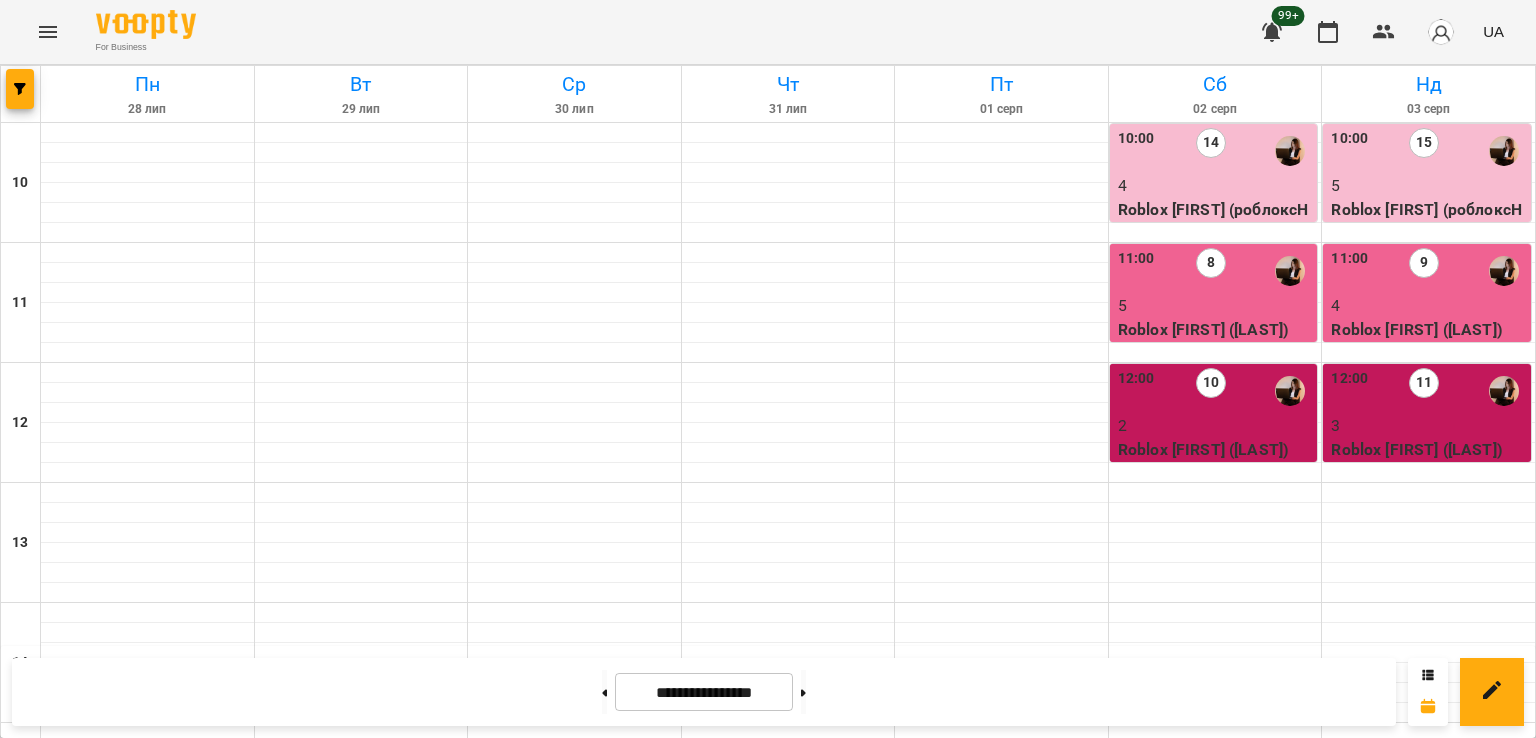 click on "4" at bounding box center [789, 1506] 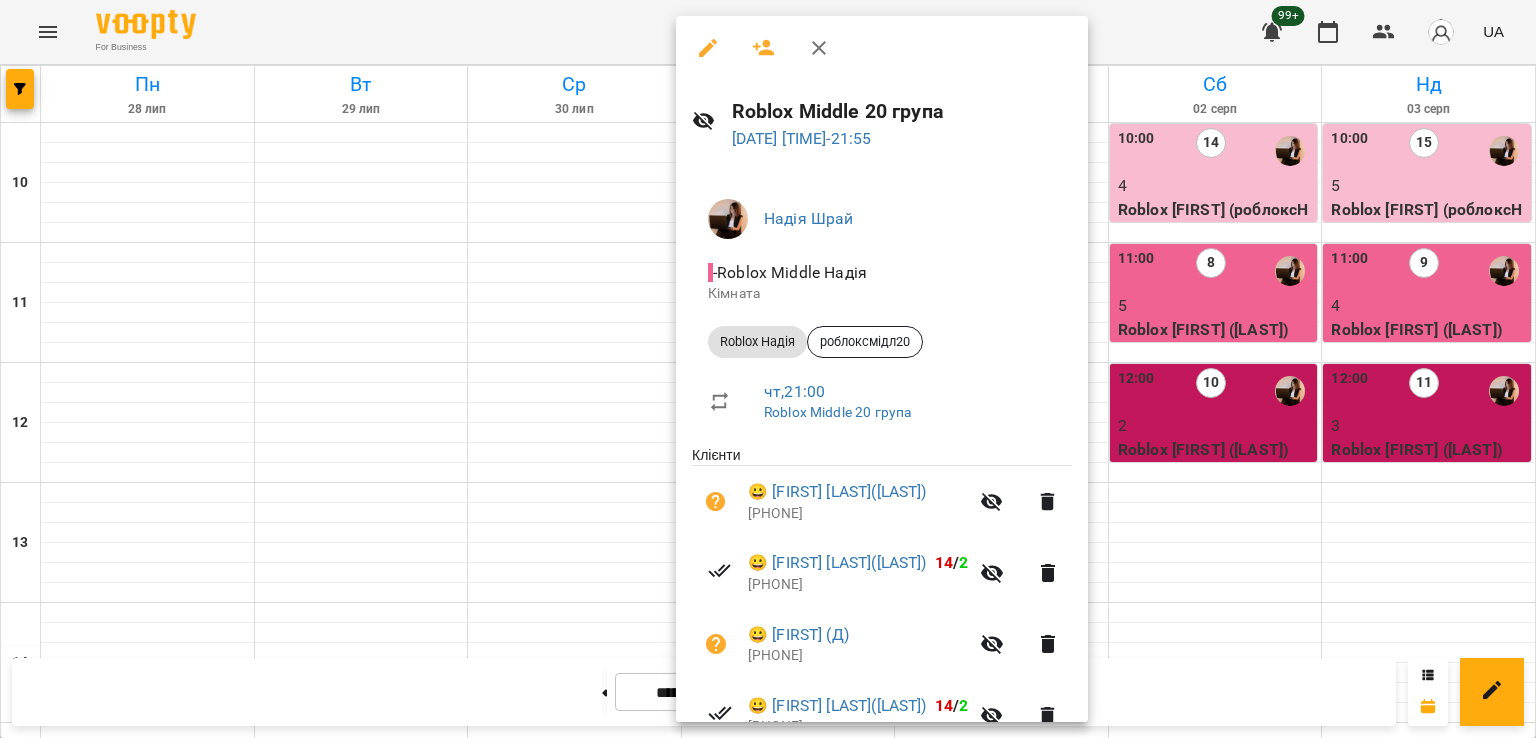 scroll, scrollTop: 242, scrollLeft: 0, axis: vertical 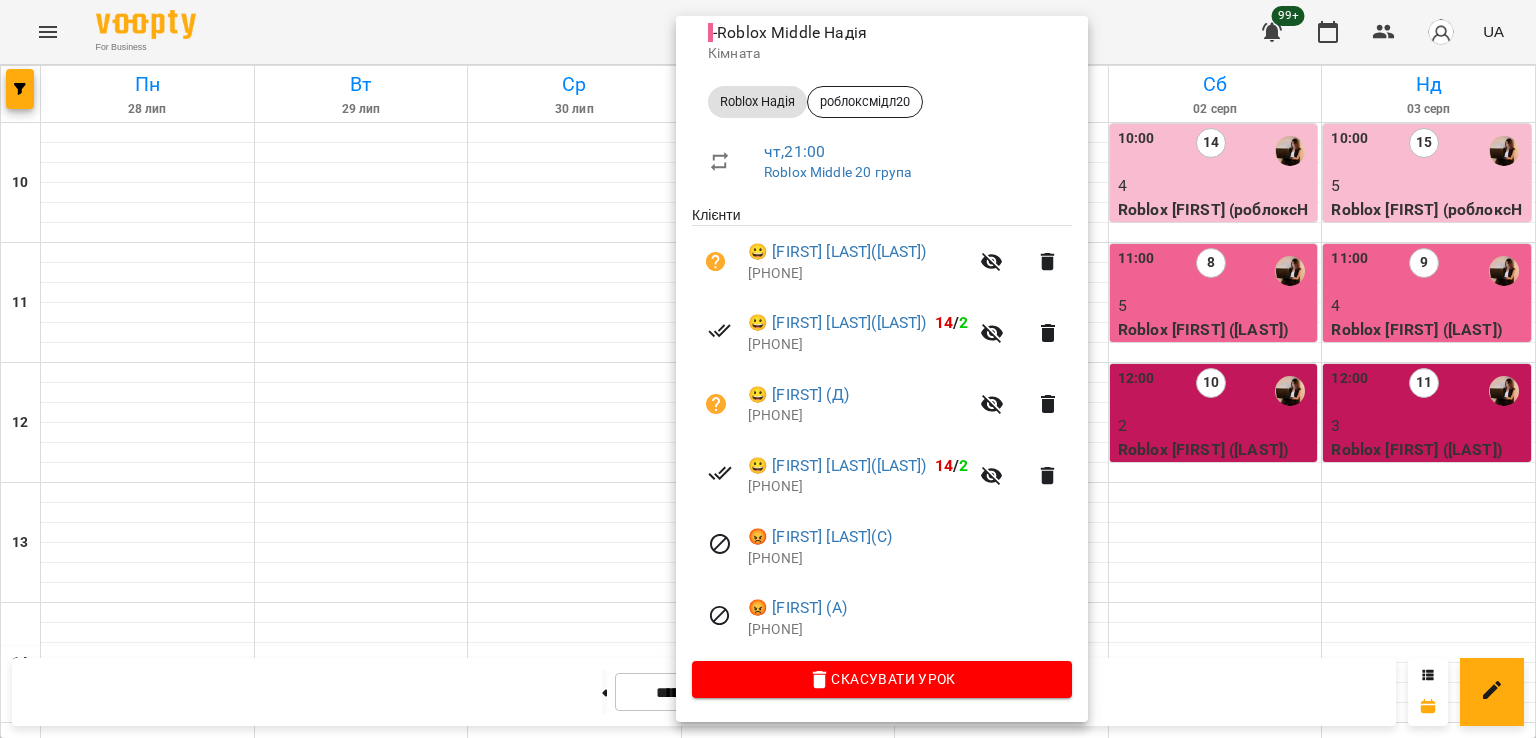 drag, startPoint x: 310, startPoint y: 443, endPoint x: 296, endPoint y: 395, distance: 50 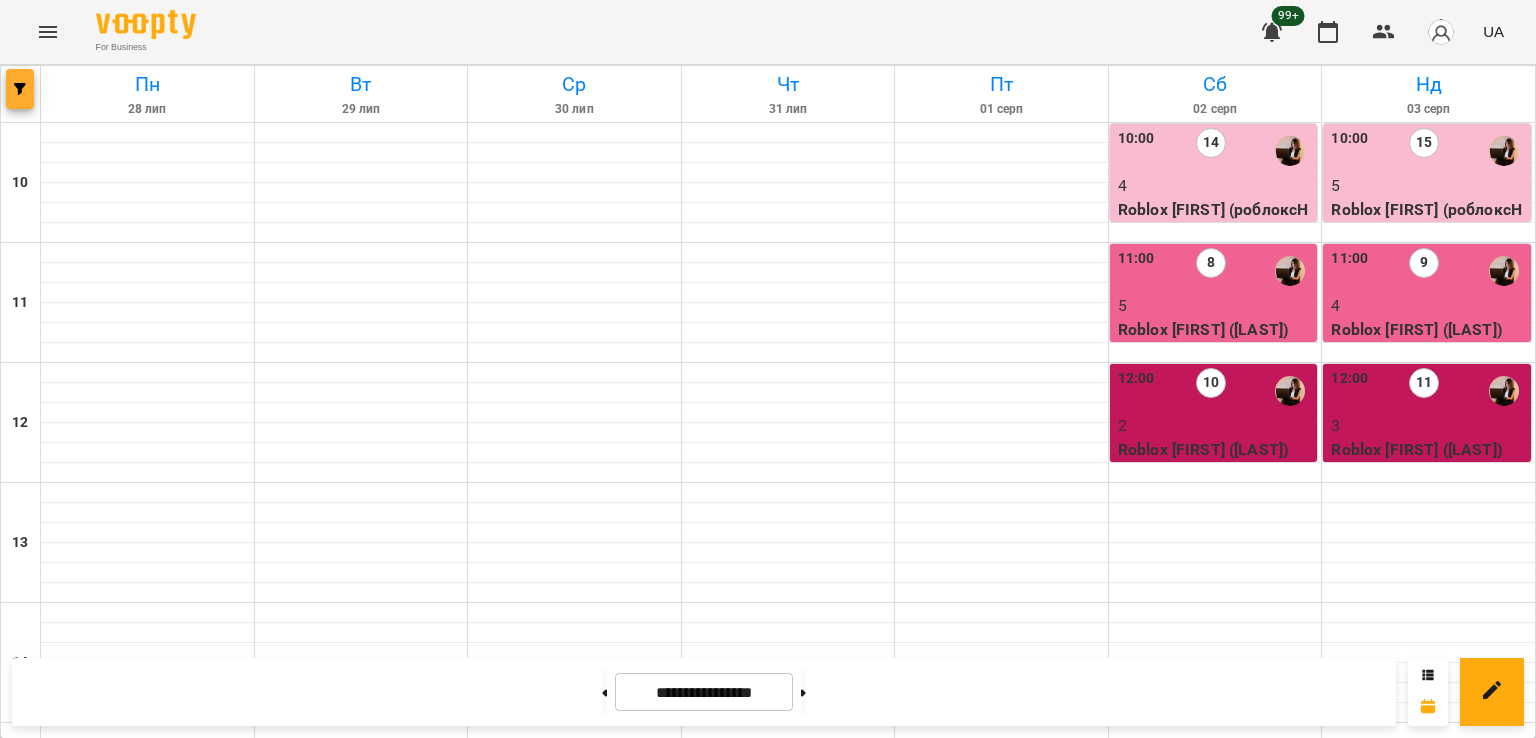 click at bounding box center (20, 89) 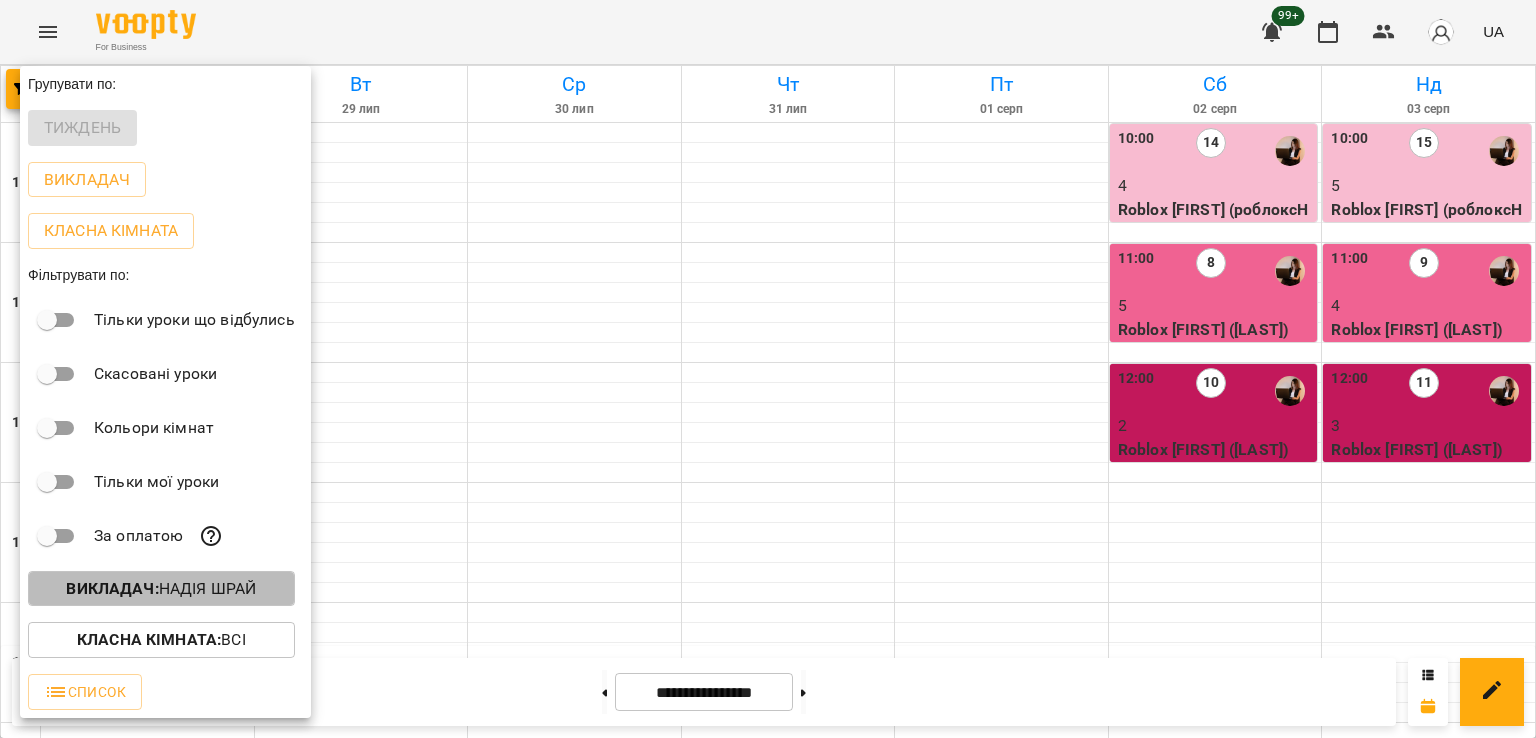 click on "Викладач : [FIRST] [LAST]" at bounding box center [161, 589] 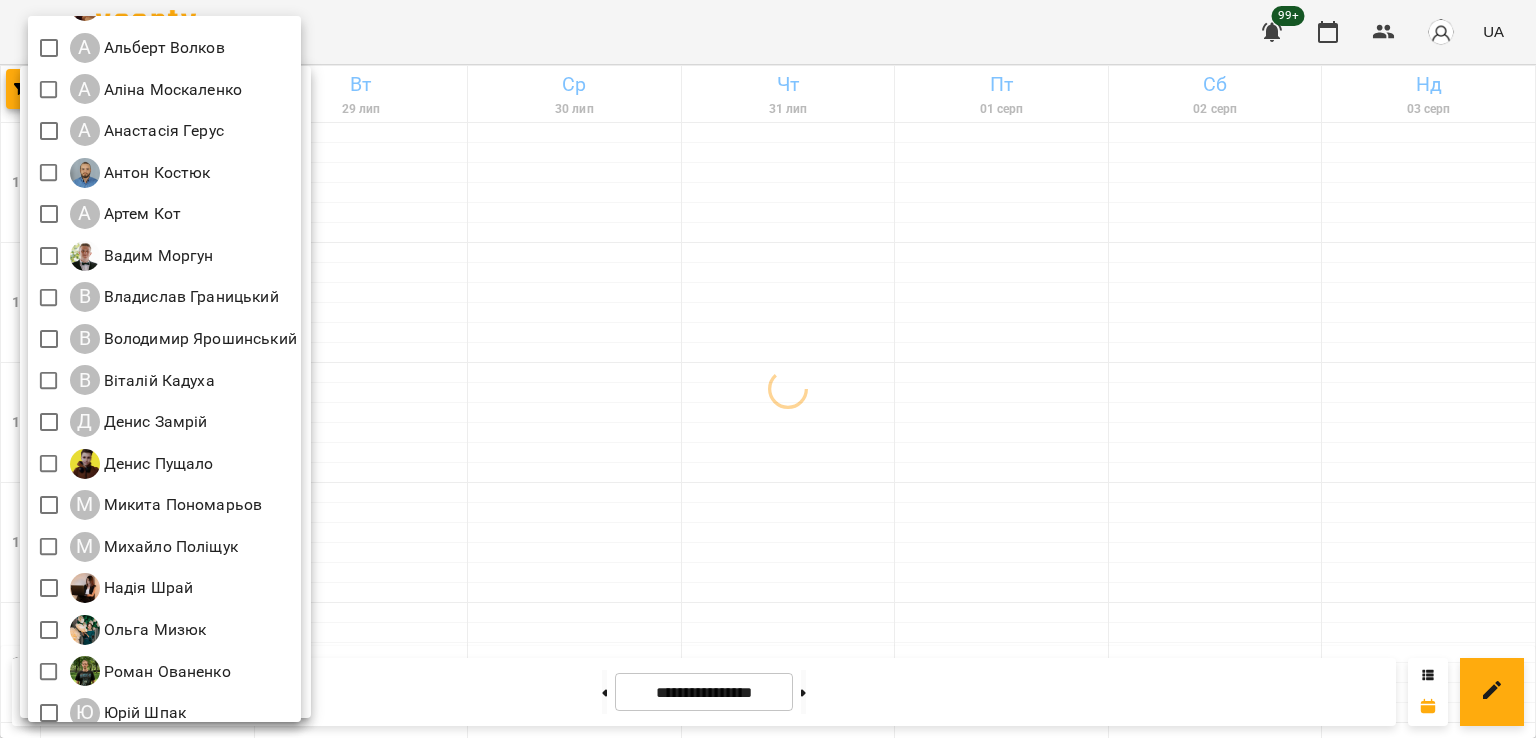 scroll, scrollTop: 129, scrollLeft: 0, axis: vertical 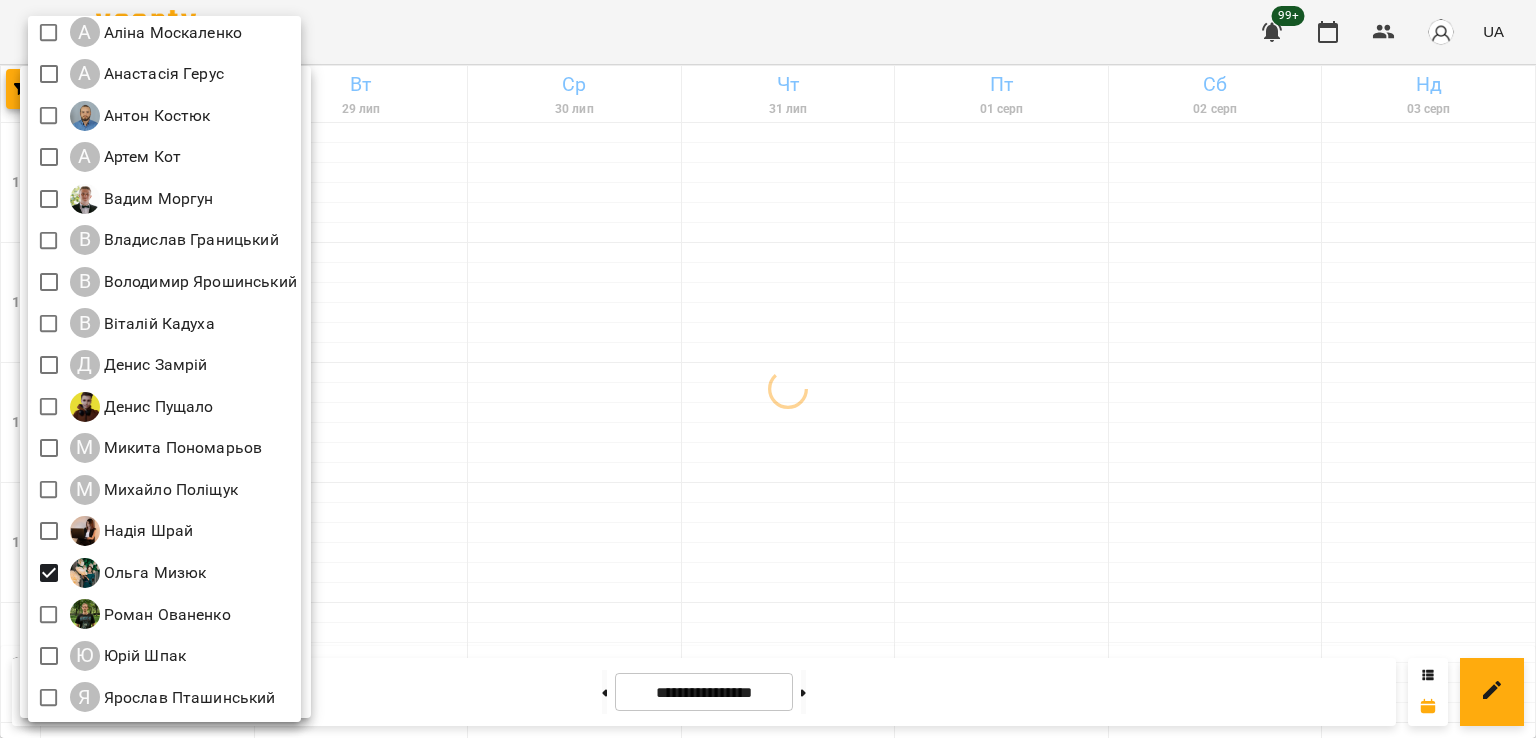 drag, startPoint x: 721, startPoint y: 454, endPoint x: 740, endPoint y: 427, distance: 33.01515 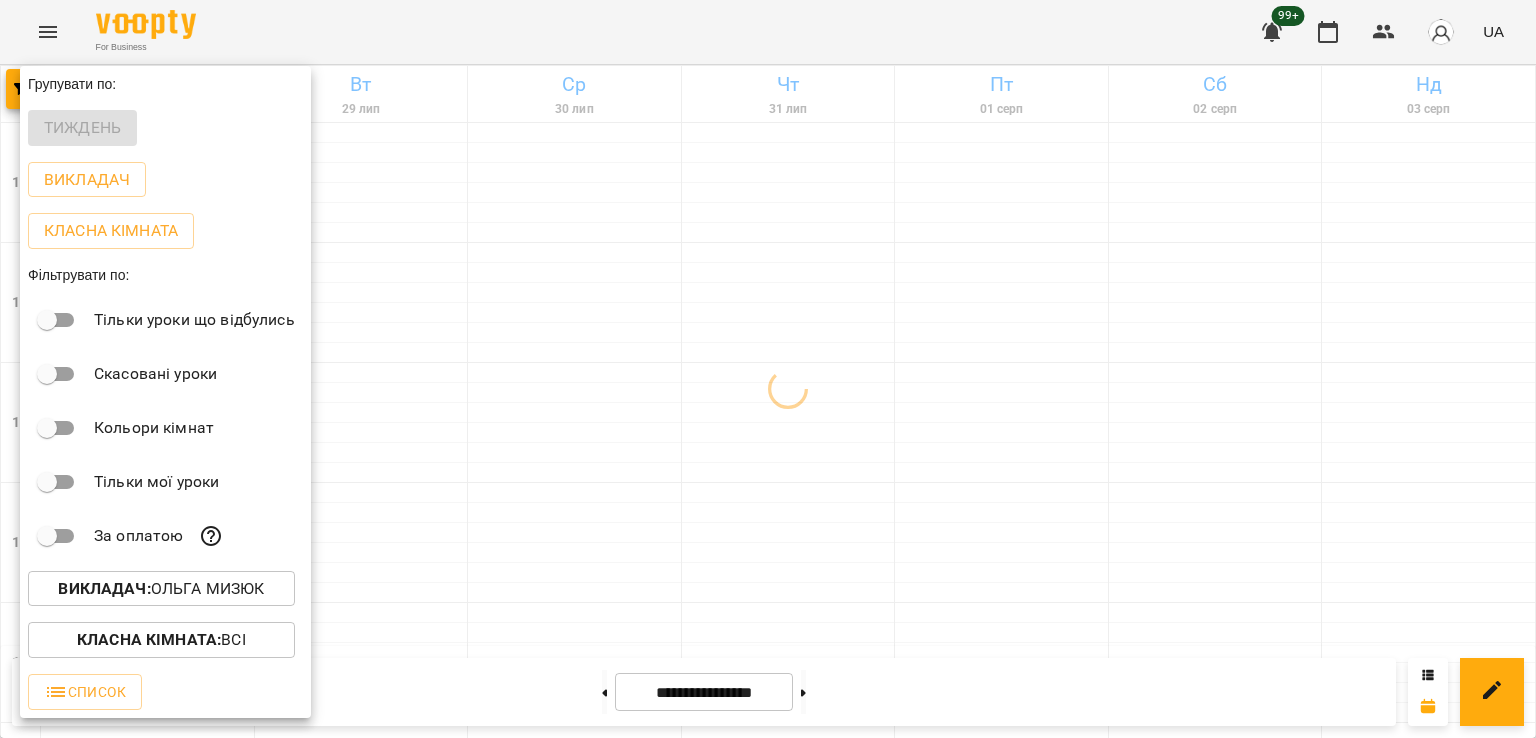 click at bounding box center (768, 369) 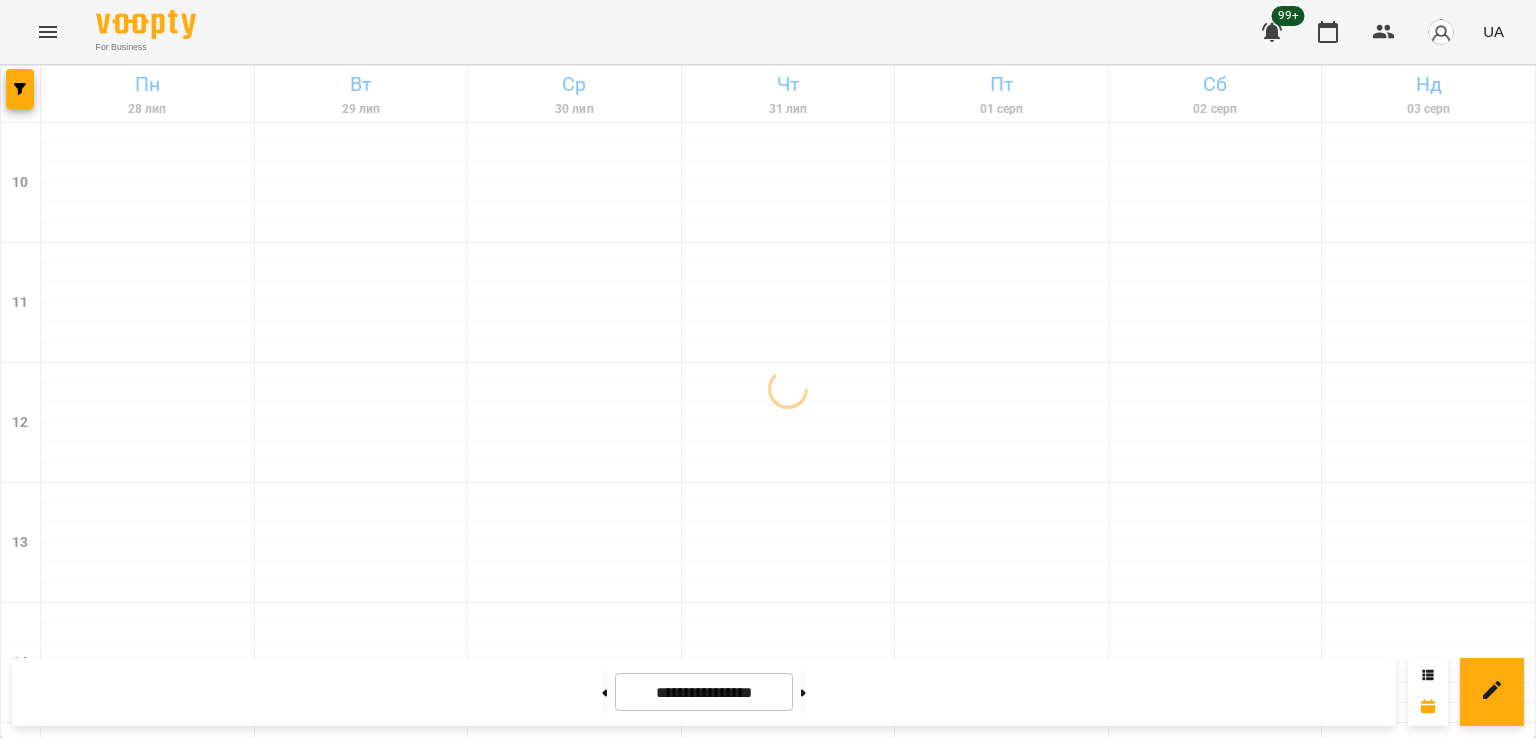 click on "9" at bounding box center (362, 1266) 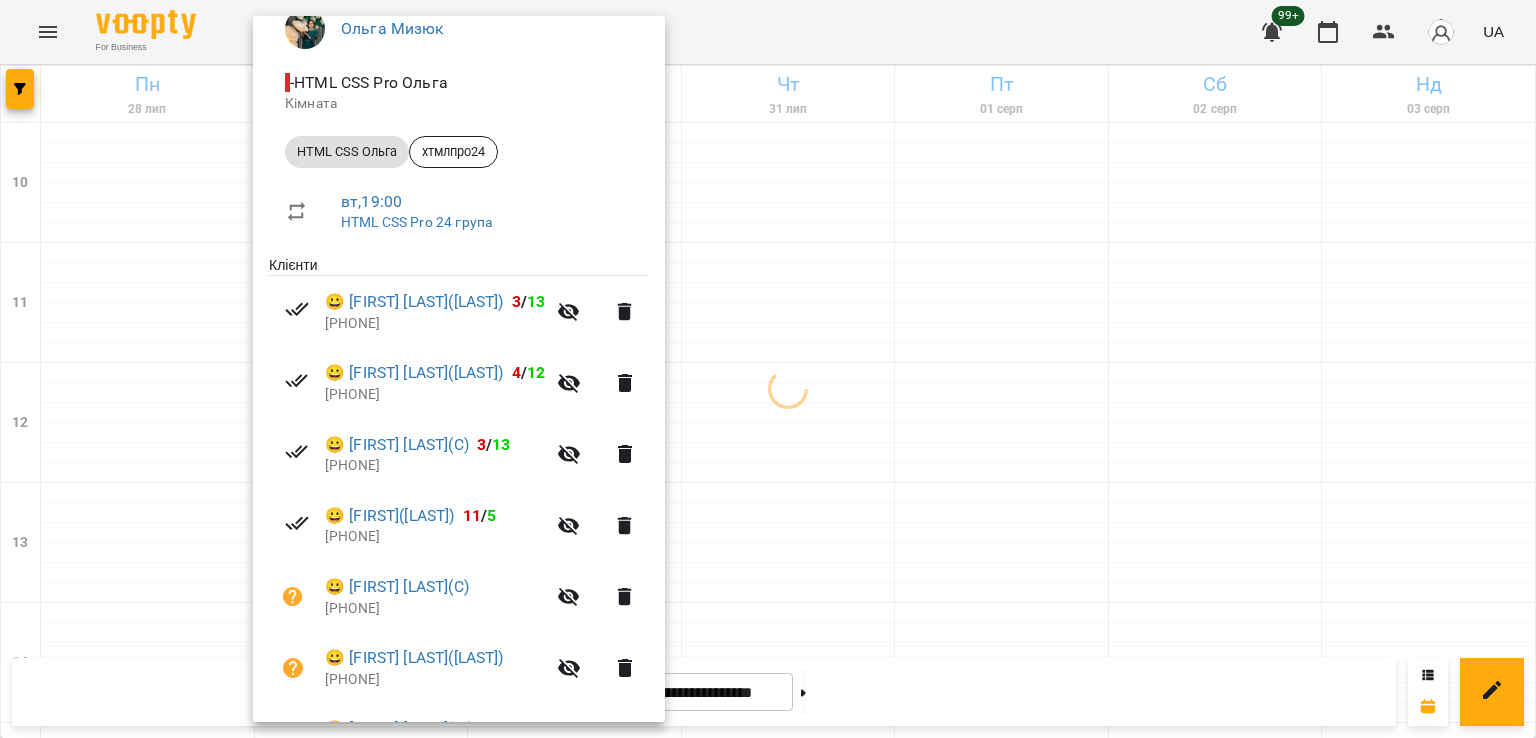 scroll, scrollTop: 527, scrollLeft: 0, axis: vertical 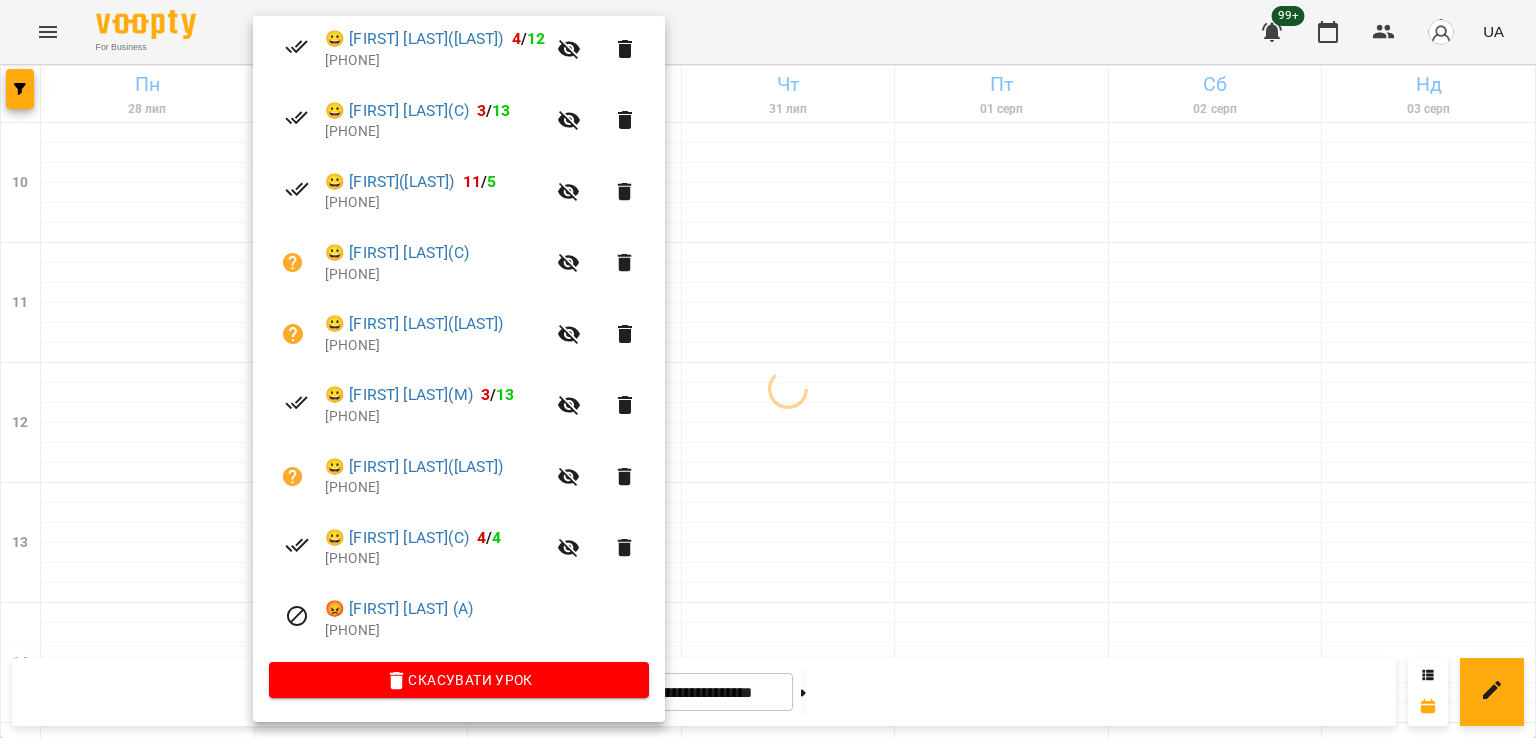 click at bounding box center (768, 369) 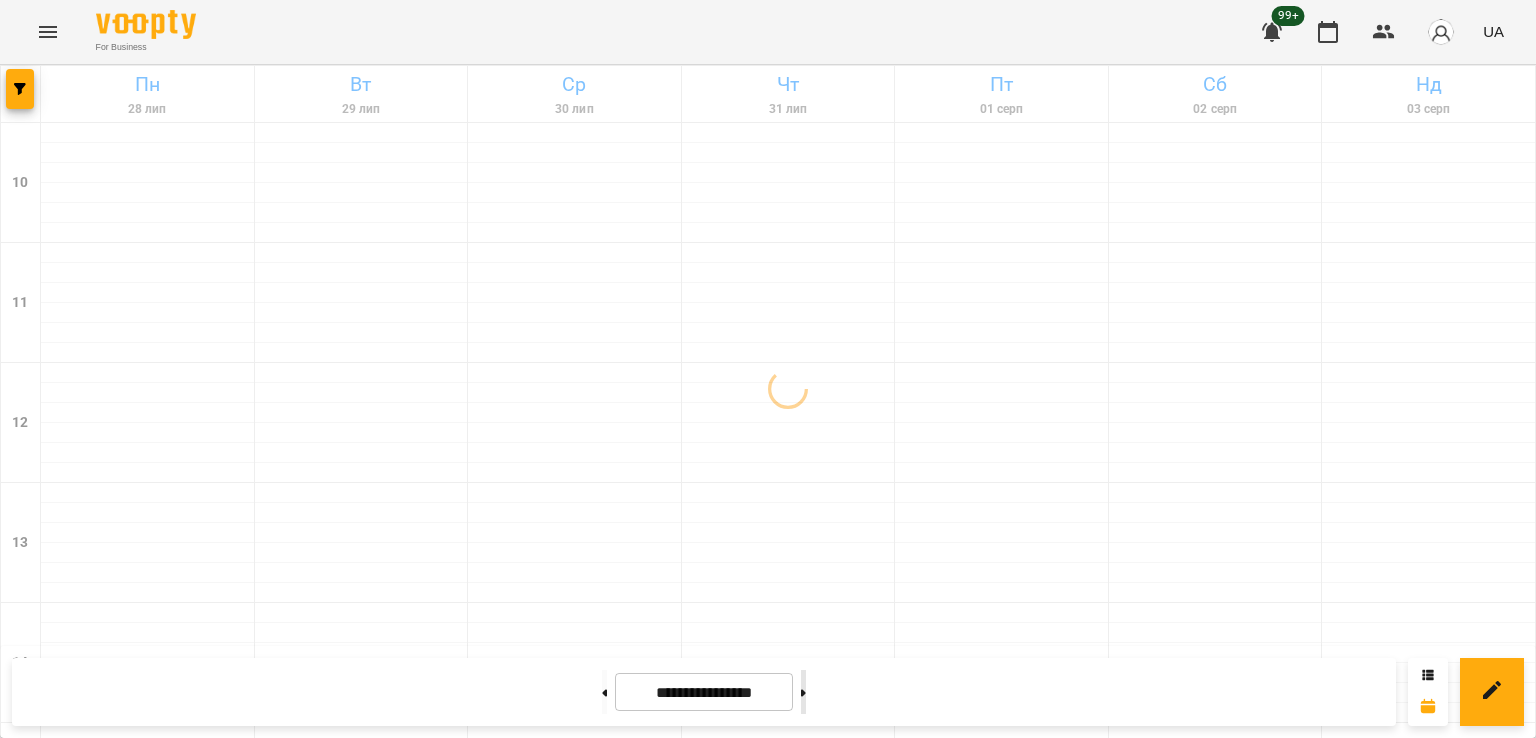 click at bounding box center [803, 692] 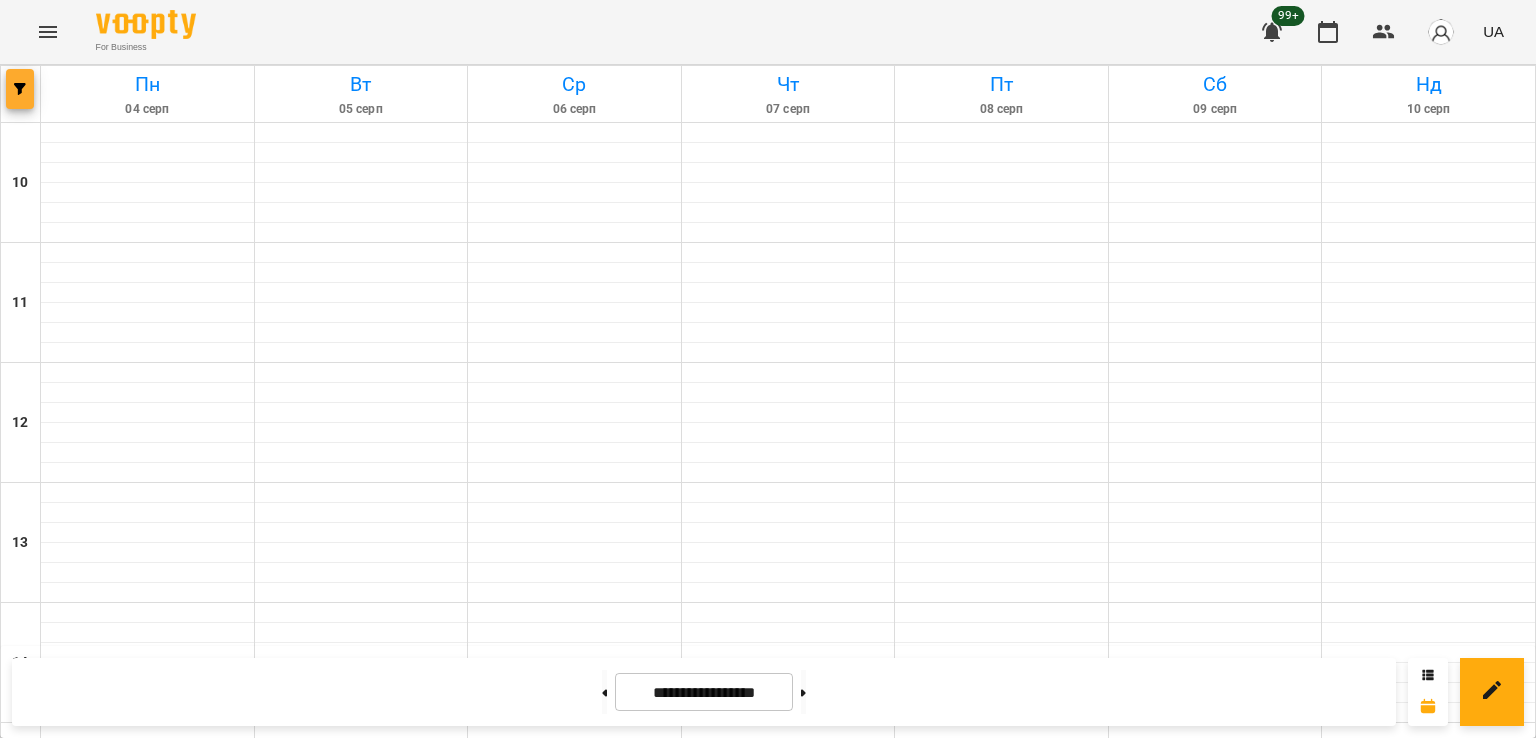 click 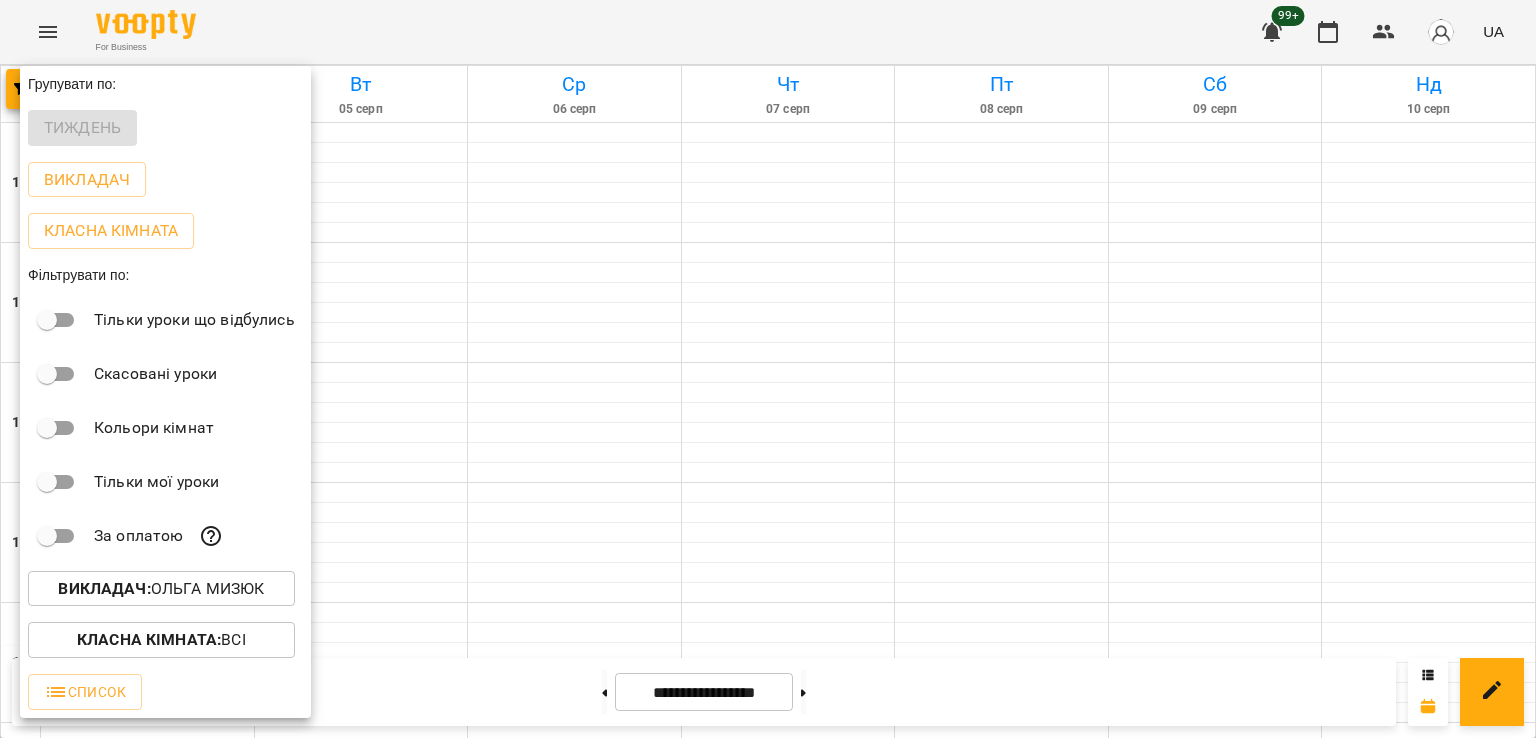 click on "Викладач :  Ольга Мизюк" at bounding box center (161, 589) 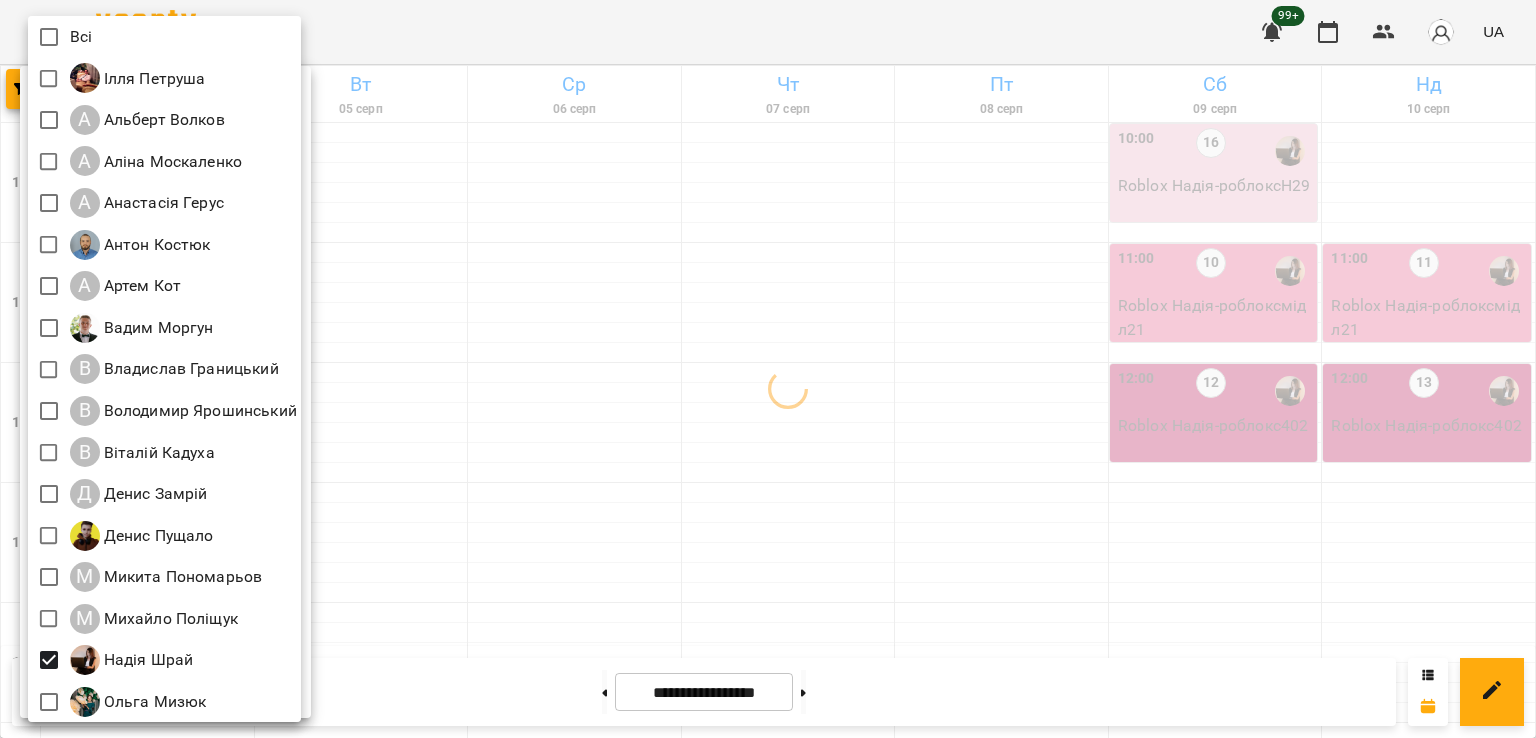 click at bounding box center [768, 369] 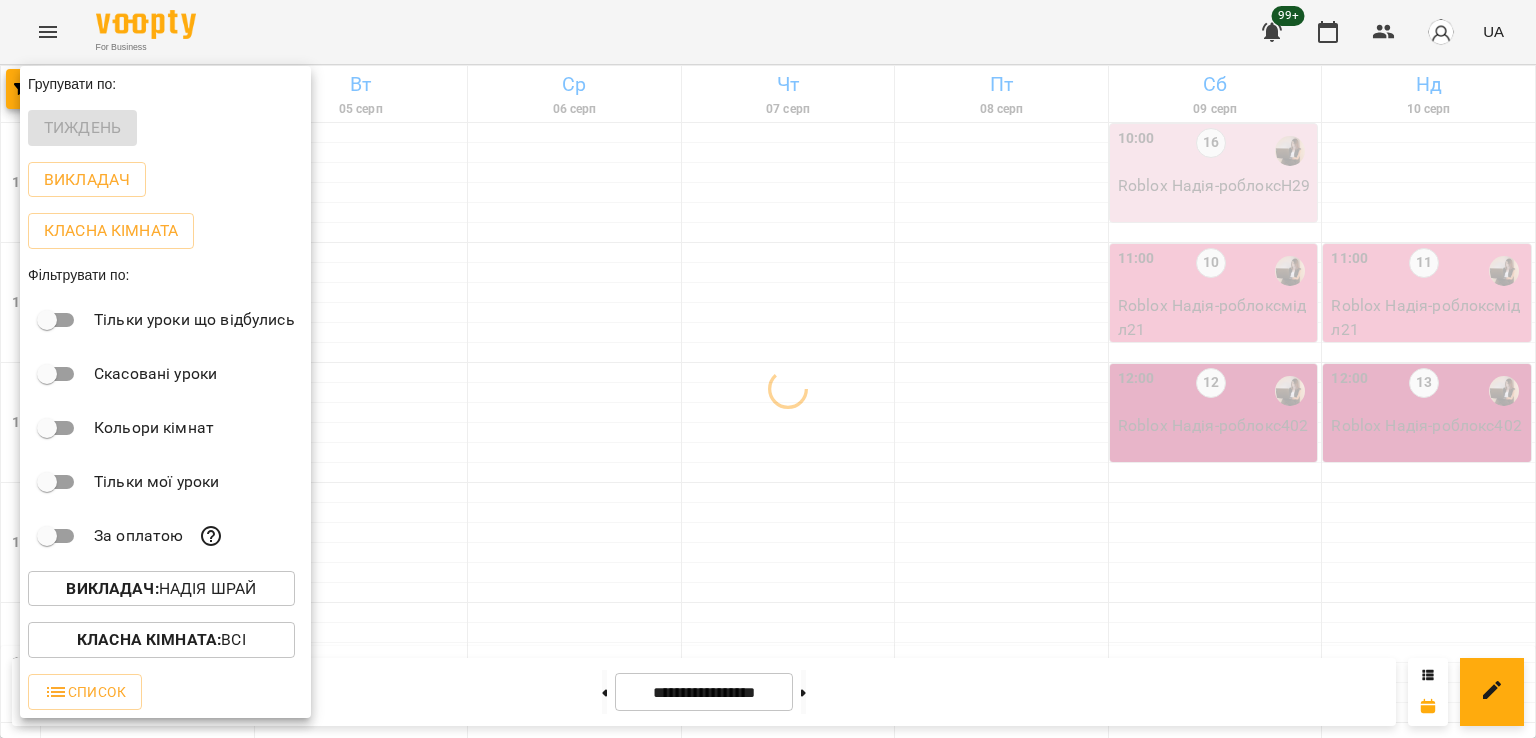 click at bounding box center [768, 369] 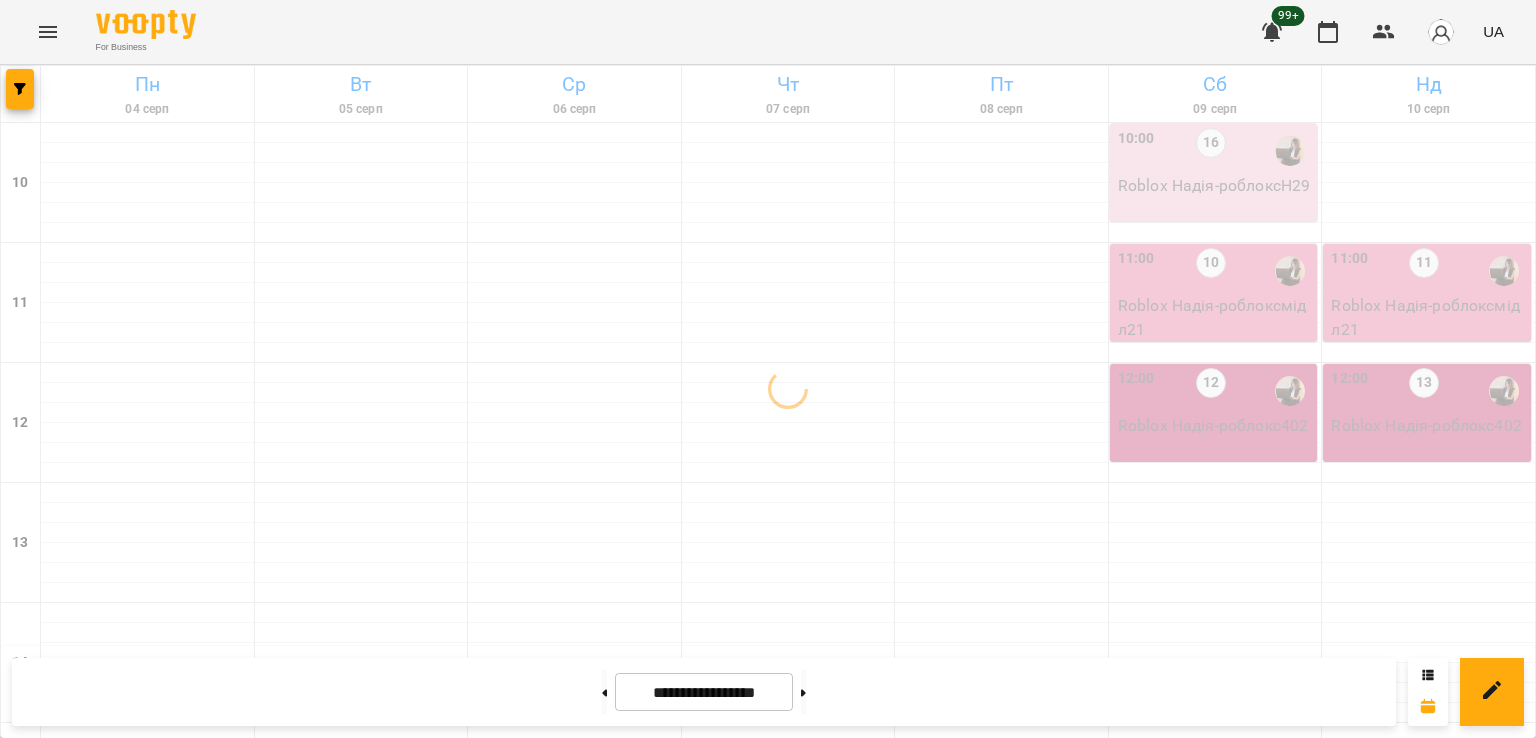 click on "4" at bounding box center [362, 1506] 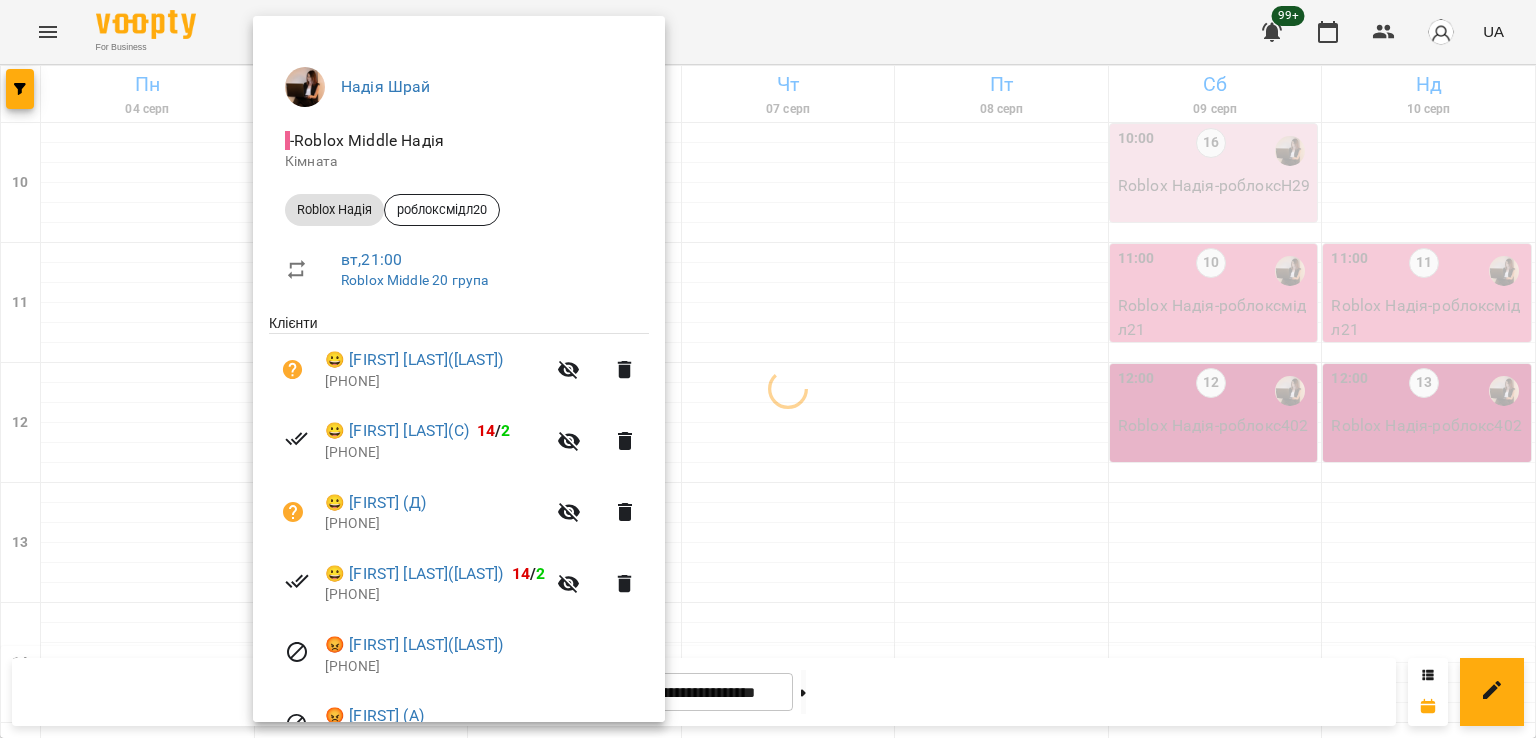 scroll, scrollTop: 242, scrollLeft: 0, axis: vertical 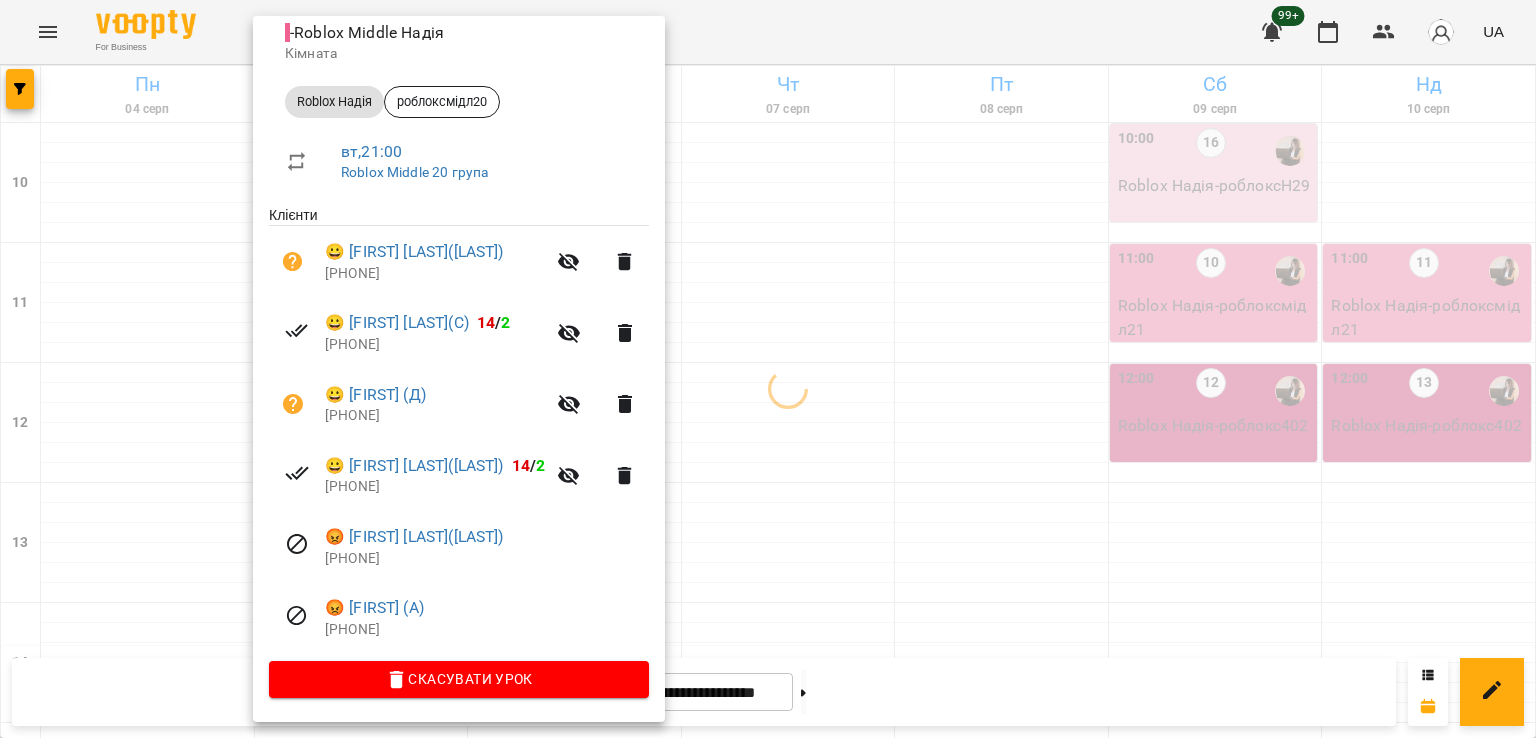 click at bounding box center (768, 369) 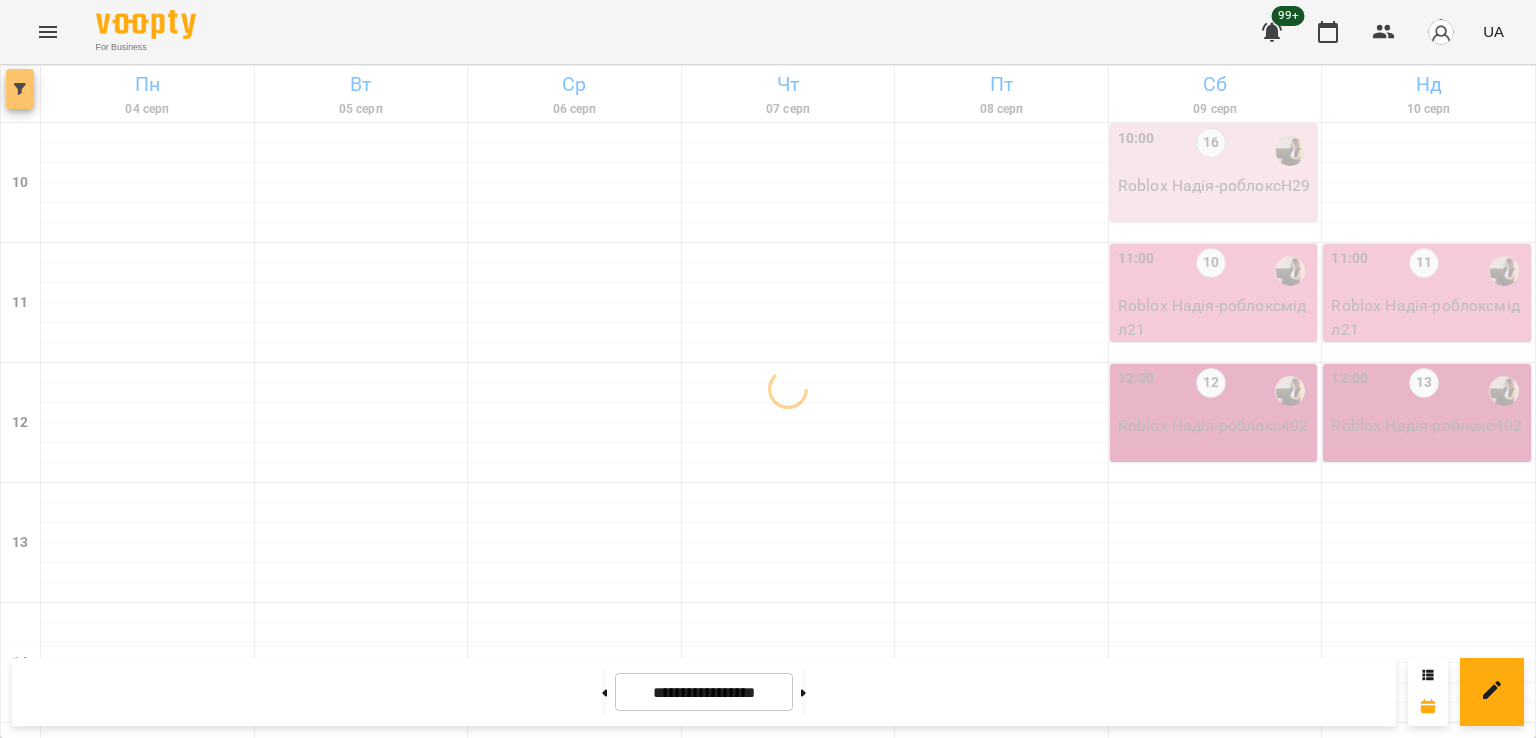 click at bounding box center [20, 89] 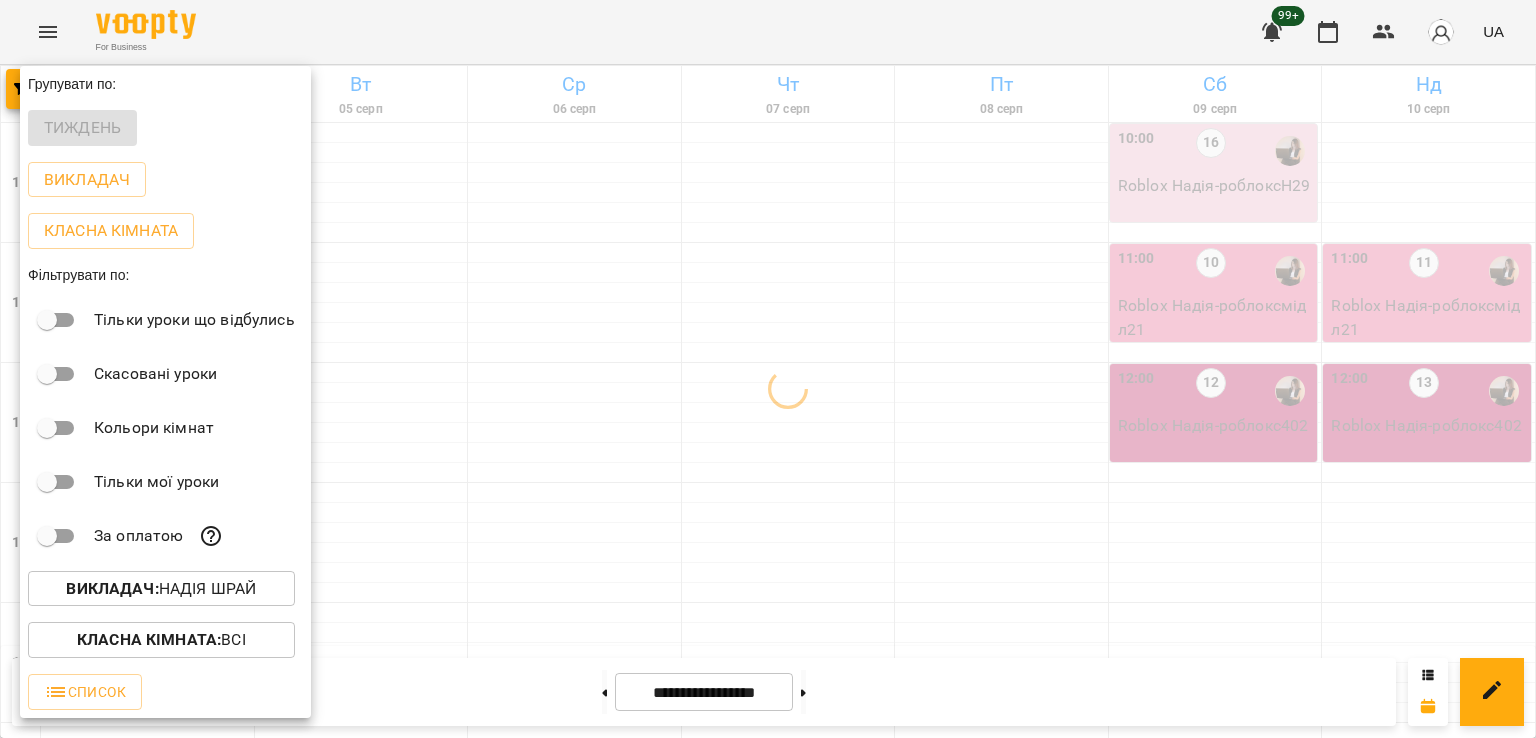 click on "Викладач : [FIRST] [LAST]" at bounding box center [161, 589] 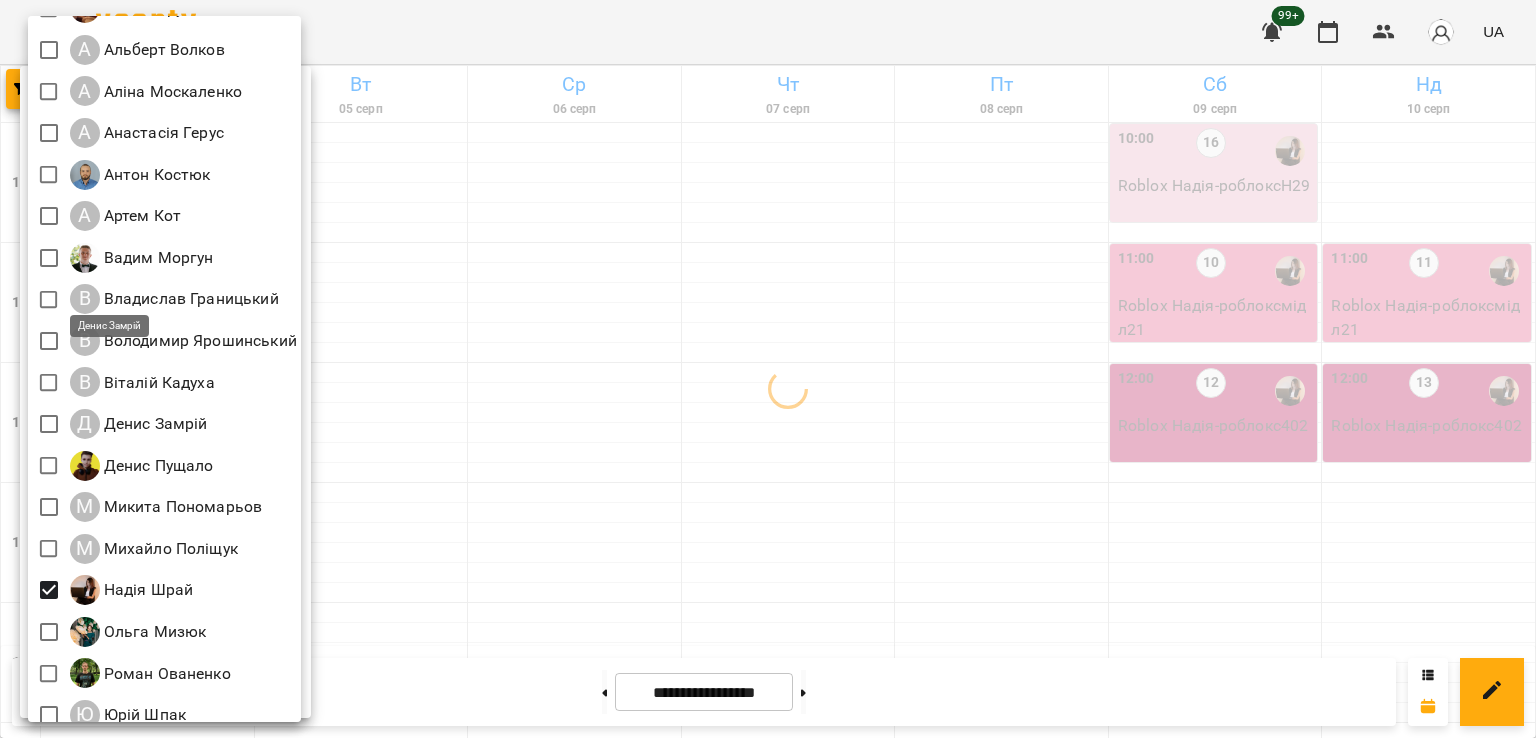 scroll, scrollTop: 129, scrollLeft: 0, axis: vertical 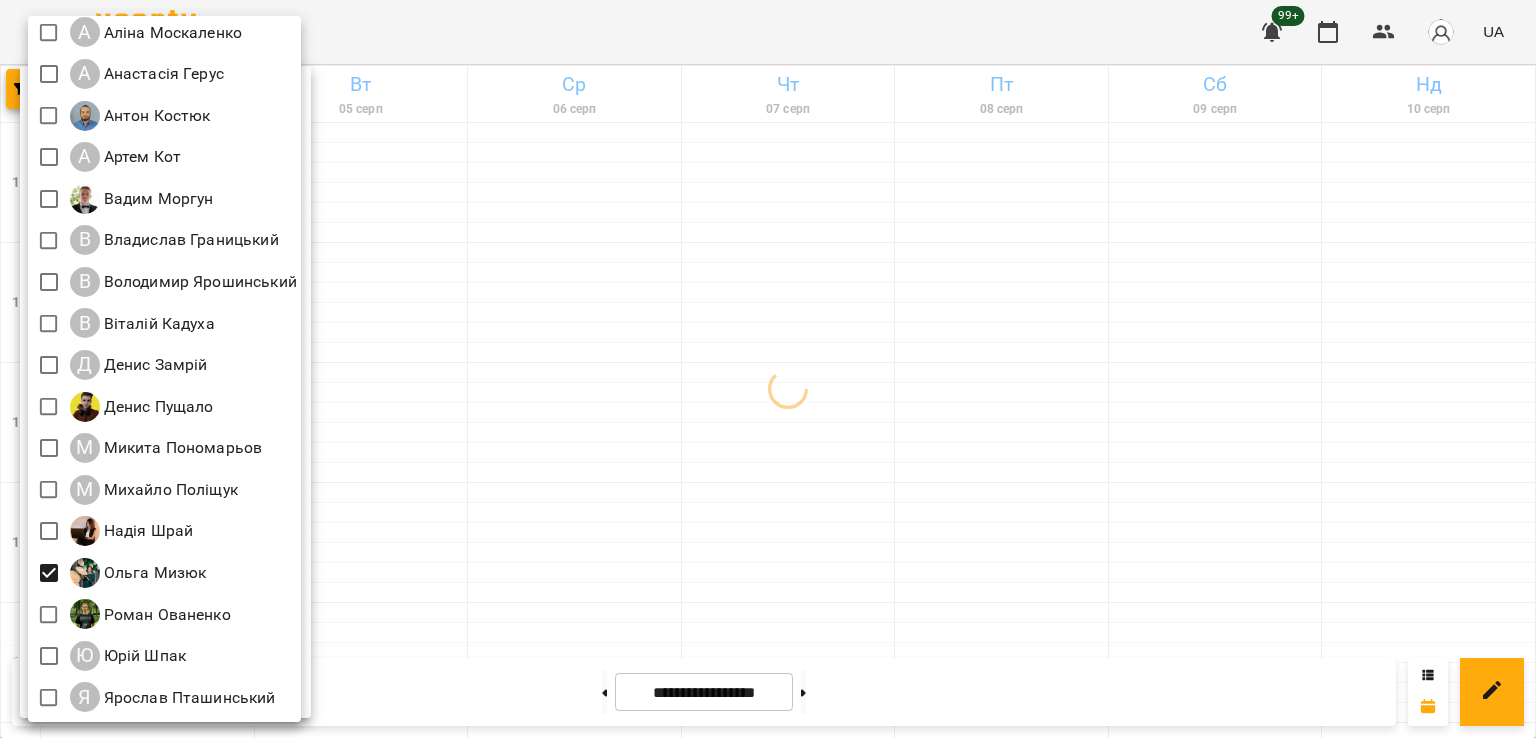 click at bounding box center (768, 369) 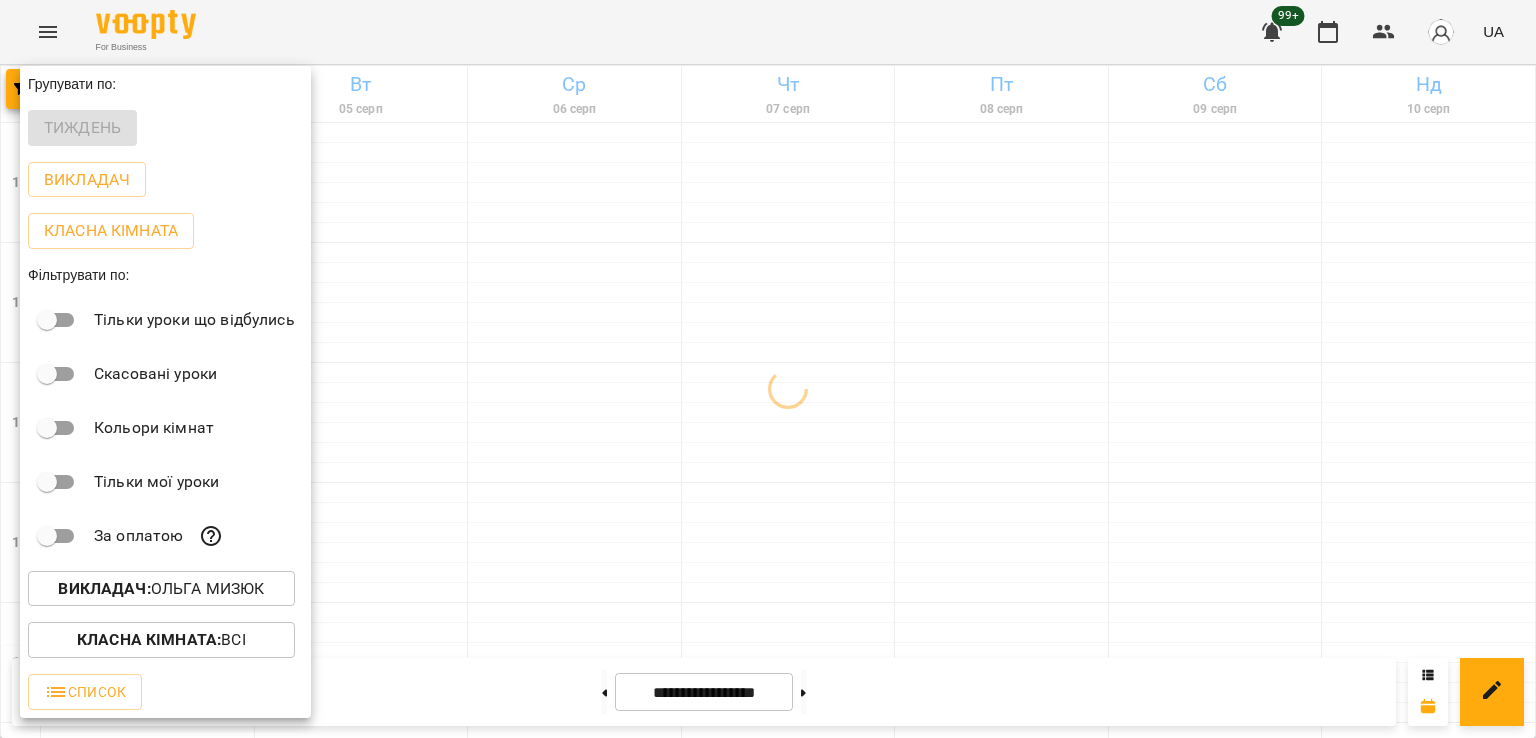 click at bounding box center [768, 369] 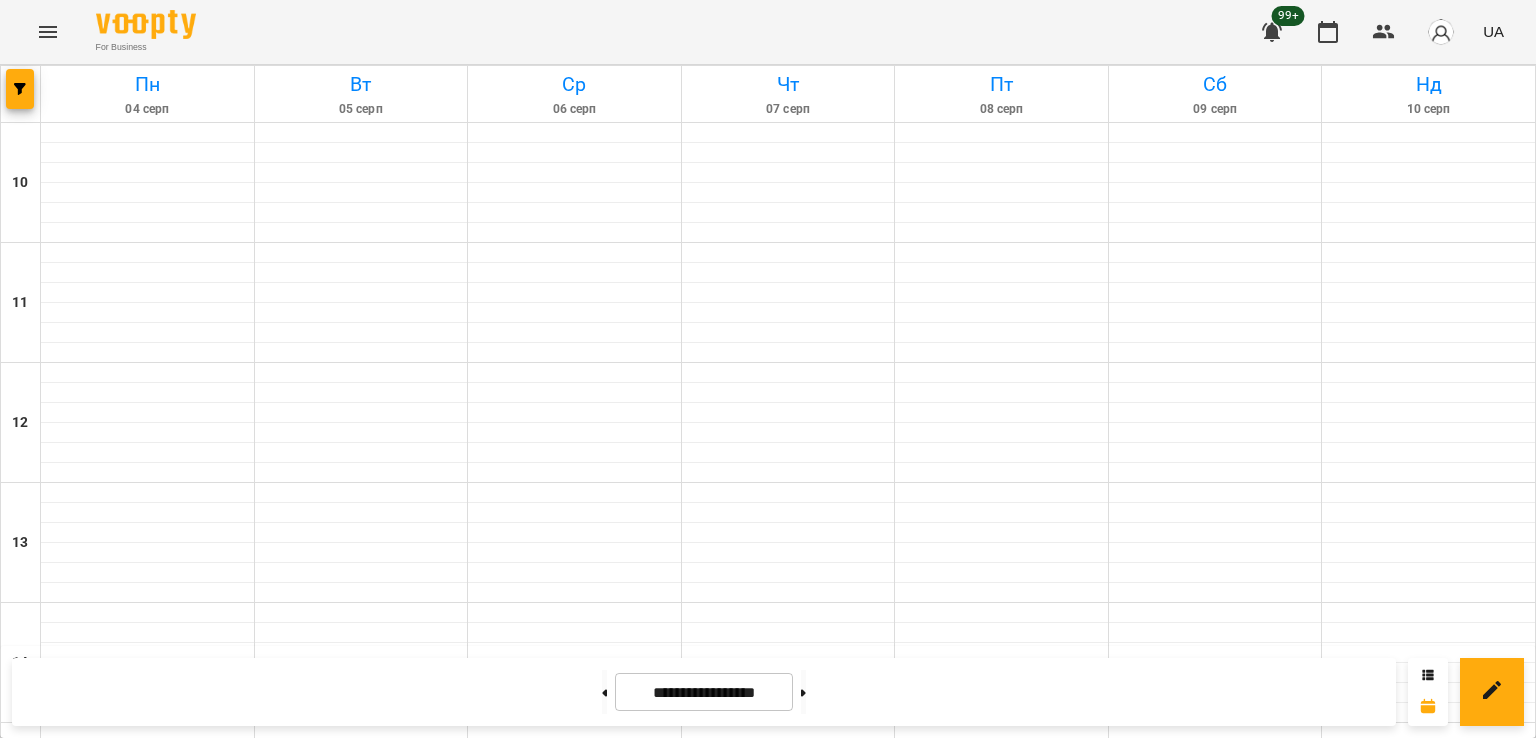 click on "[TIME] 13" at bounding box center [362, 1471] 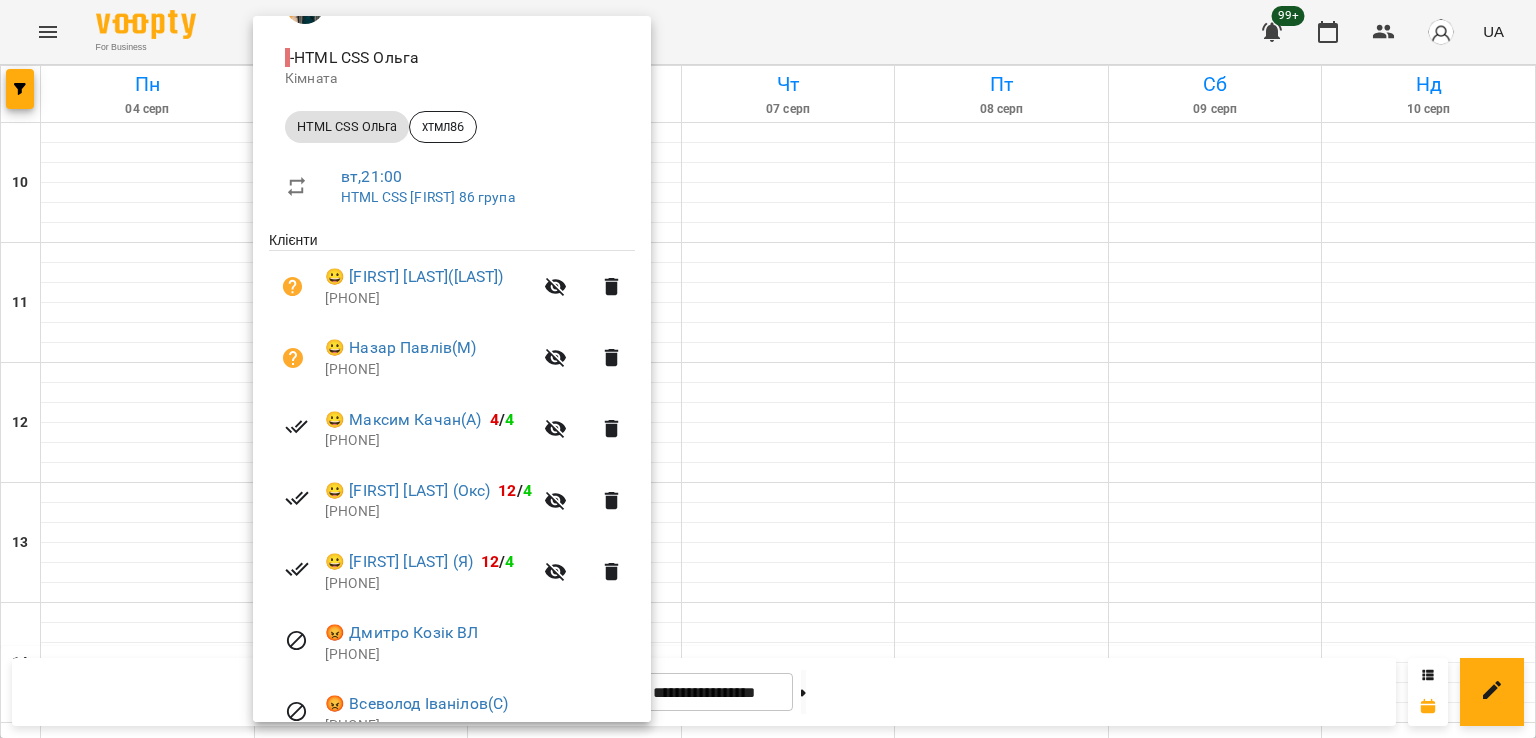 scroll, scrollTop: 384, scrollLeft: 0, axis: vertical 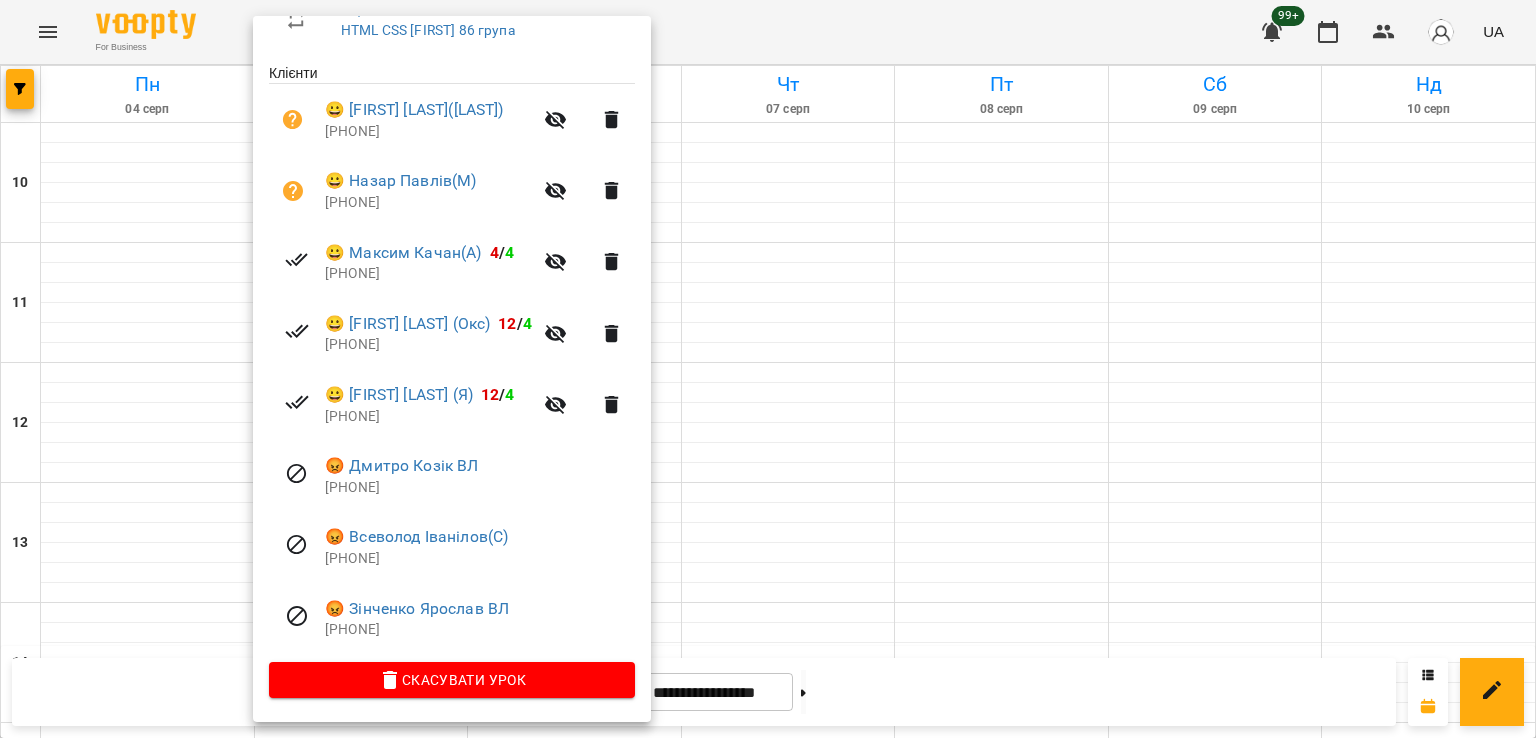 click at bounding box center (768, 369) 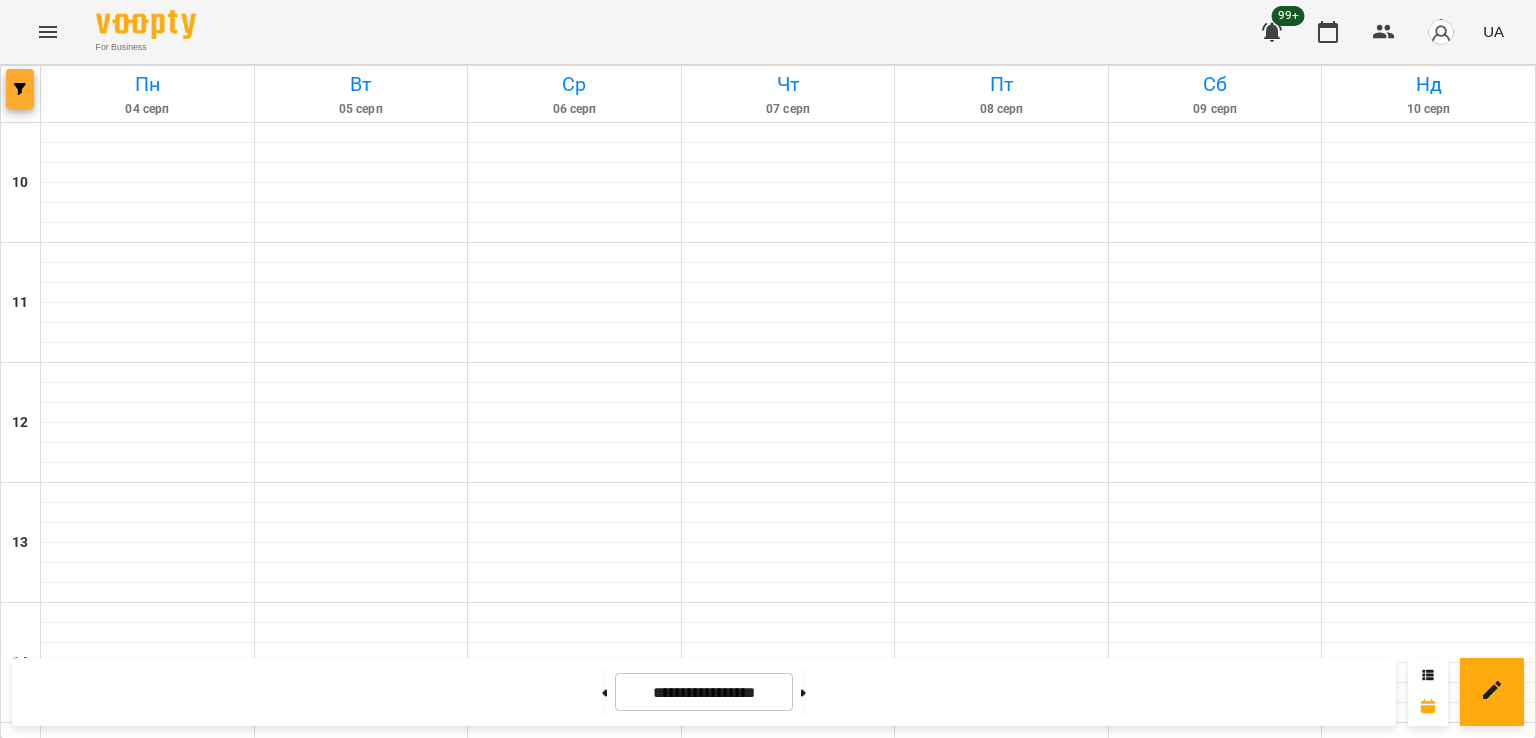 click 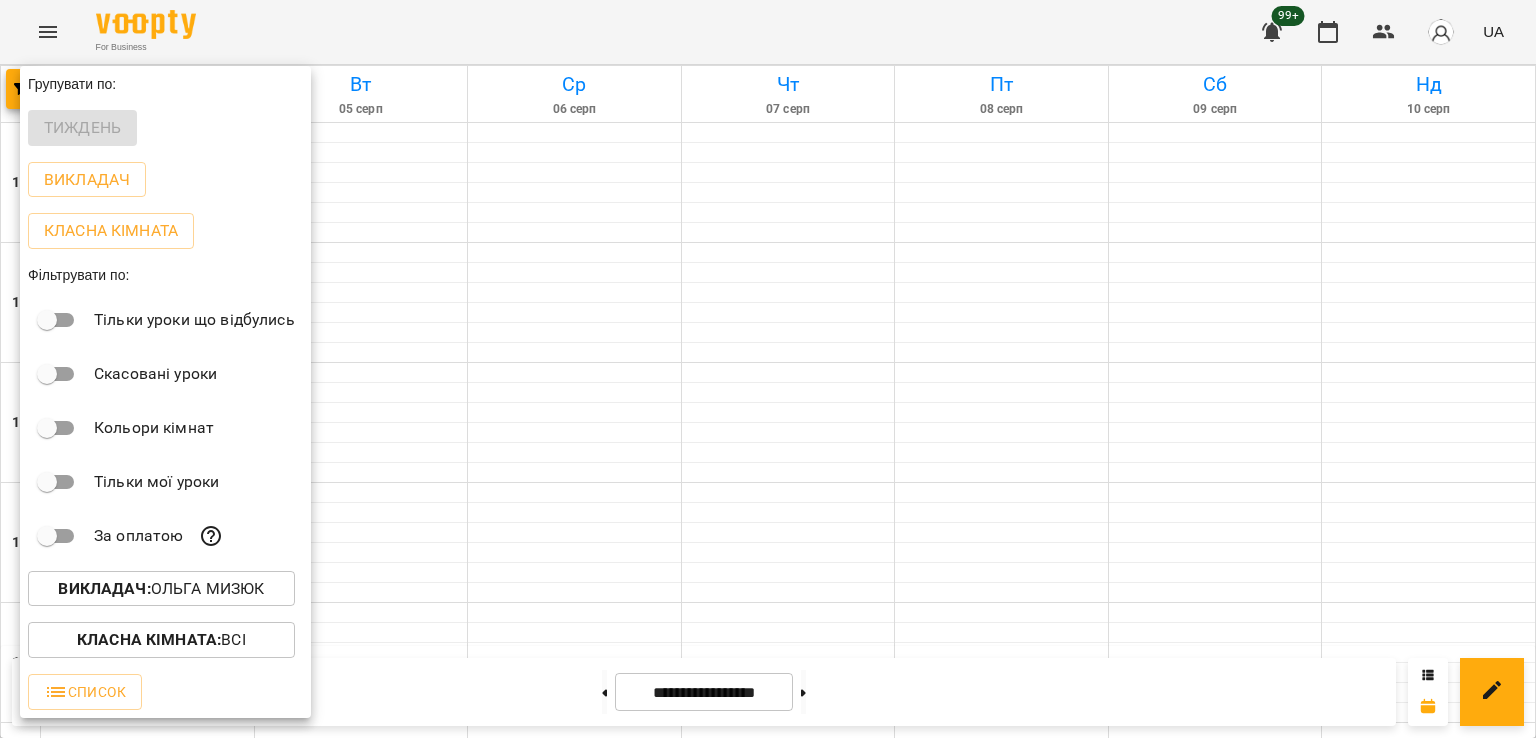 click on "Викладач :  Ольга Мизюк" at bounding box center (161, 589) 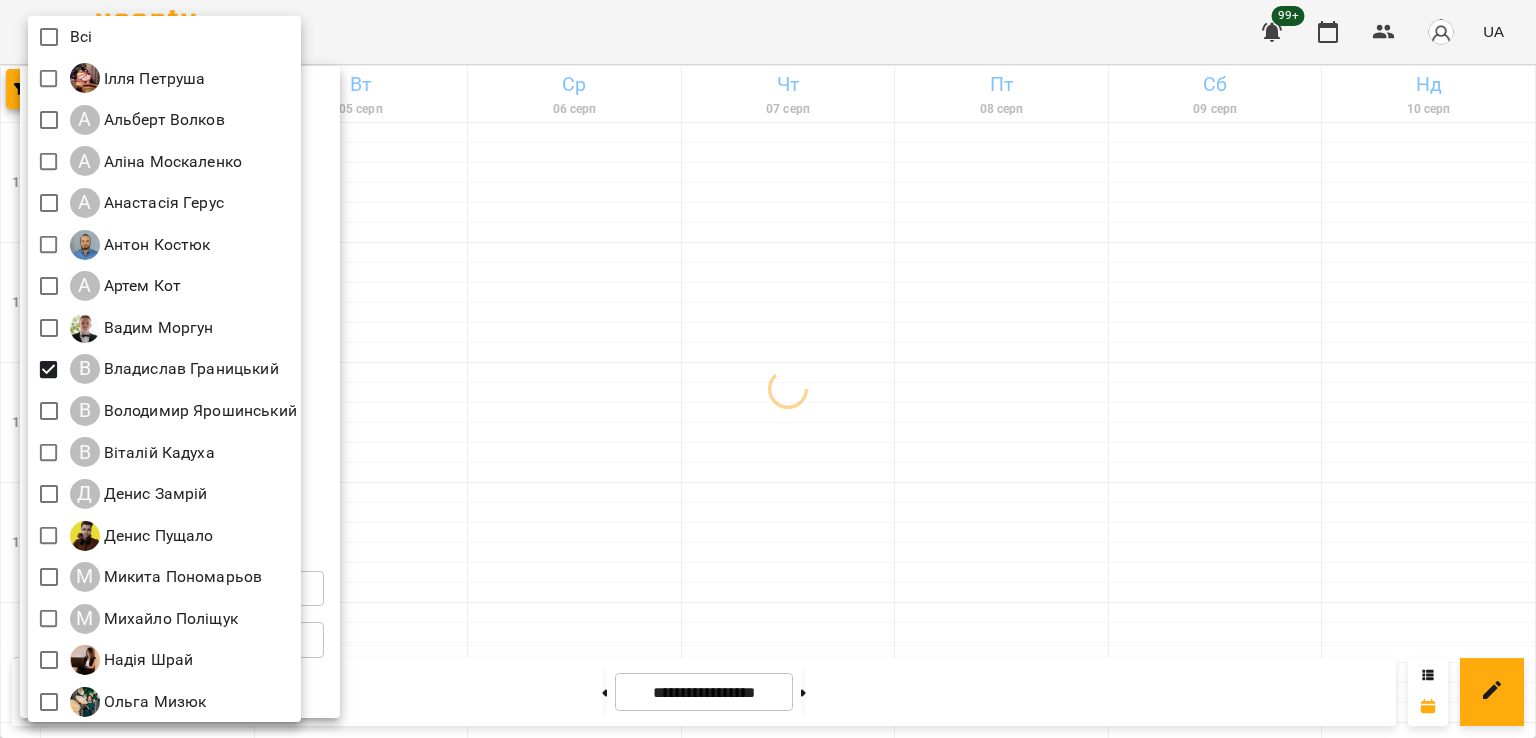 click at bounding box center (768, 369) 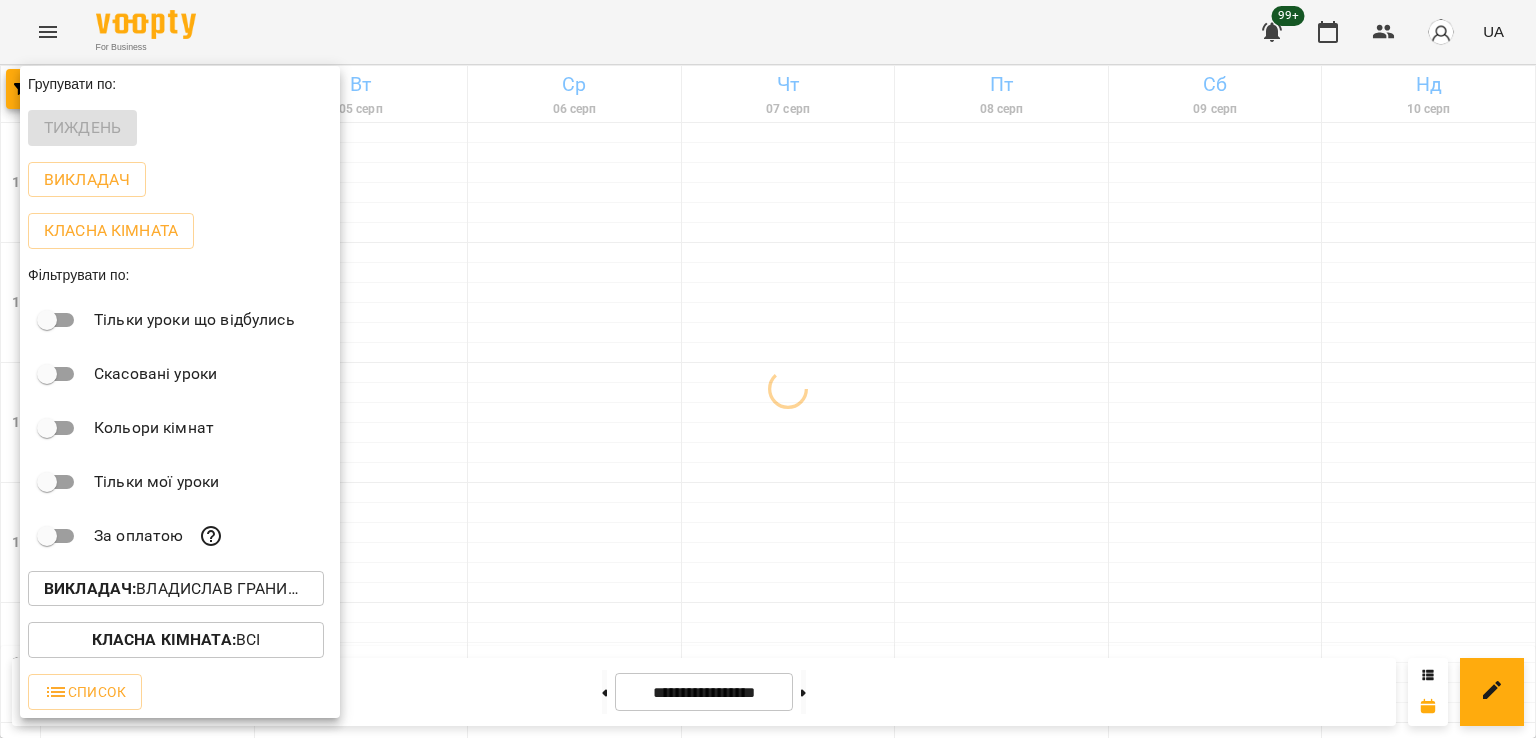 click at bounding box center (768, 369) 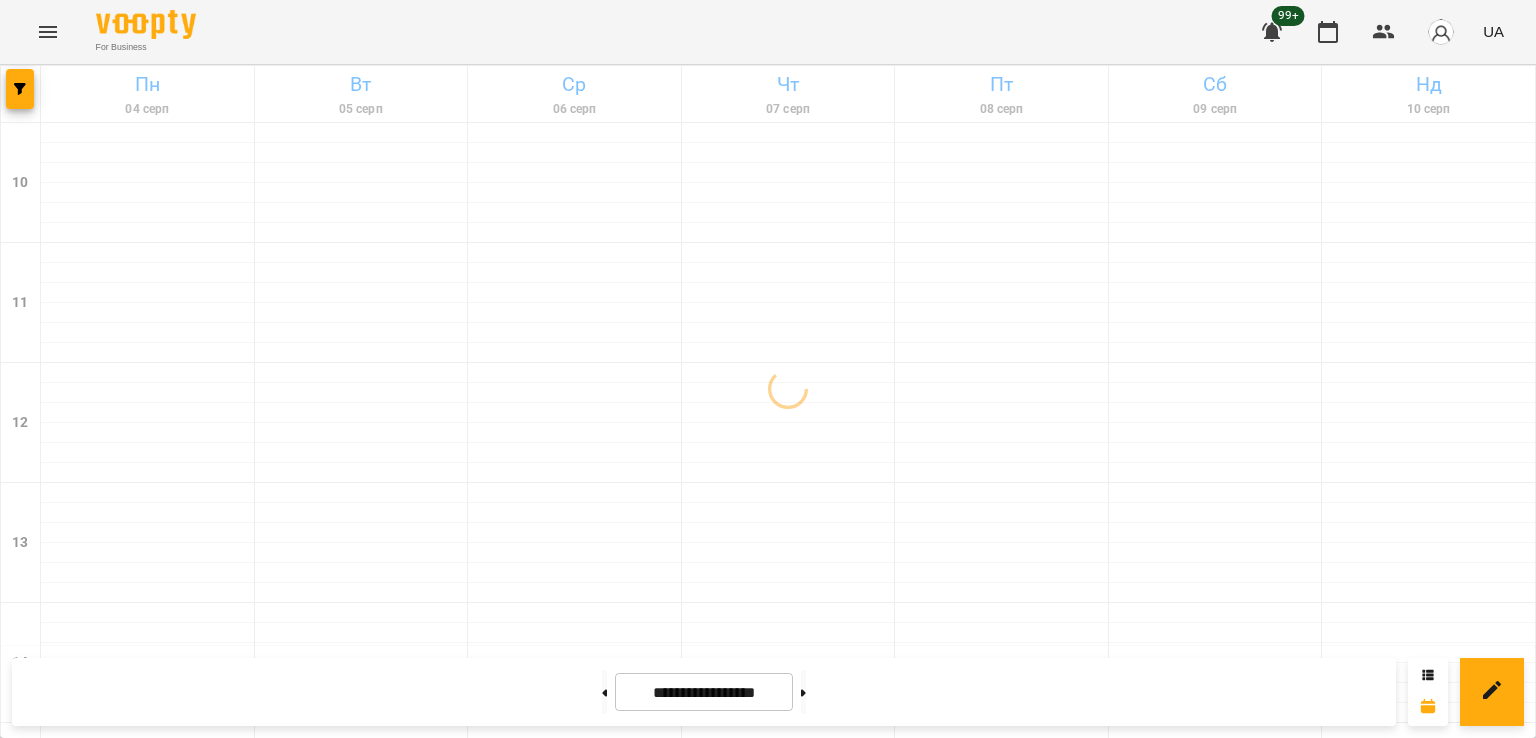 scroll, scrollTop: 935, scrollLeft: 0, axis: vertical 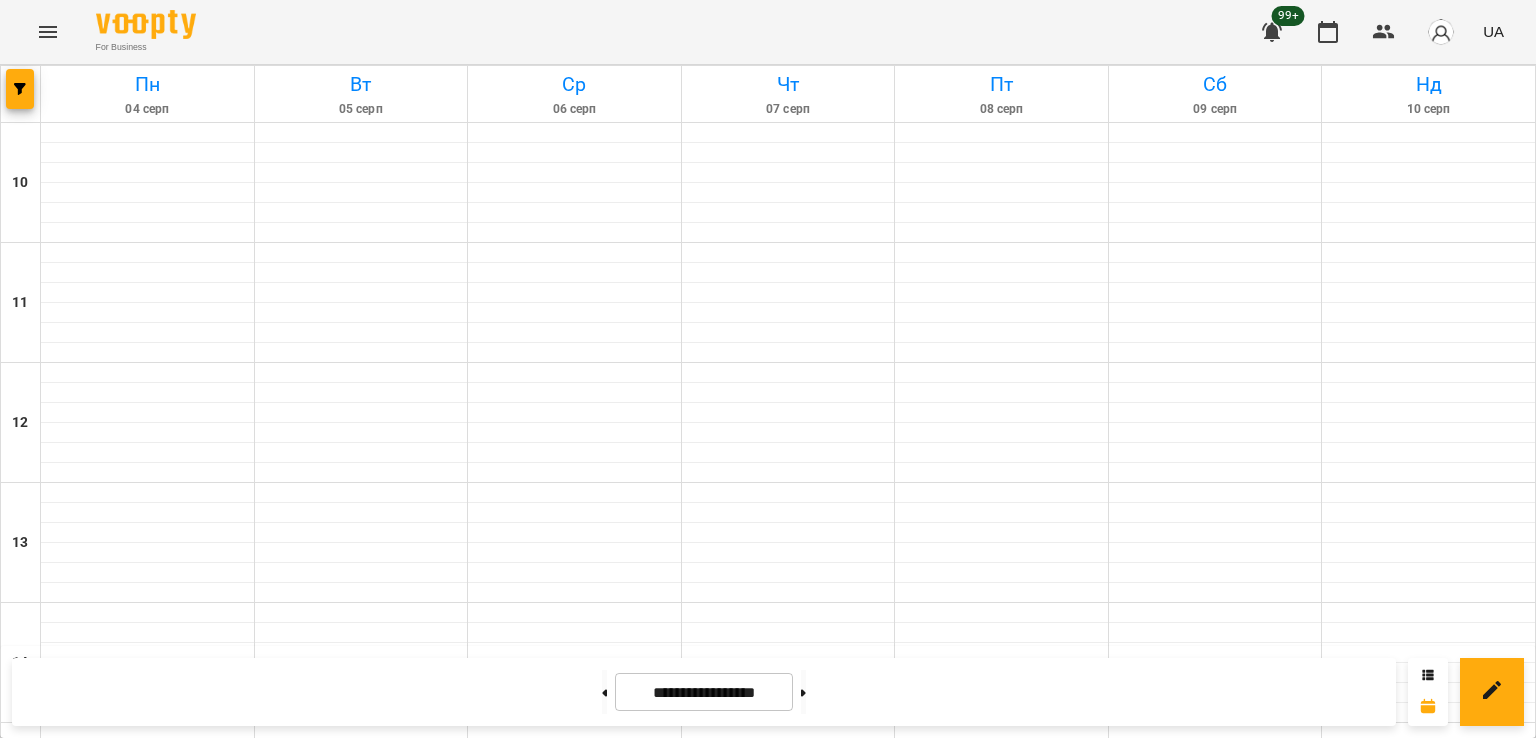 click on "Blender 3D Владислав (блендермідлВ5)" at bounding box center (362, 1421) 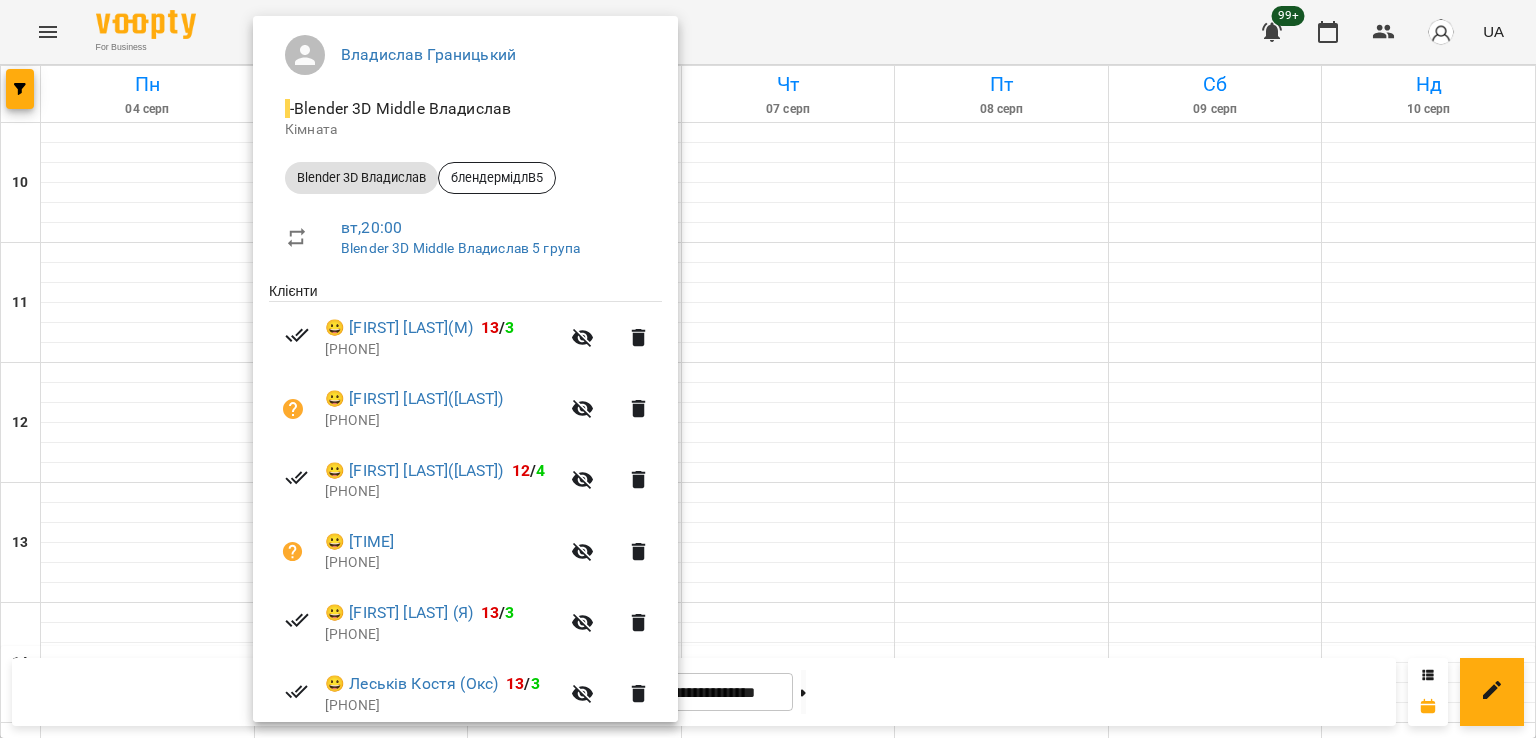 scroll, scrollTop: 127, scrollLeft: 0, axis: vertical 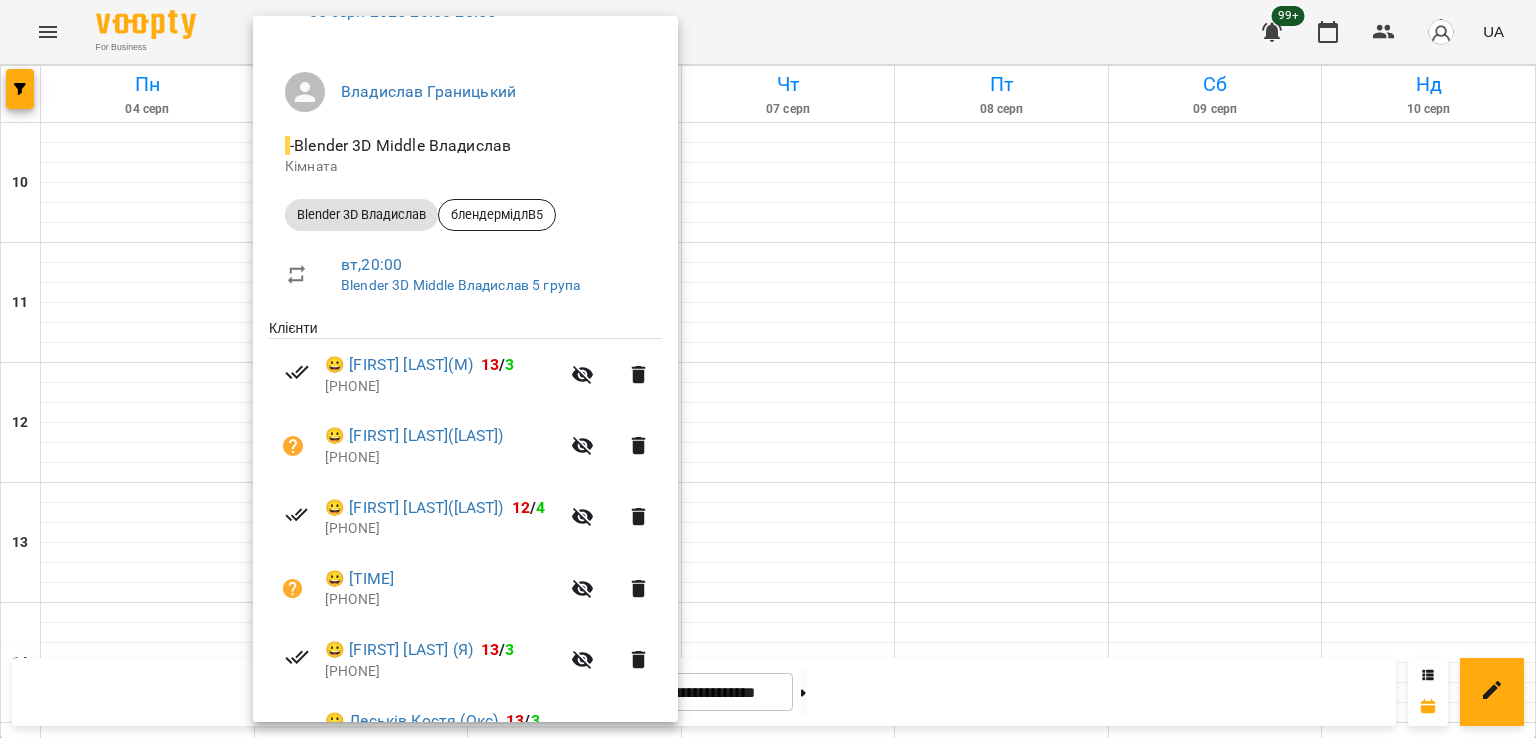 click at bounding box center (768, 369) 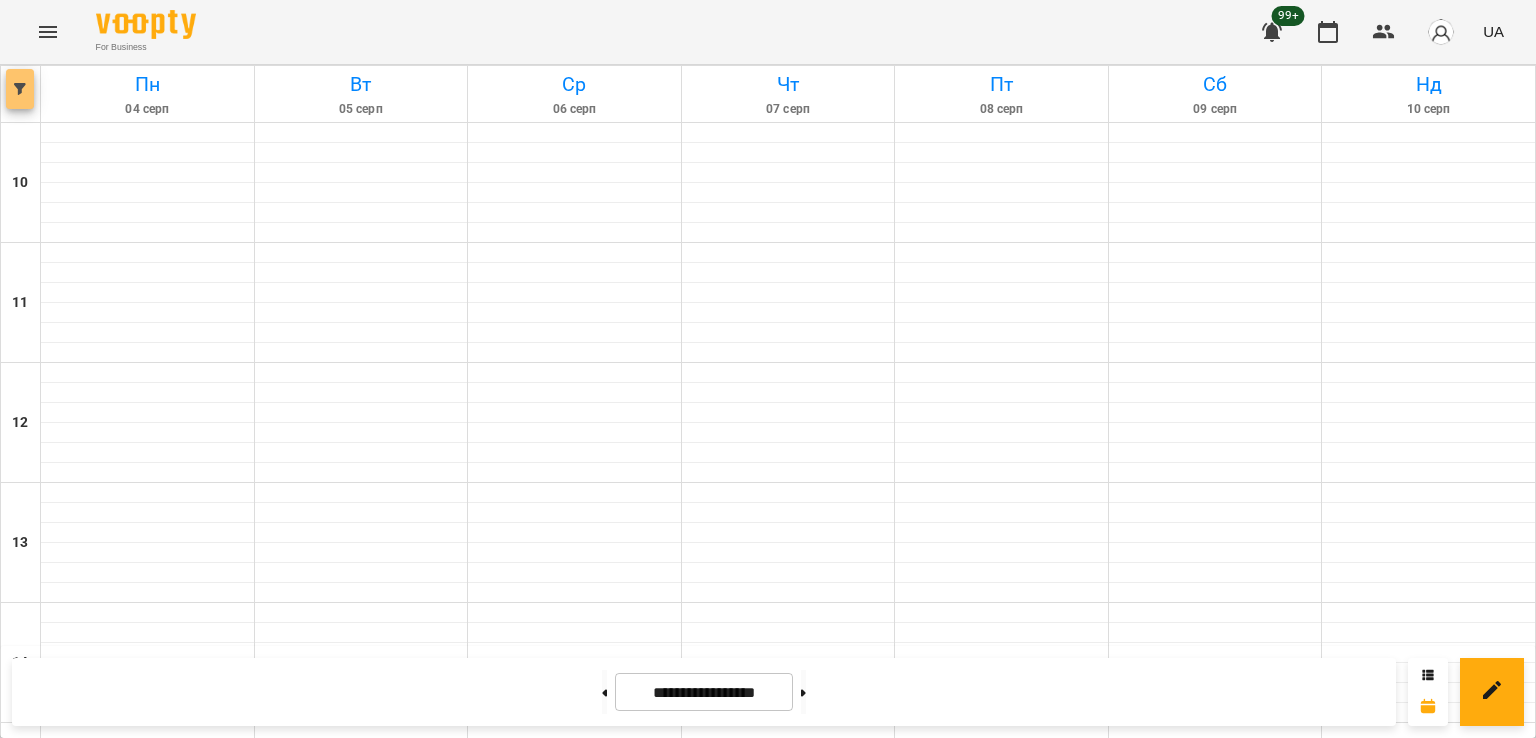 click at bounding box center [20, 89] 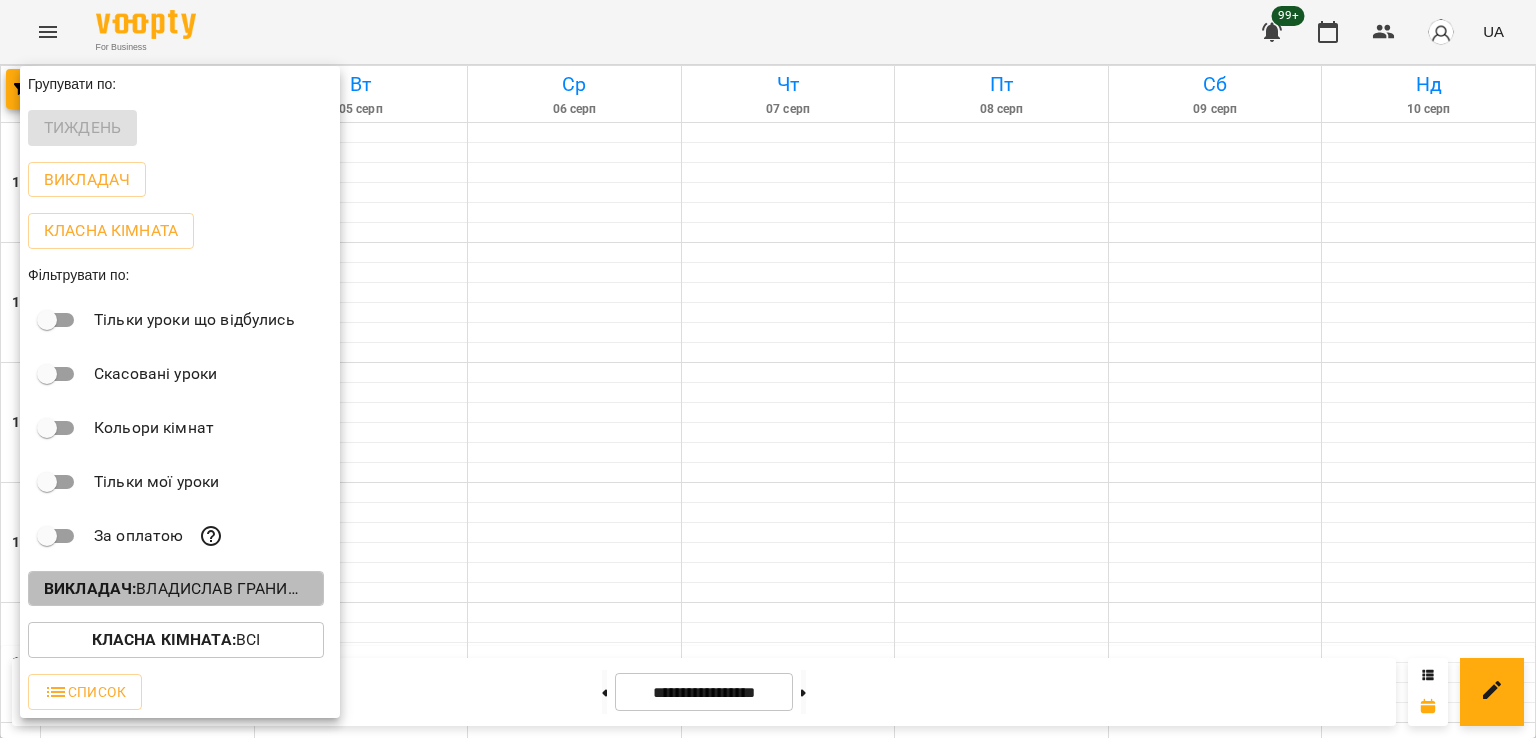 click on "Викладач :  Владислав Границький" at bounding box center [176, 589] 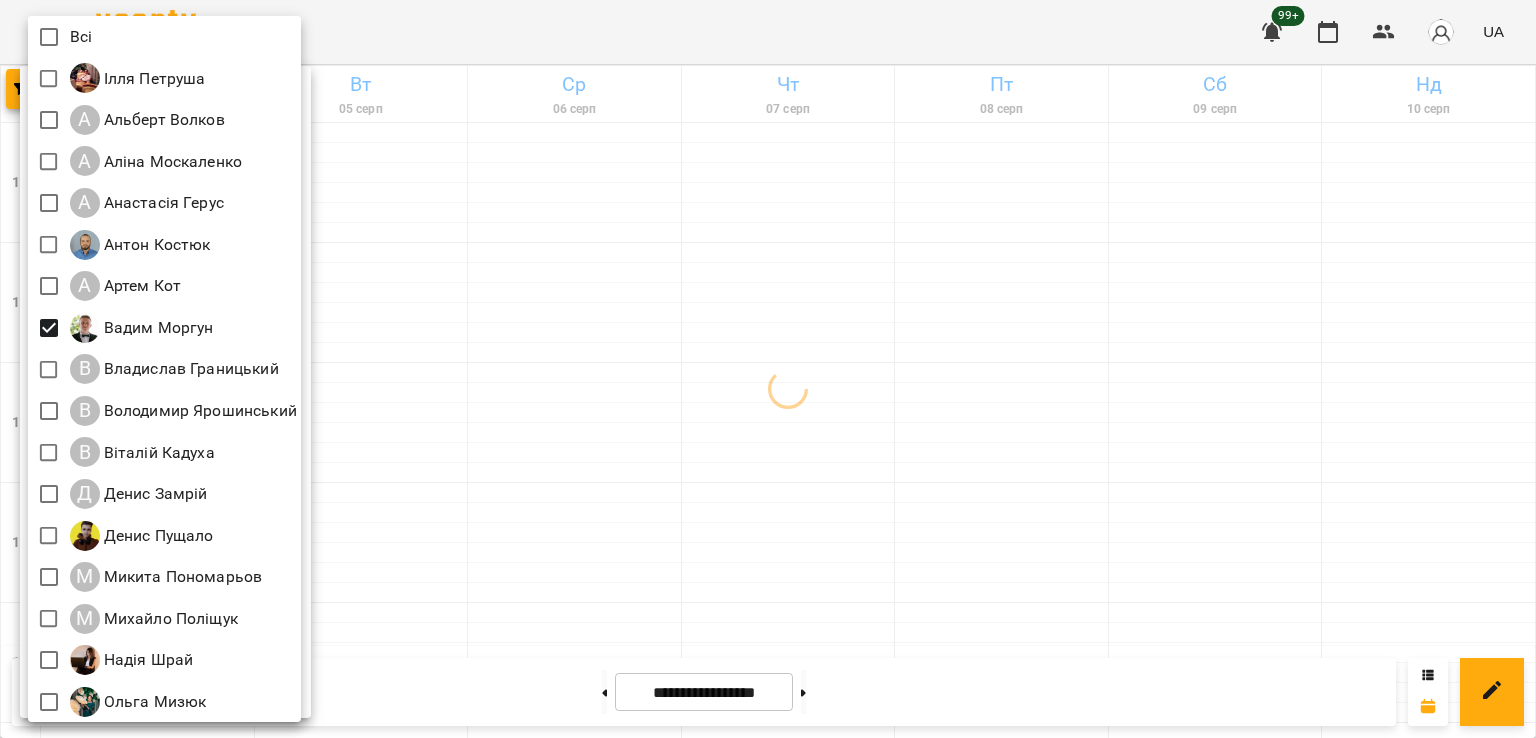 click at bounding box center [768, 369] 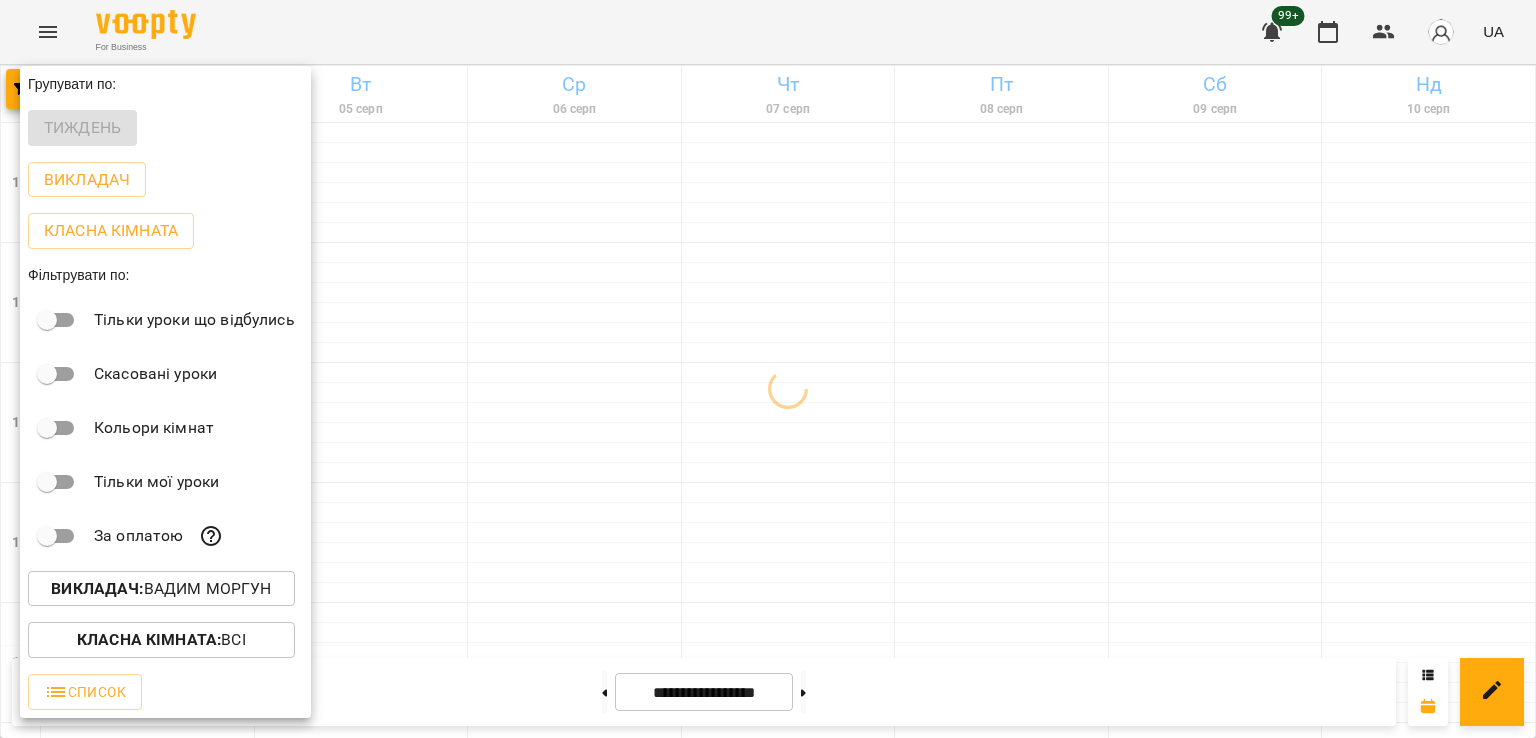 click at bounding box center [768, 369] 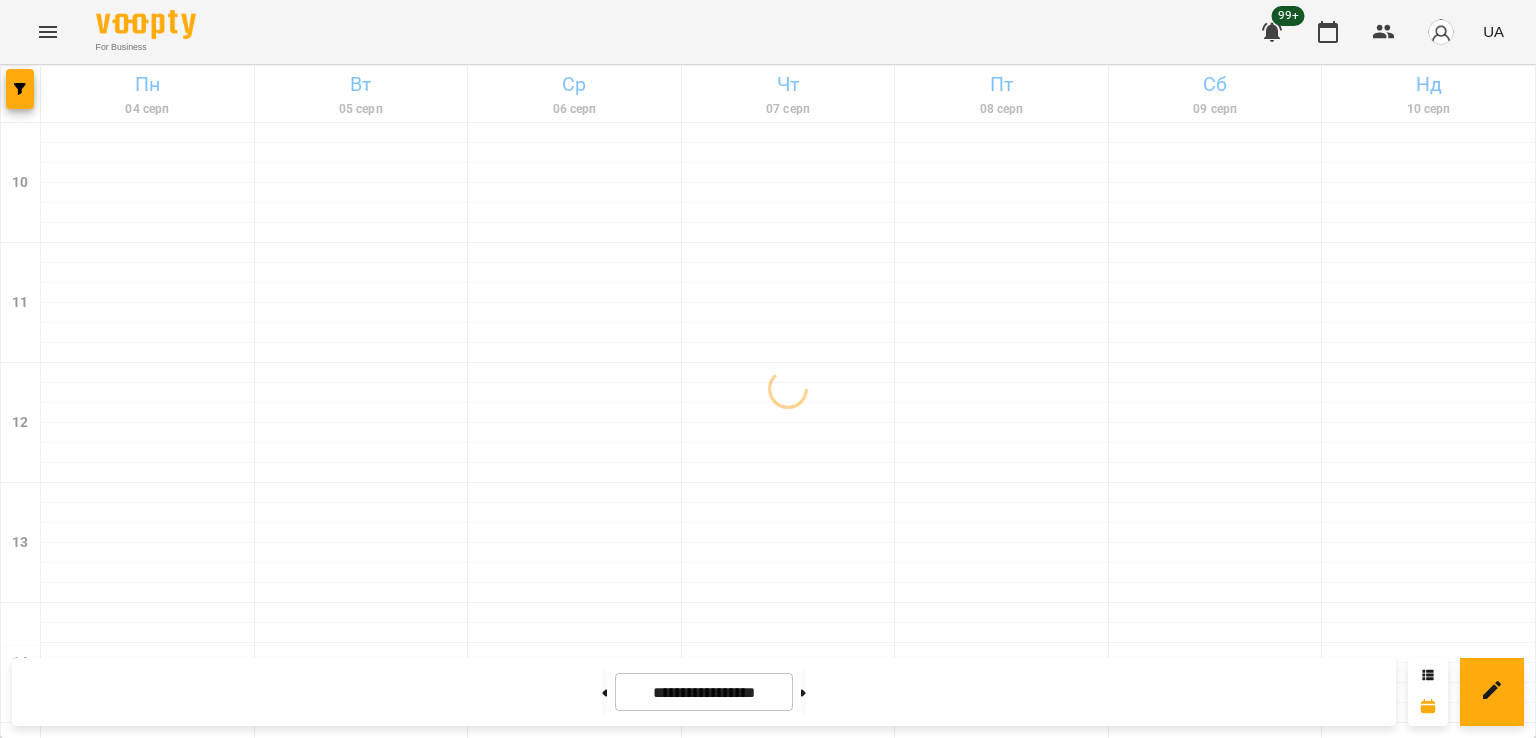 click on "4" at bounding box center (357, 1231) 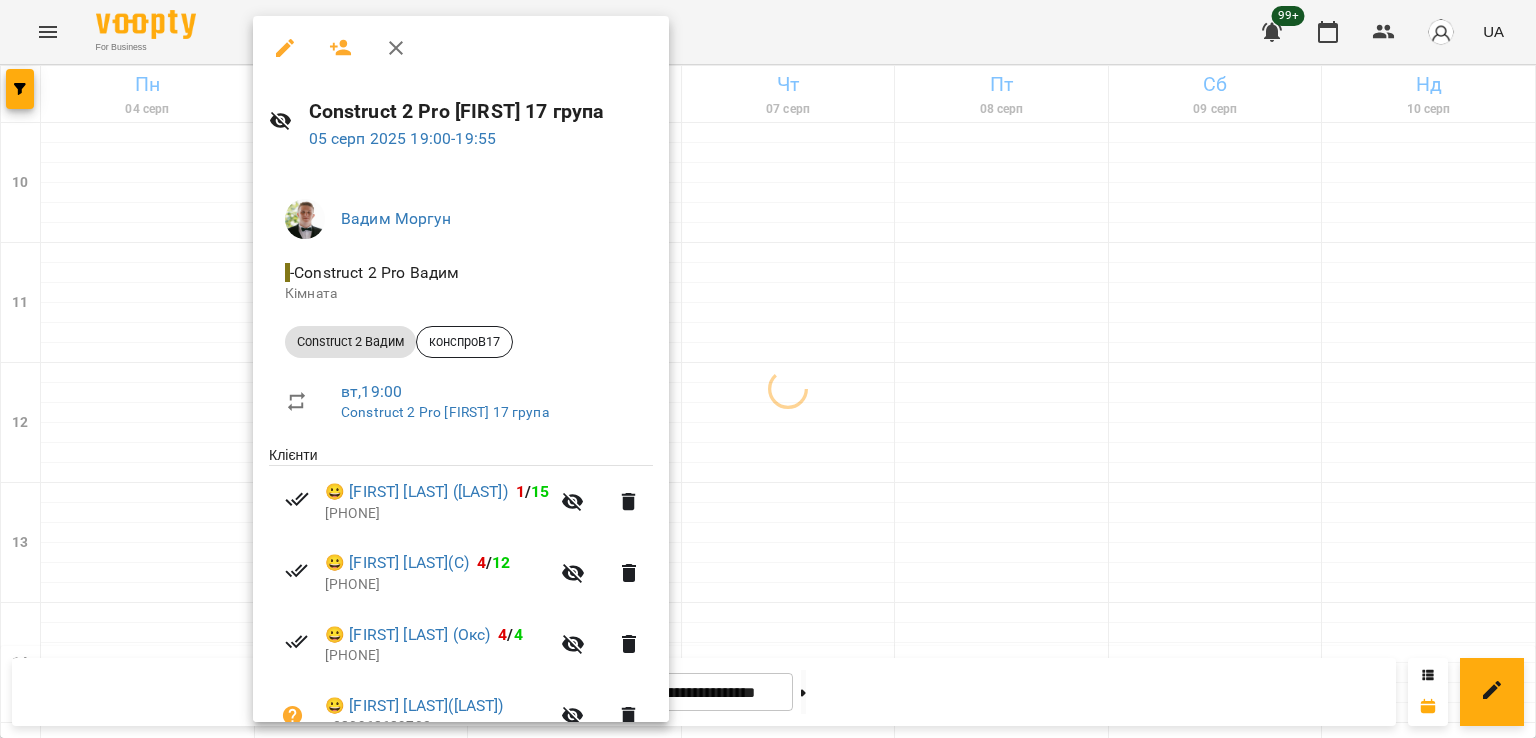 click at bounding box center (768, 369) 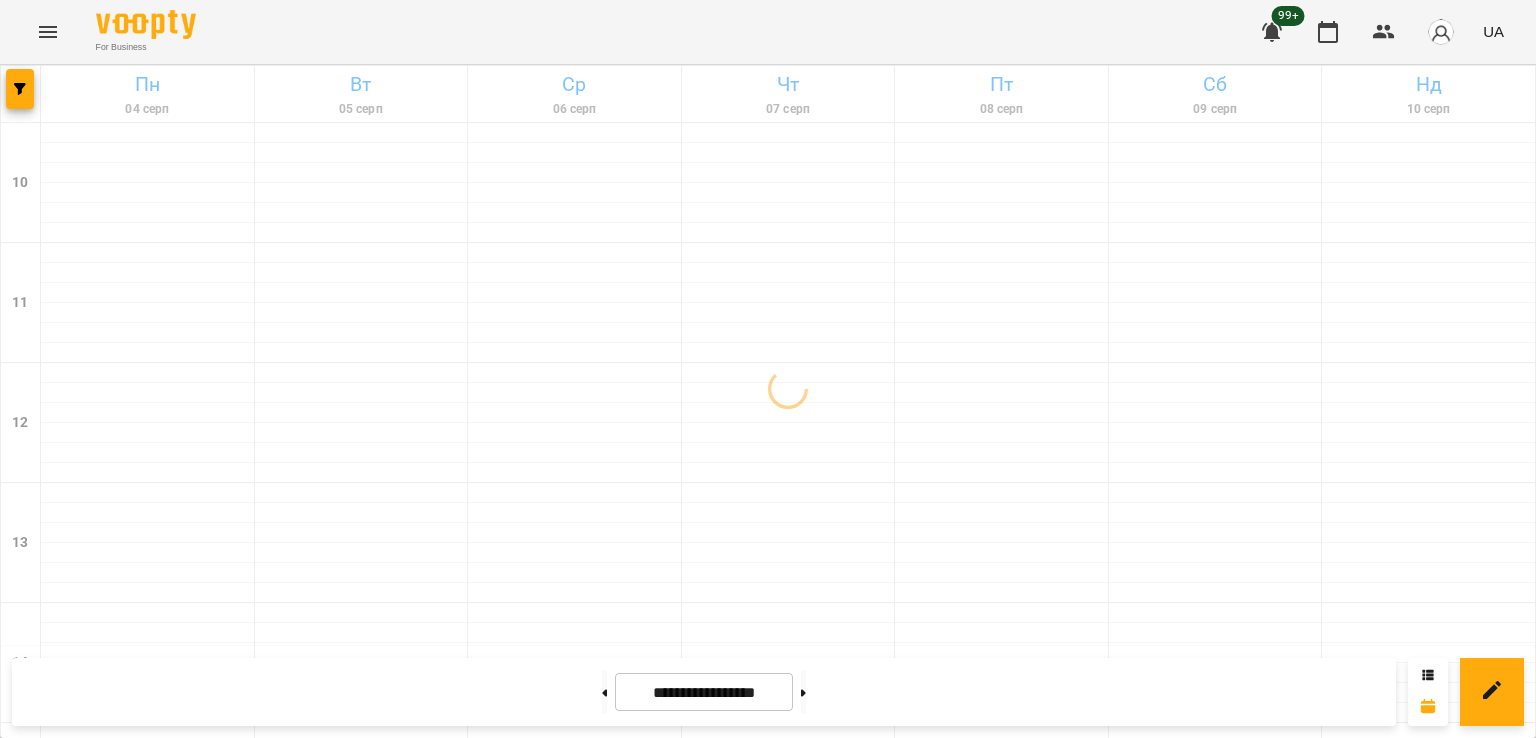 click on "18:00 16" at bounding box center [362, 1111] 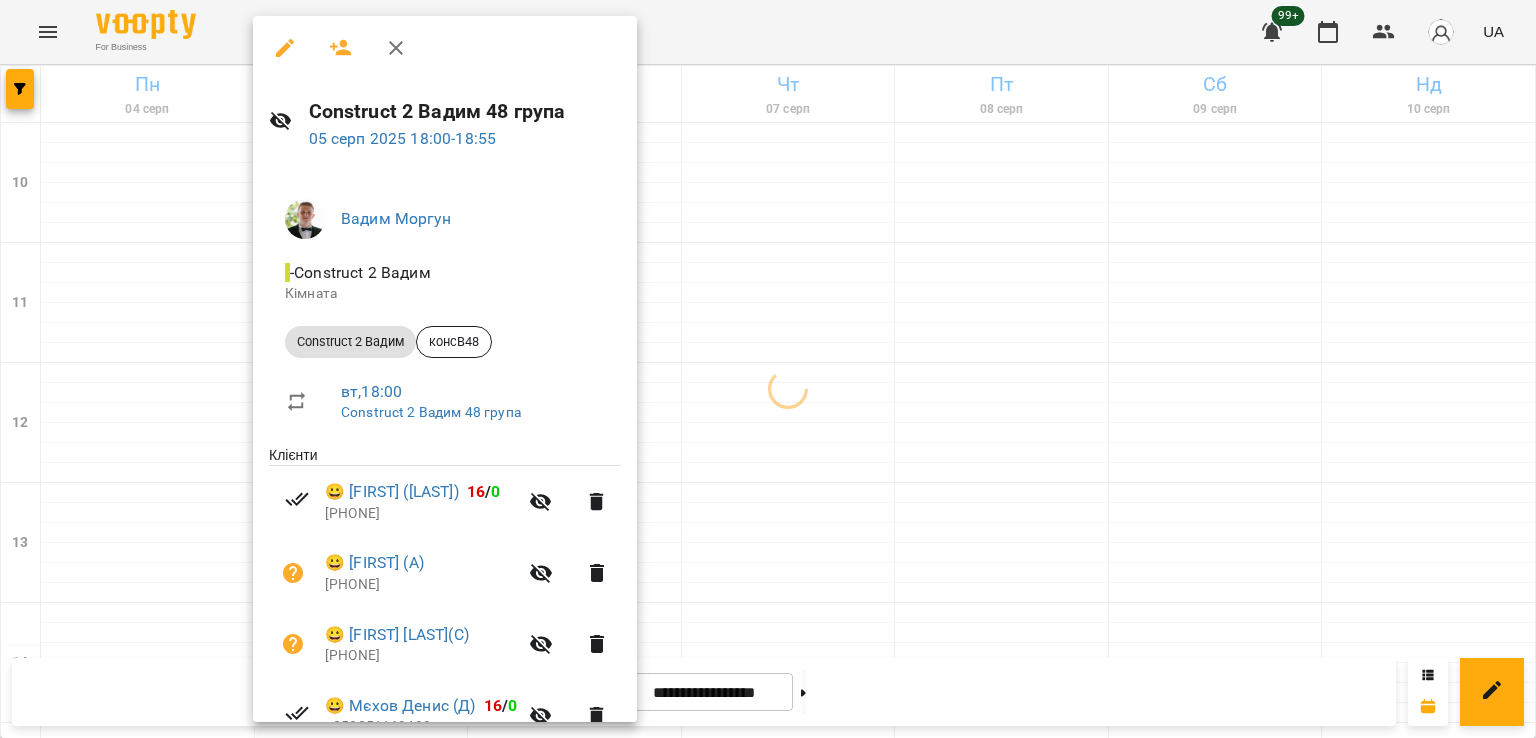 drag, startPoint x: 196, startPoint y: 312, endPoint x: 266, endPoint y: 412, distance: 122.06556 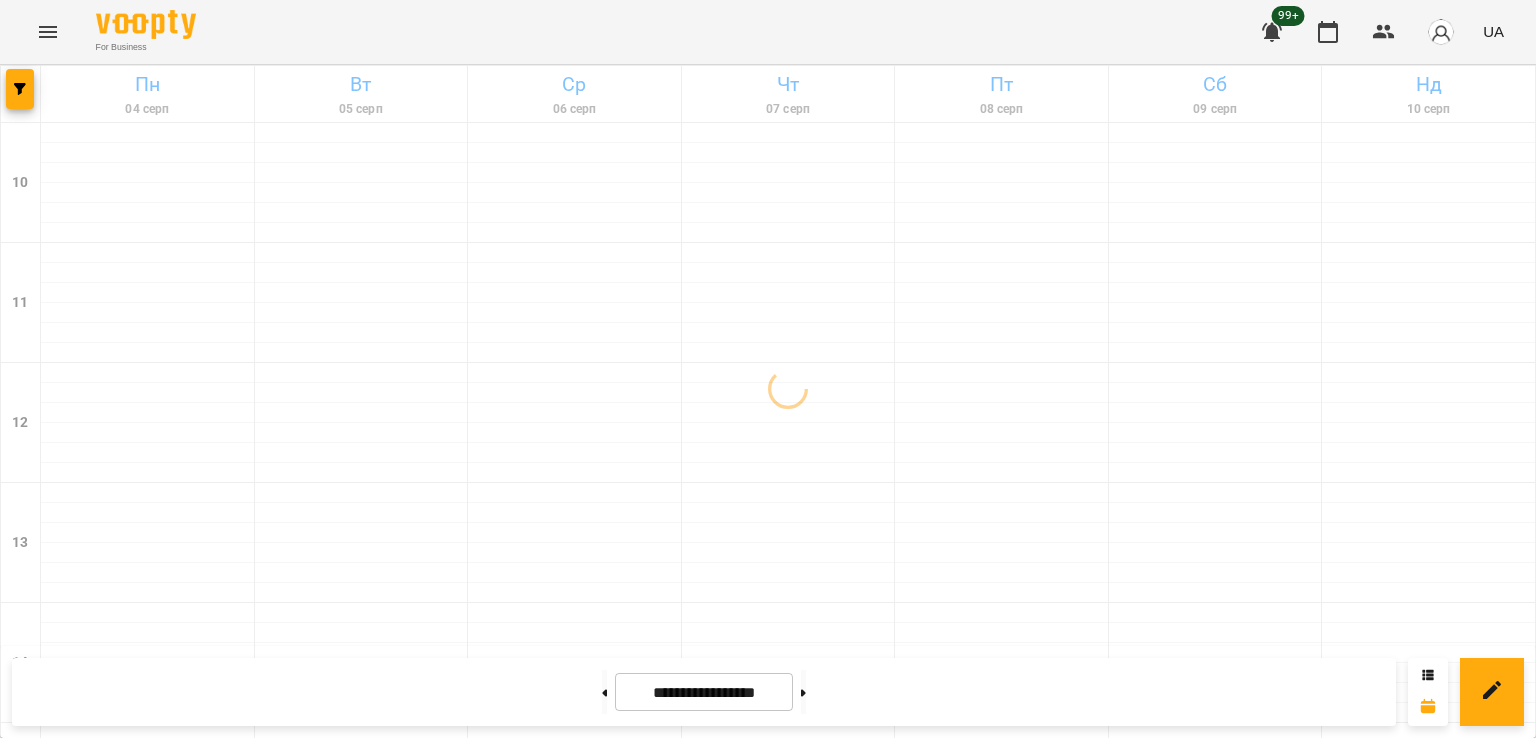 click on "7" at bounding box center (362, 1386) 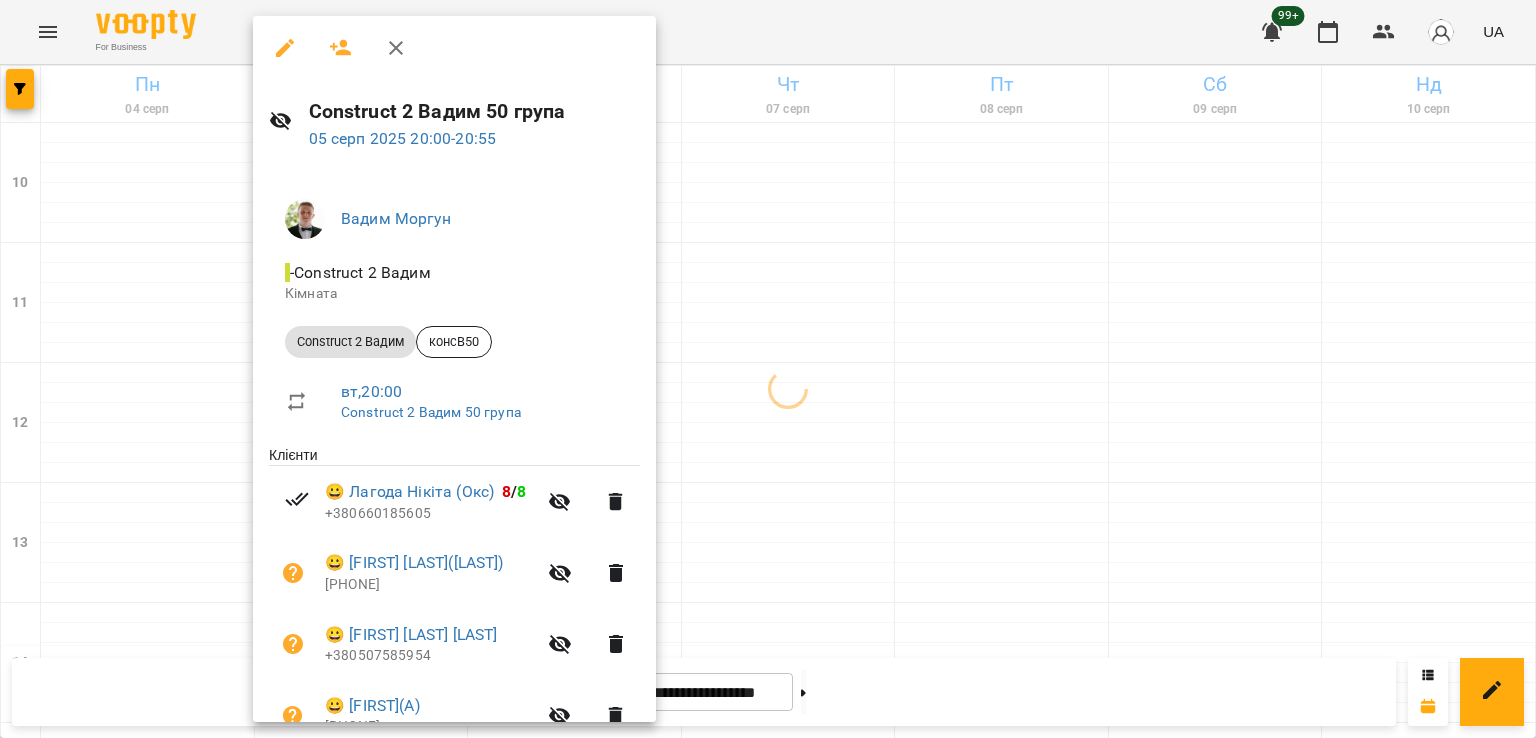 click at bounding box center (768, 369) 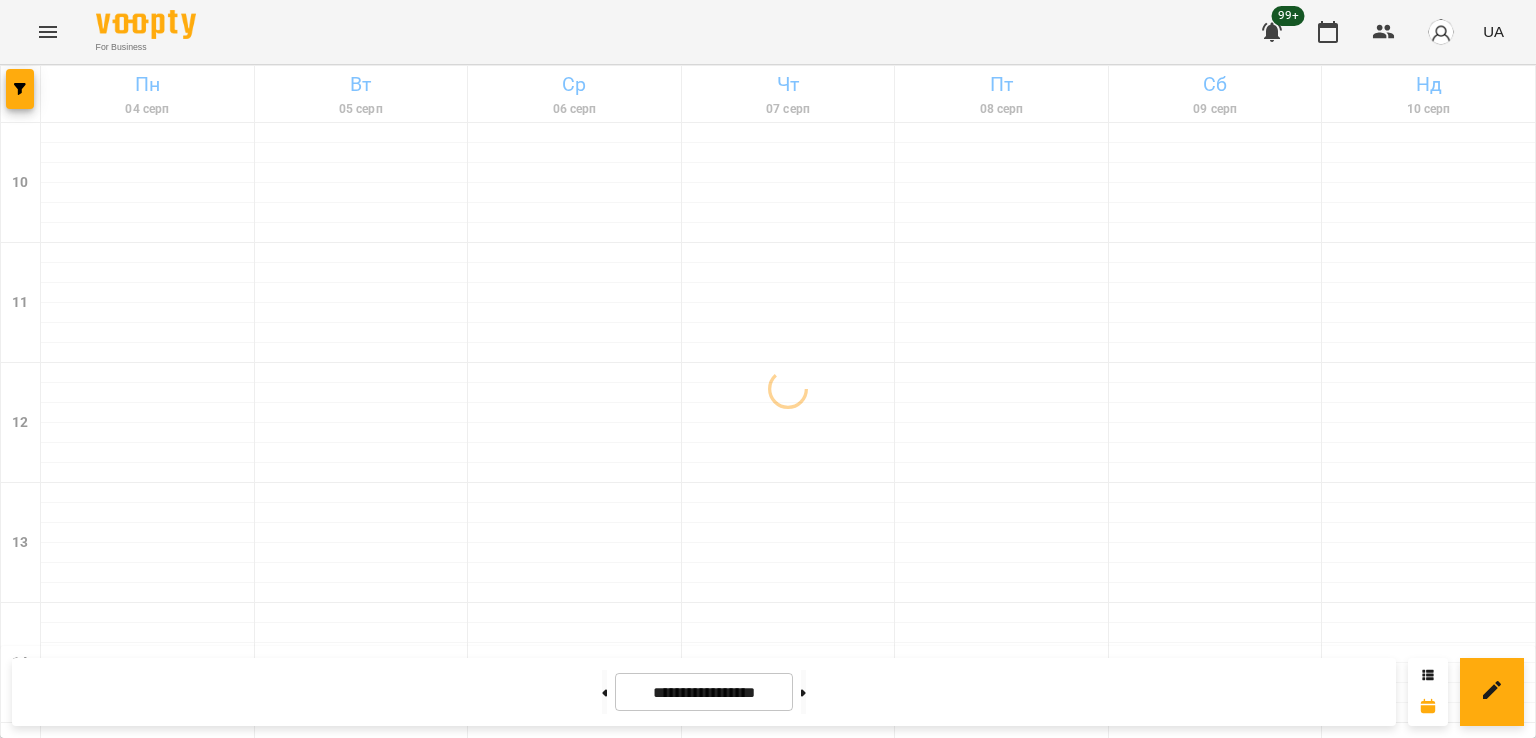 click on "20:00 8" at bounding box center (362, 1351) 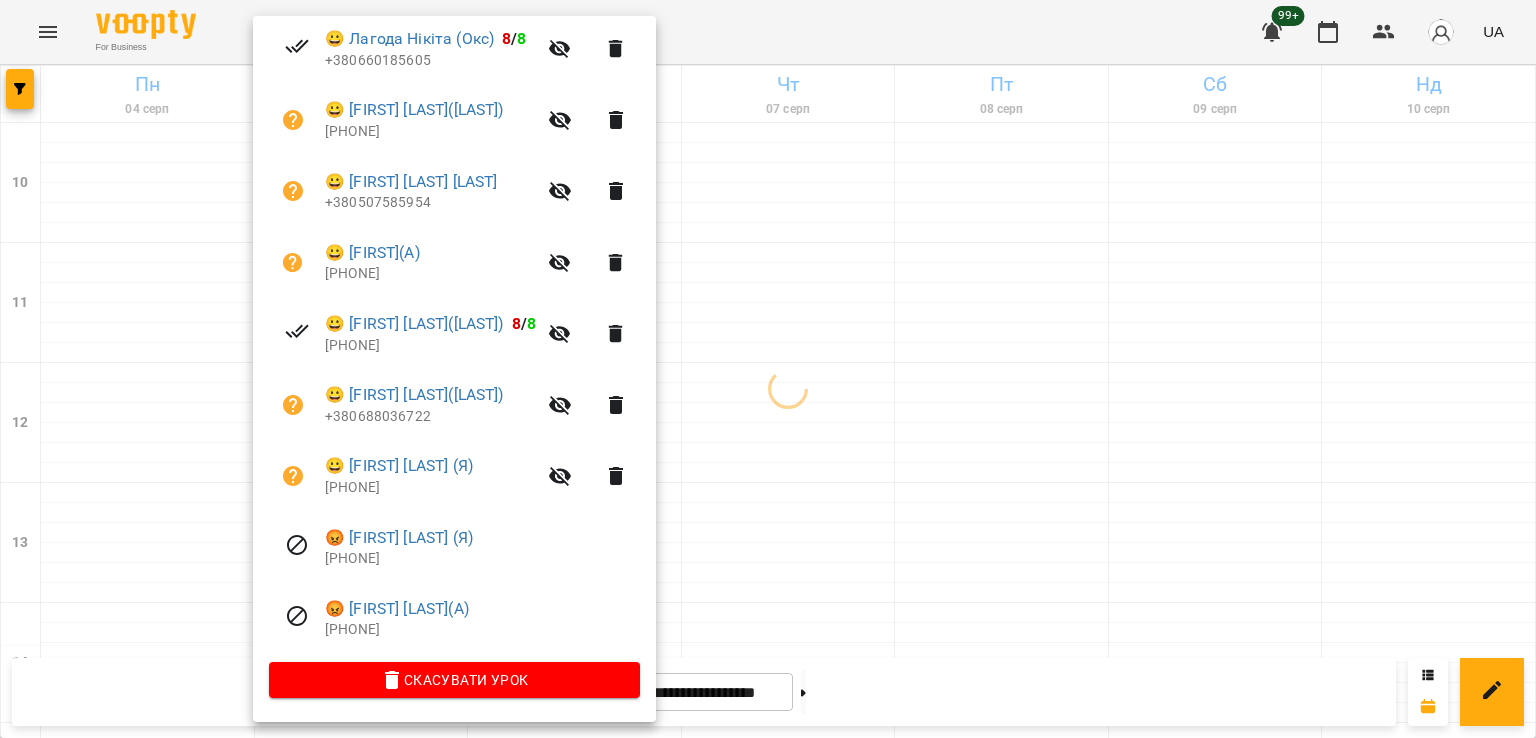 scroll, scrollTop: 456, scrollLeft: 0, axis: vertical 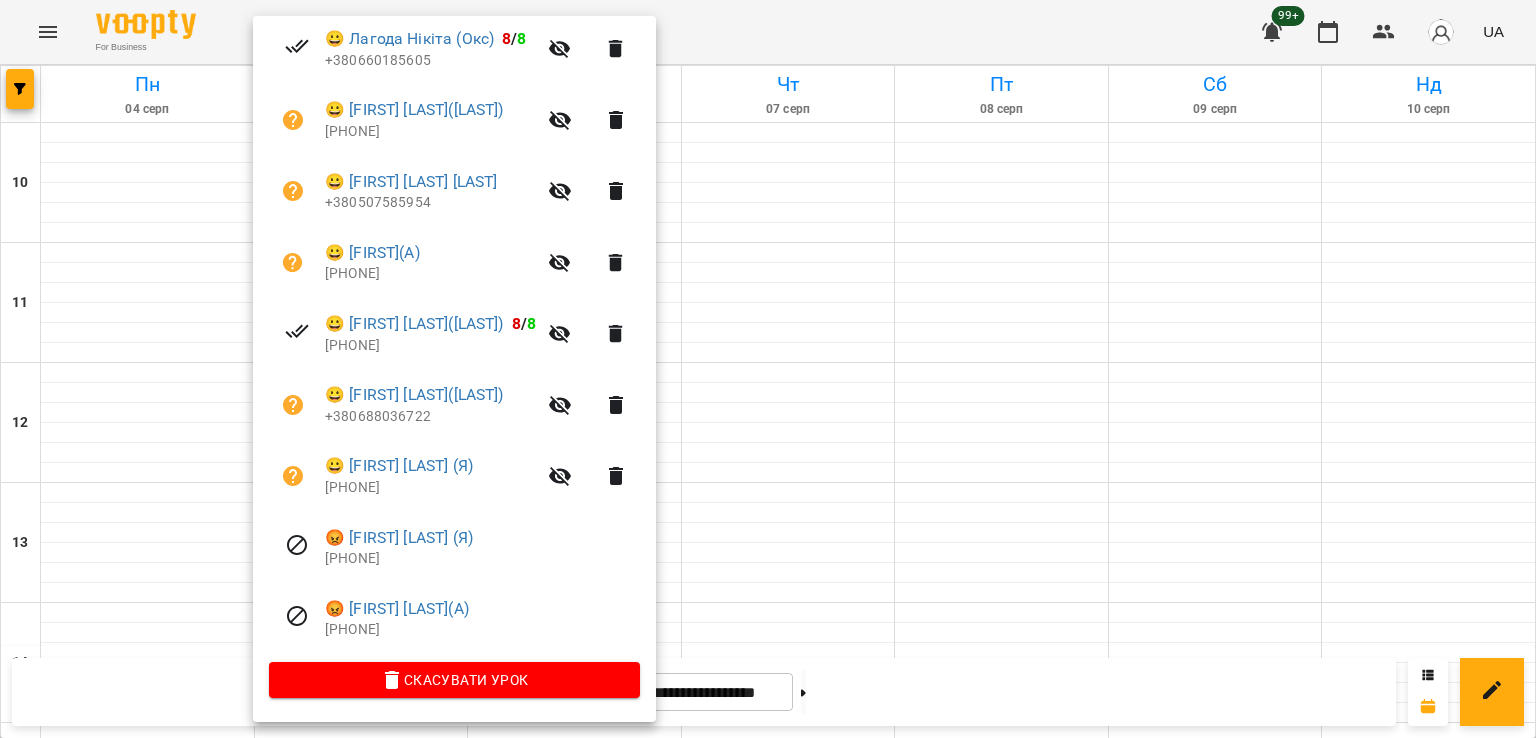 click at bounding box center [768, 369] 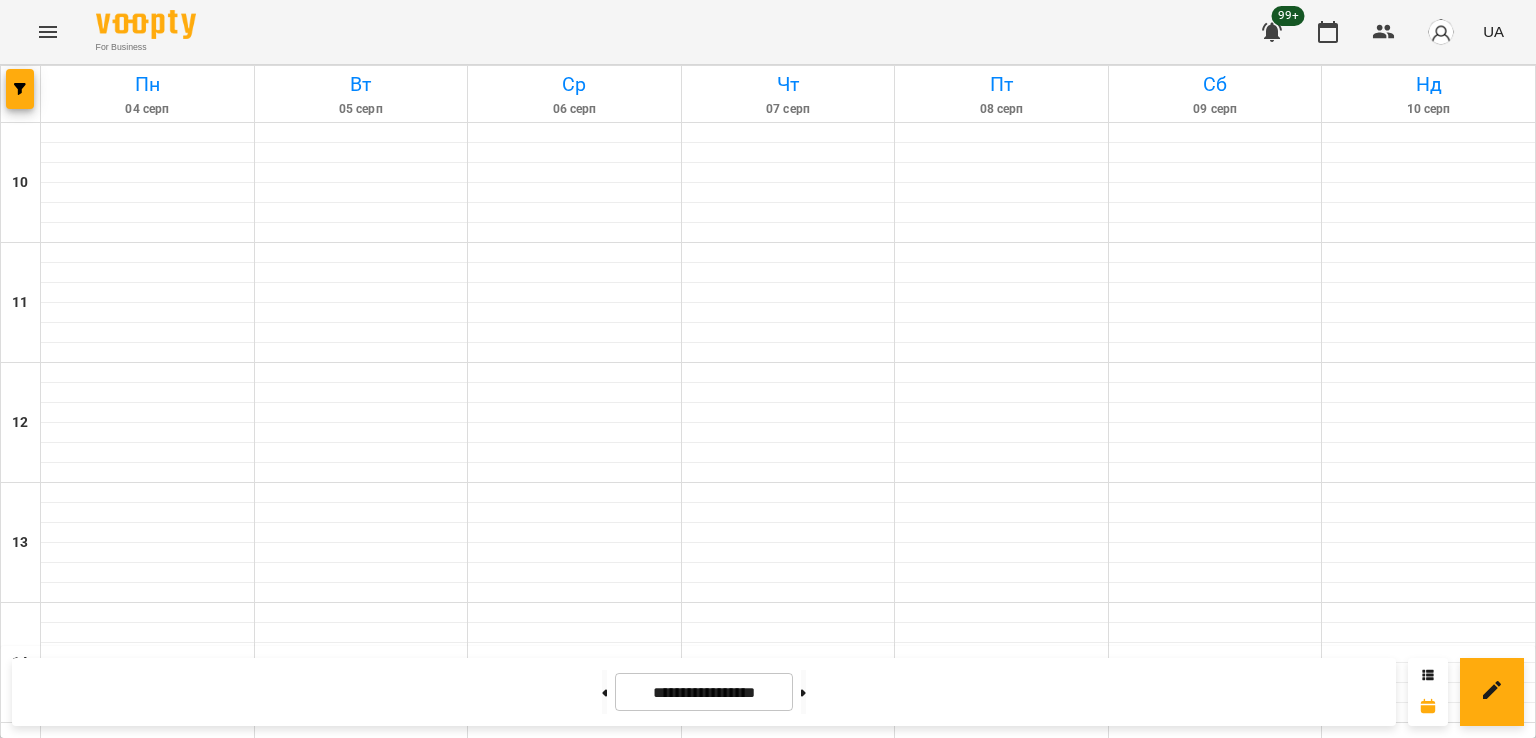 click on "[TIME] 2" at bounding box center [148, 1231] 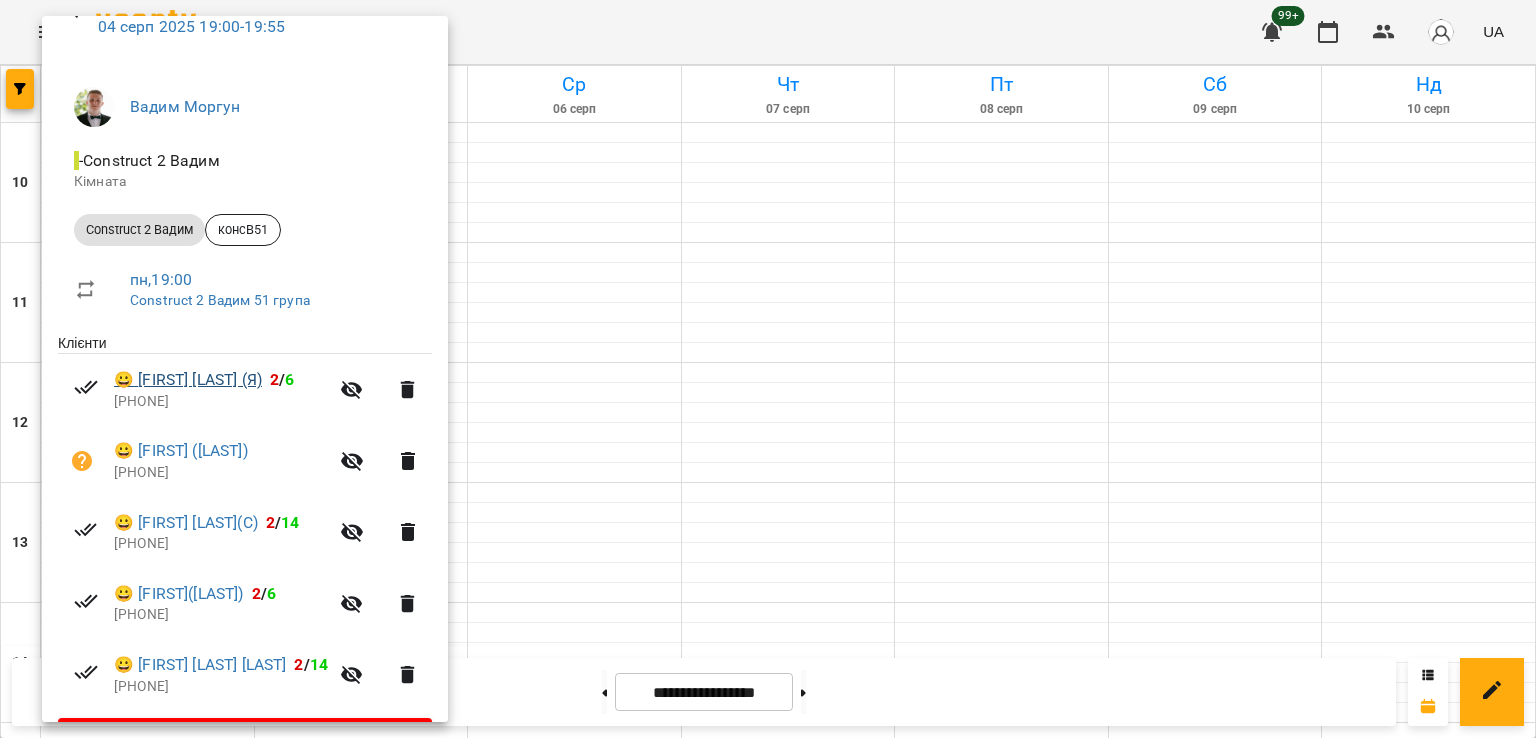 scroll, scrollTop: 171, scrollLeft: 0, axis: vertical 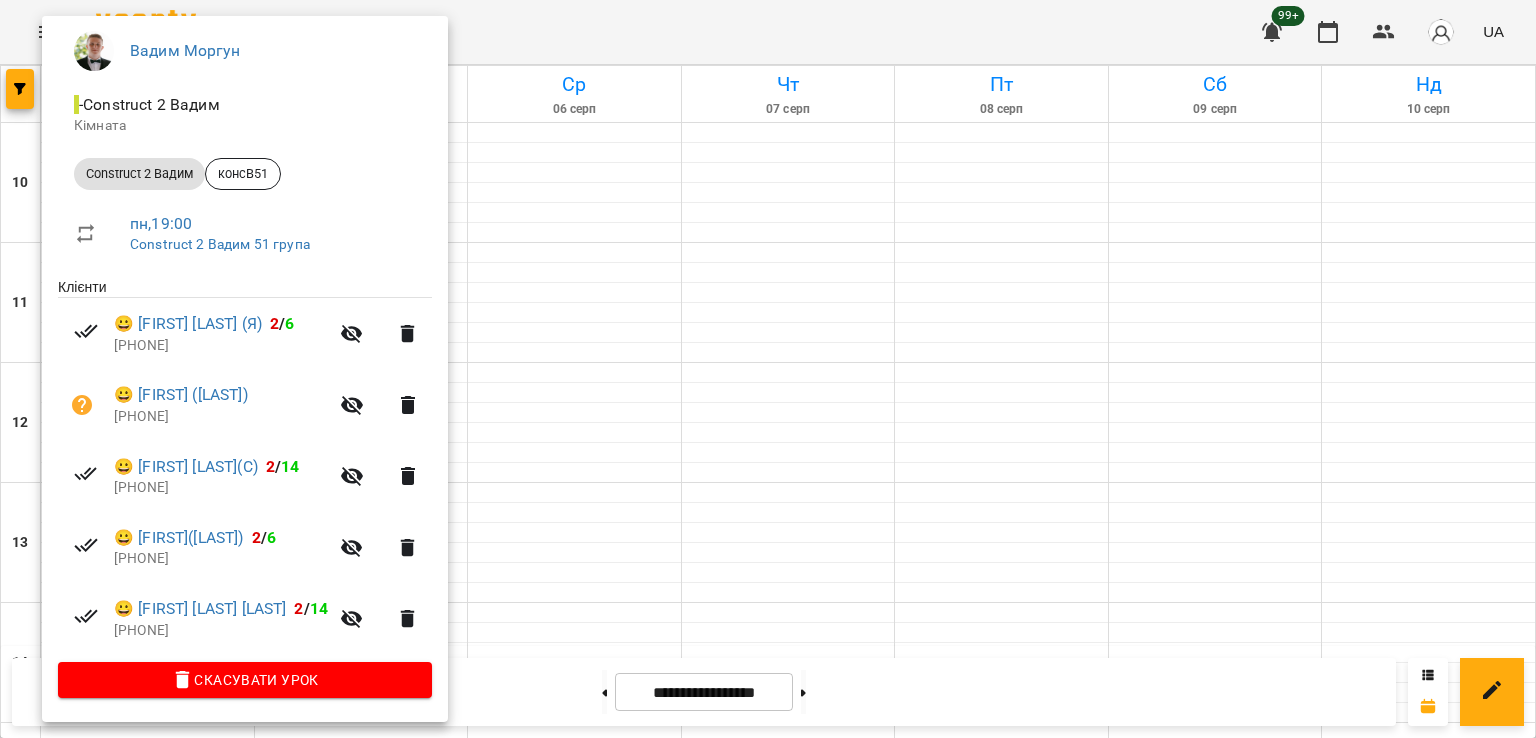 click at bounding box center [768, 369] 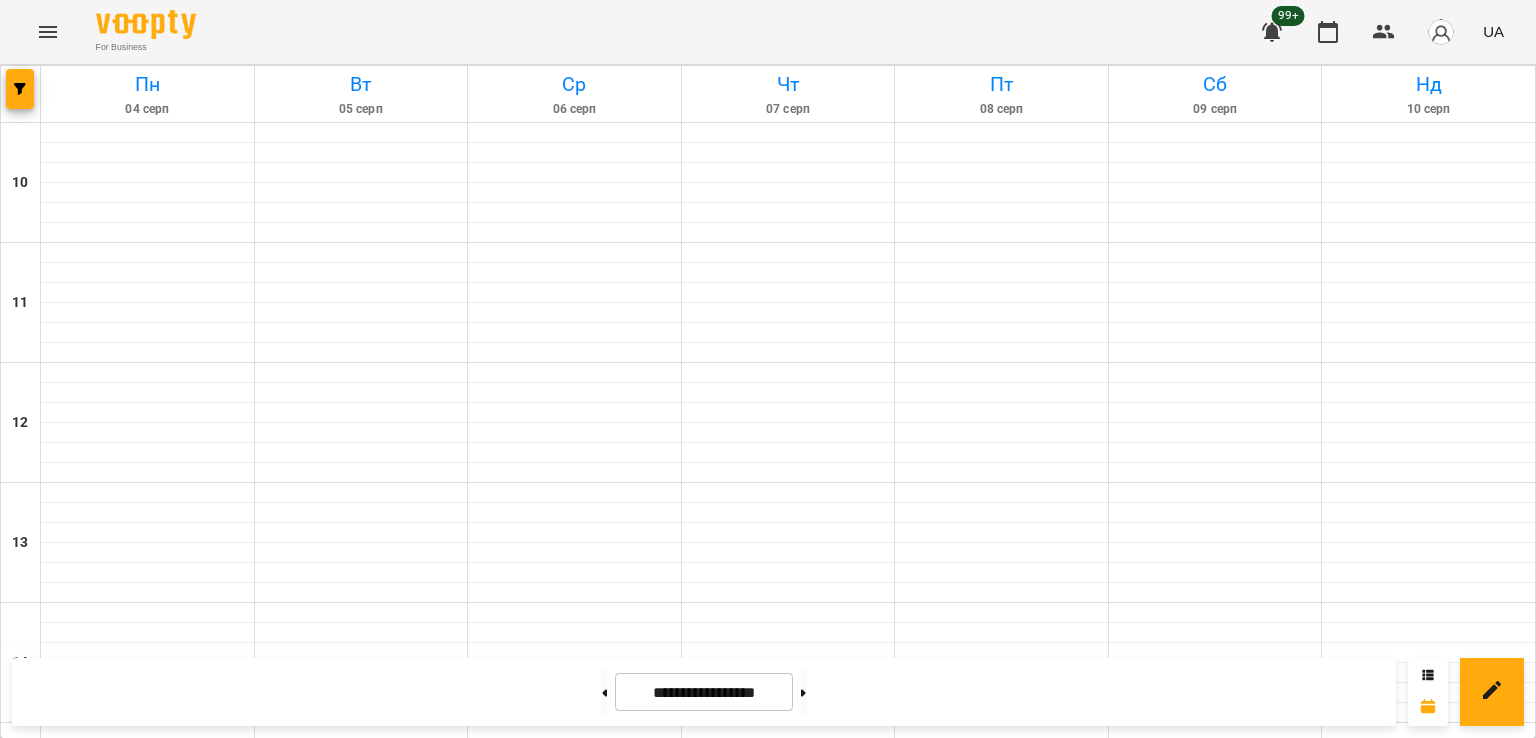 click on "8" at bounding box center (357, 1351) 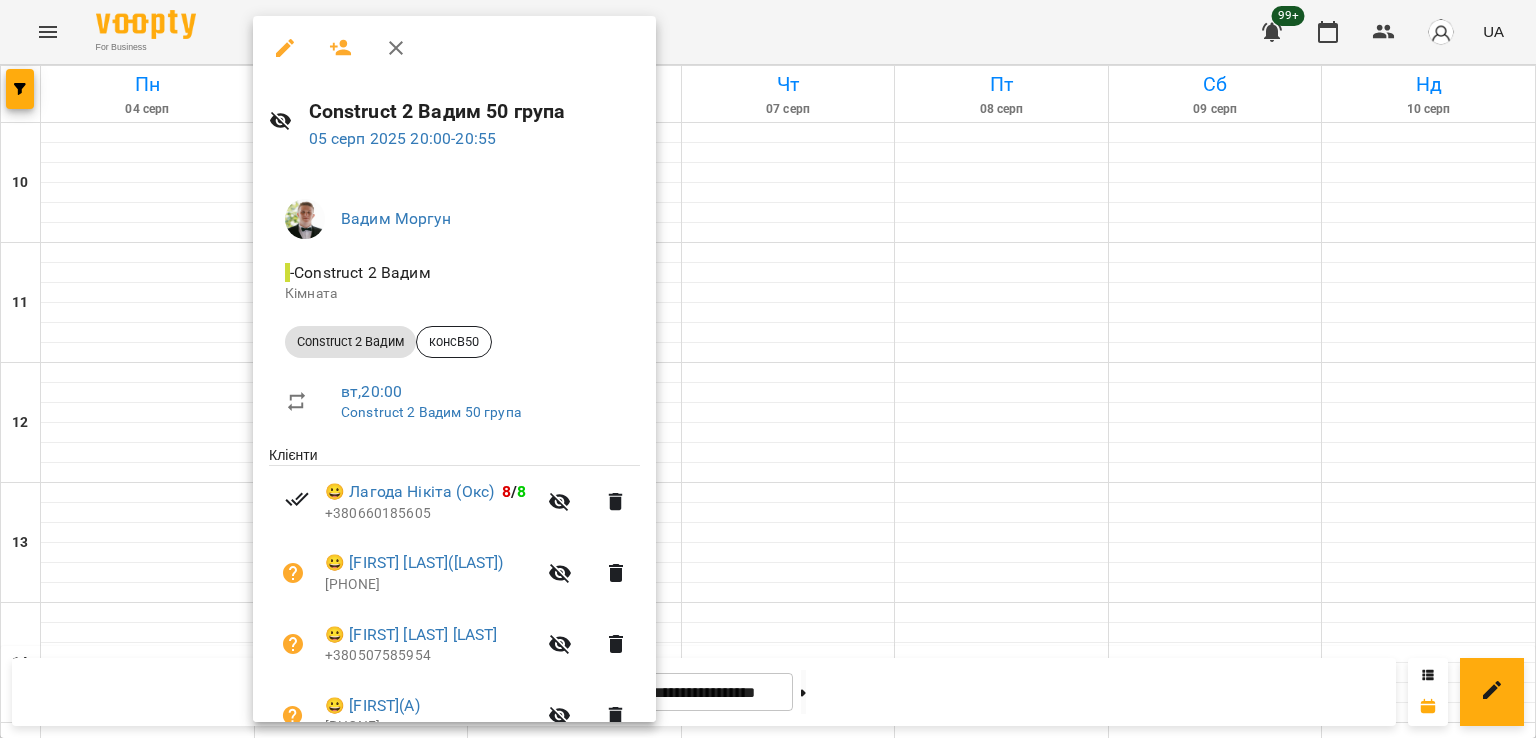 click at bounding box center [768, 369] 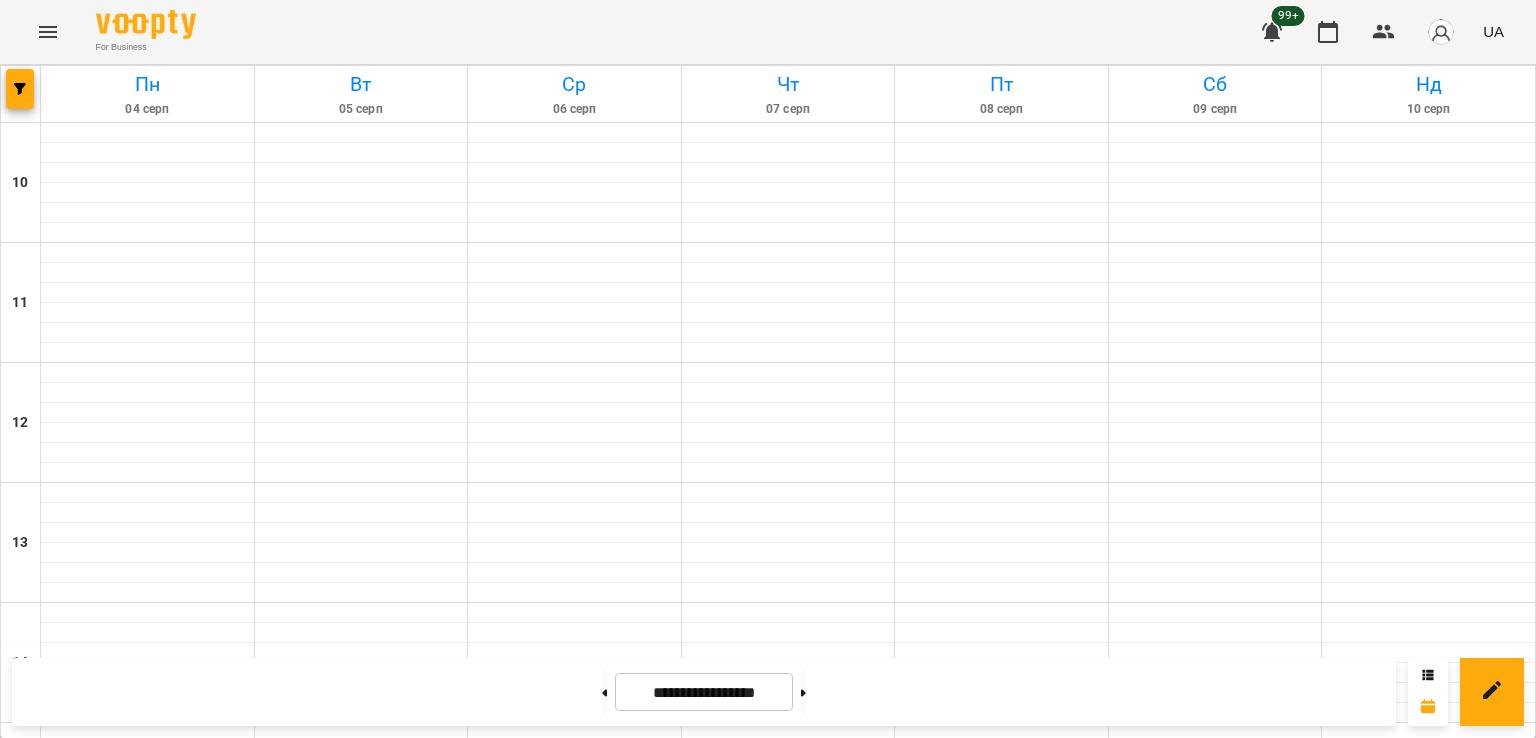 click on "5" at bounding box center [148, 1266] 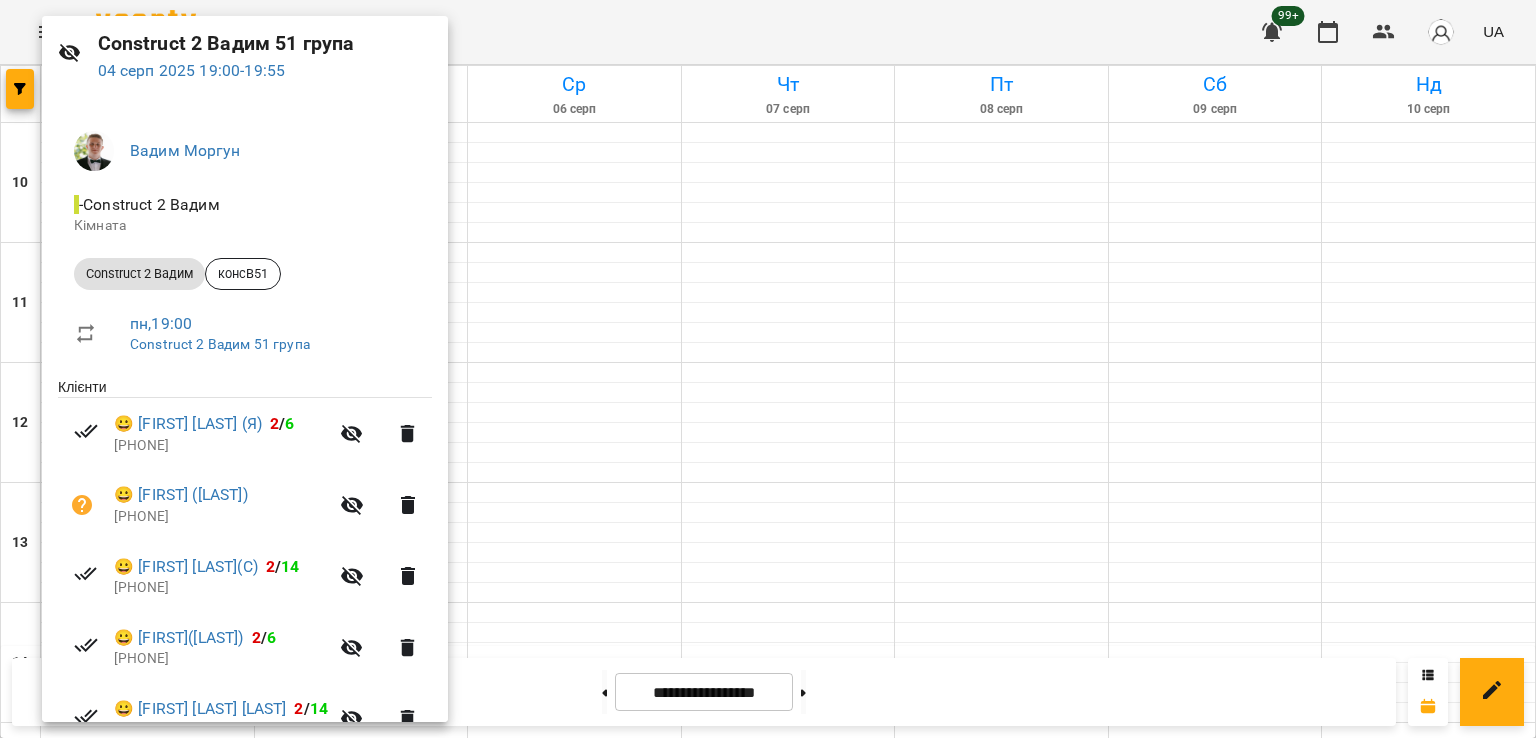 scroll, scrollTop: 171, scrollLeft: 0, axis: vertical 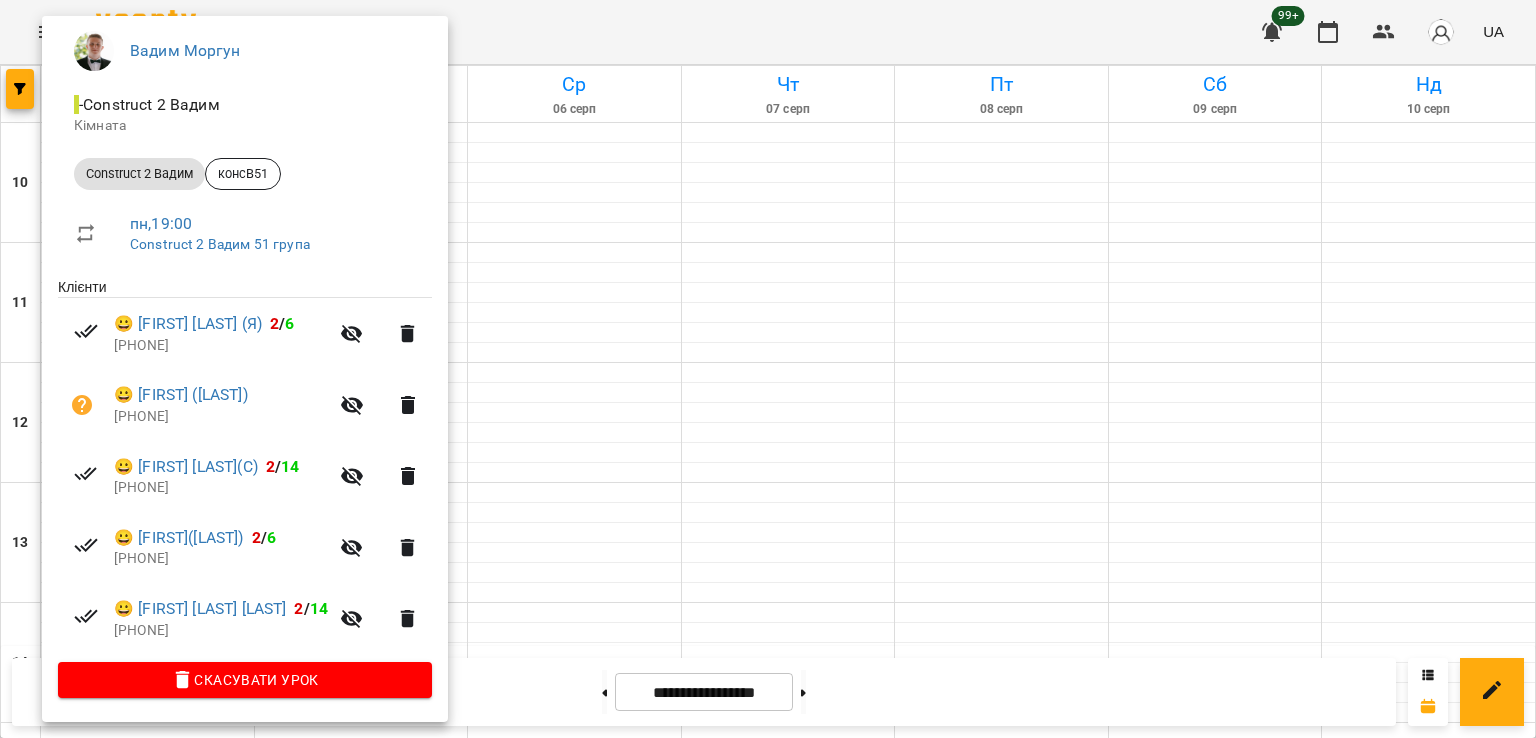 click at bounding box center (768, 369) 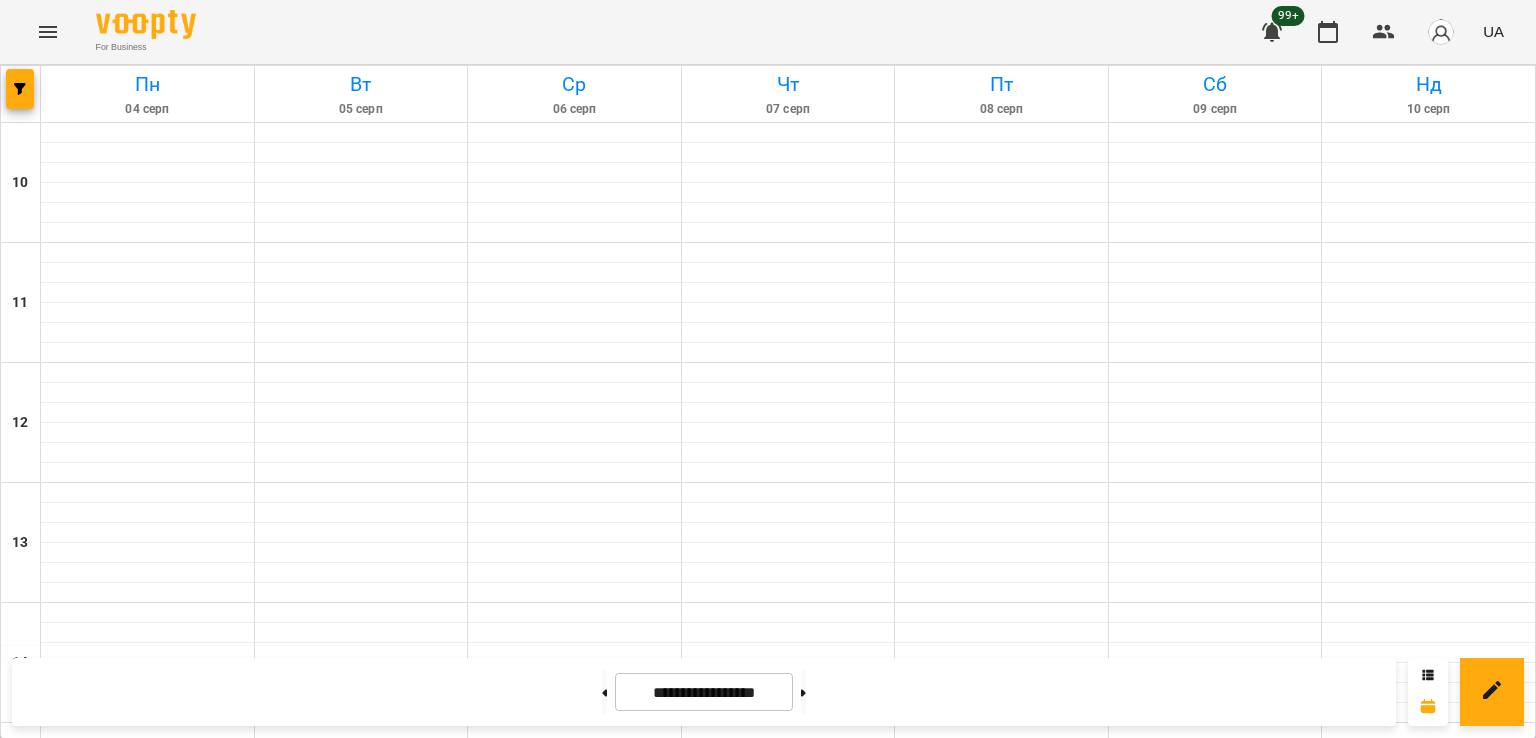 click on "2" at bounding box center (143, 1223) 